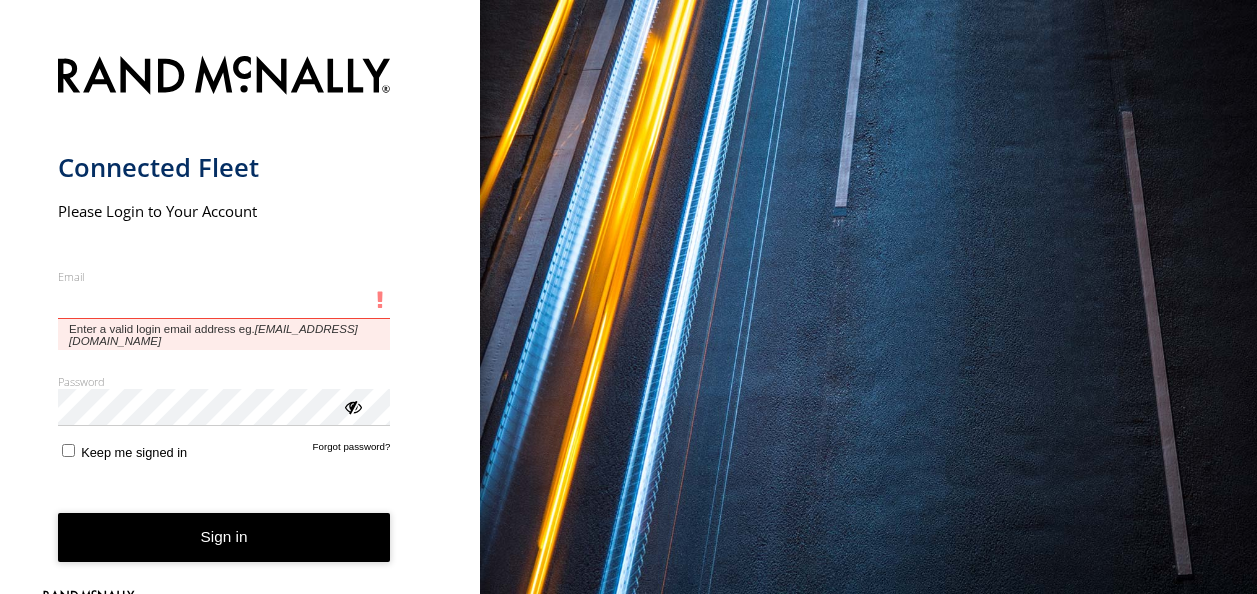 scroll, scrollTop: 0, scrollLeft: 0, axis: both 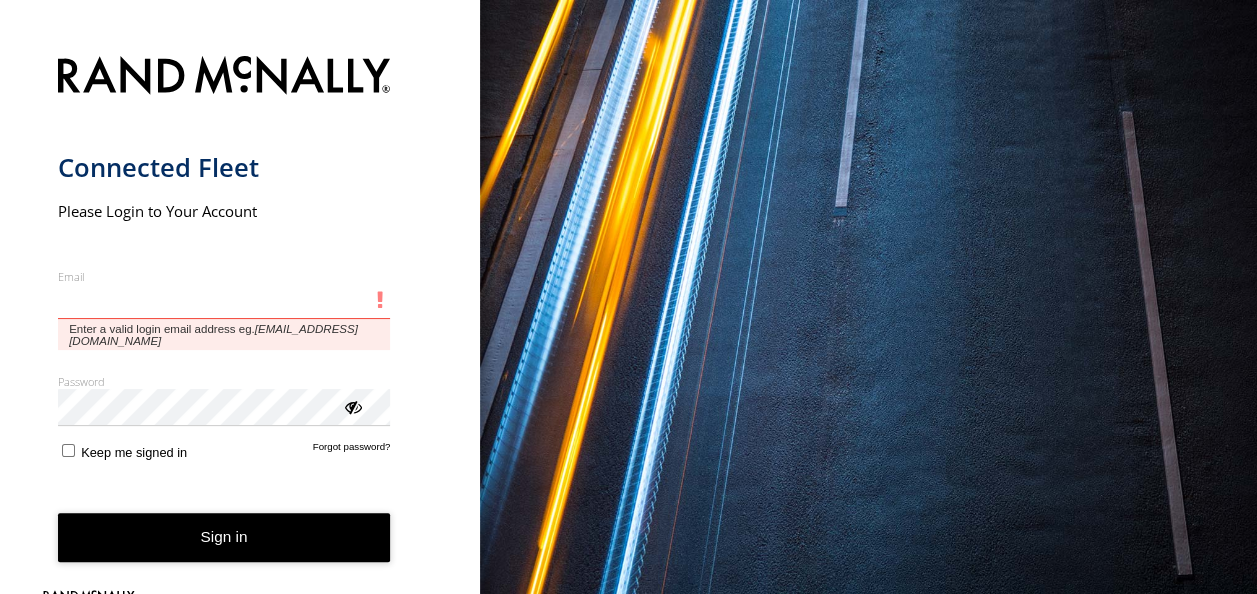 type on "**********" 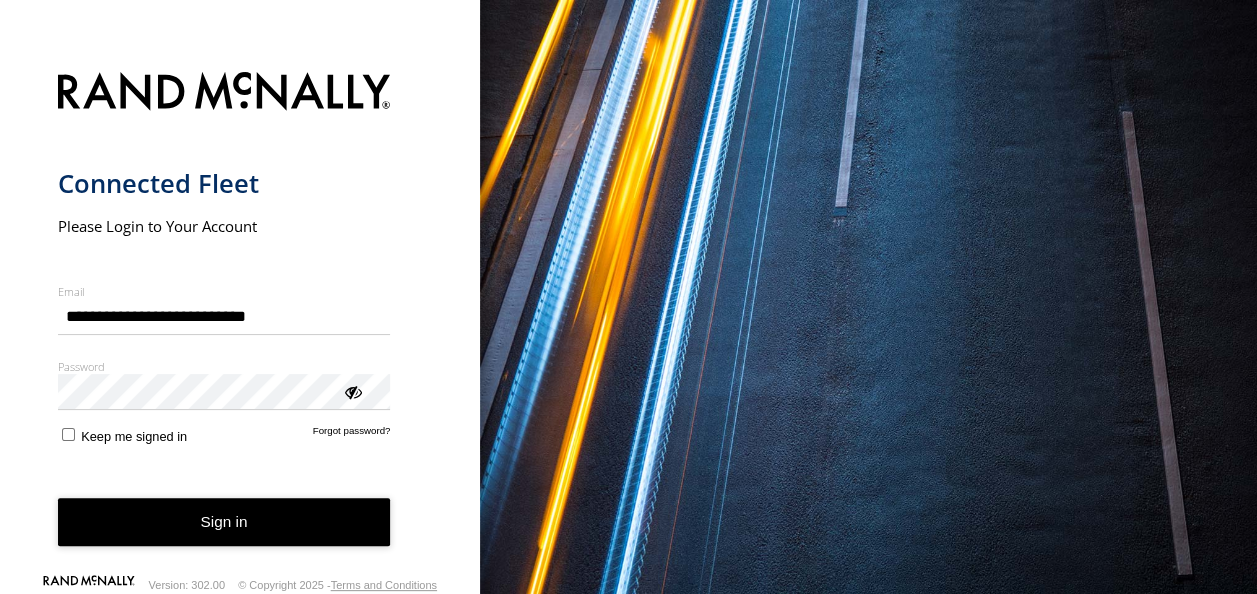 click on "Sign in" at bounding box center [224, 522] 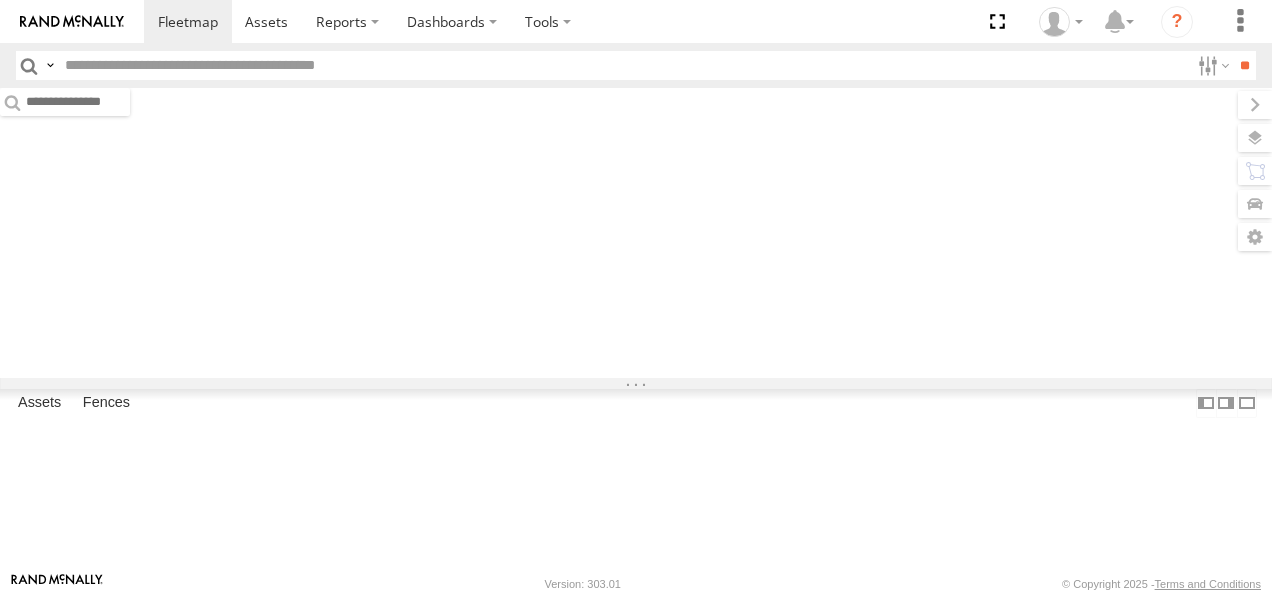 scroll, scrollTop: 0, scrollLeft: 0, axis: both 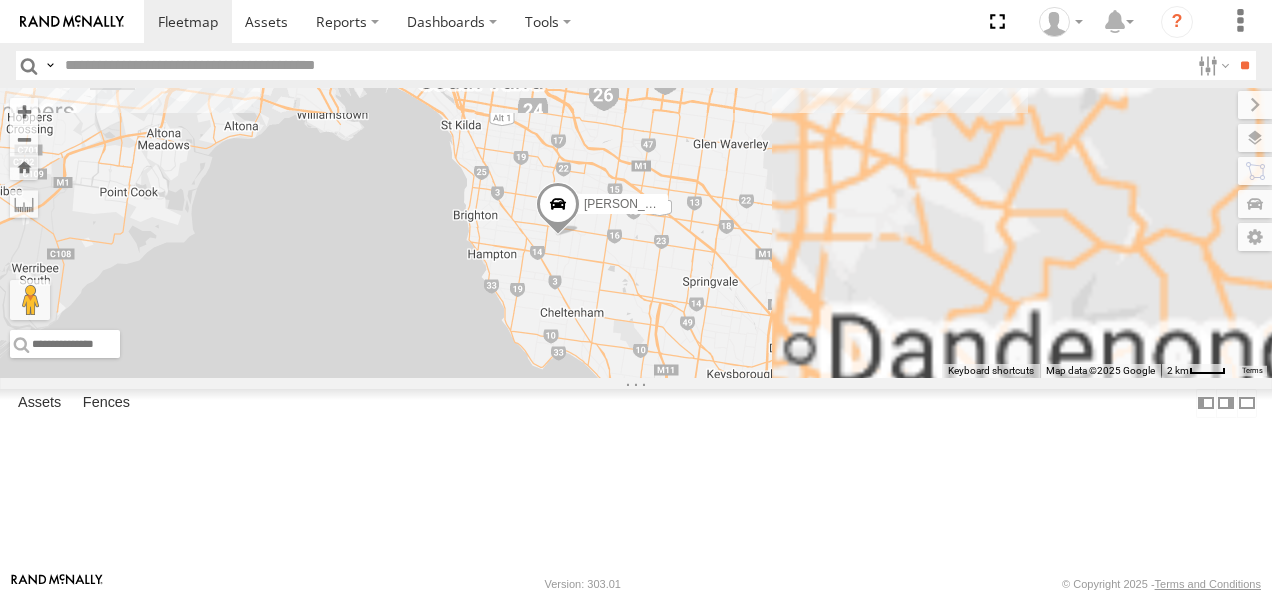 drag, startPoint x: 1035, startPoint y: 373, endPoint x: 688, endPoint y: 510, distance: 373.06567 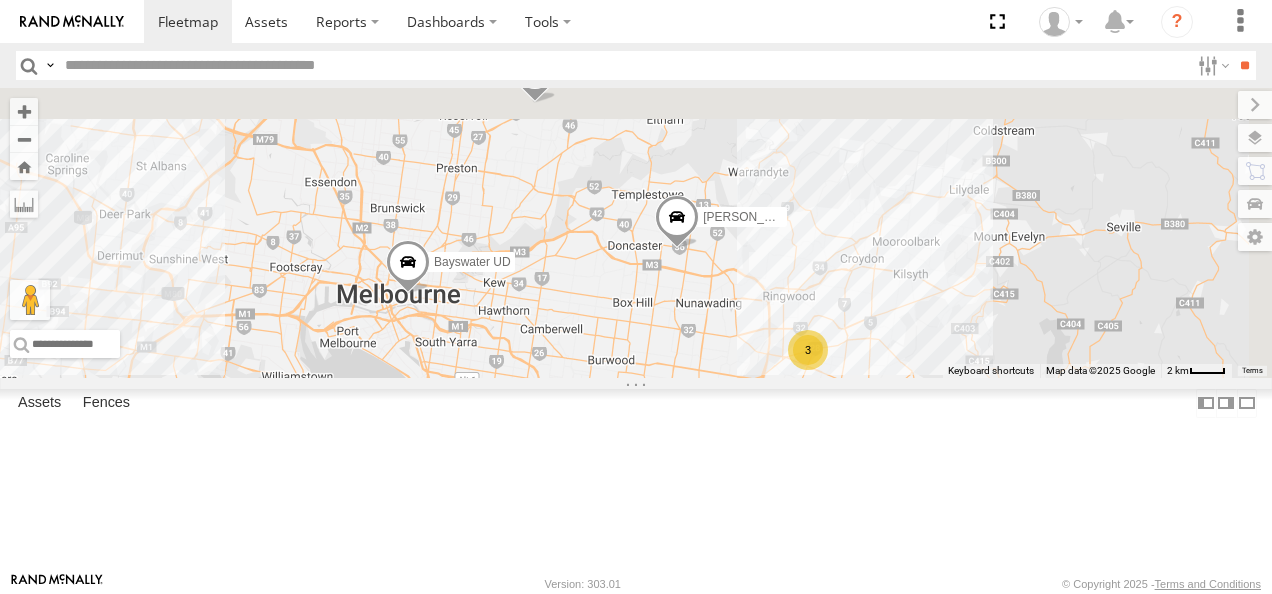 drag, startPoint x: 654, startPoint y: 266, endPoint x: 640, endPoint y: 520, distance: 254.38553 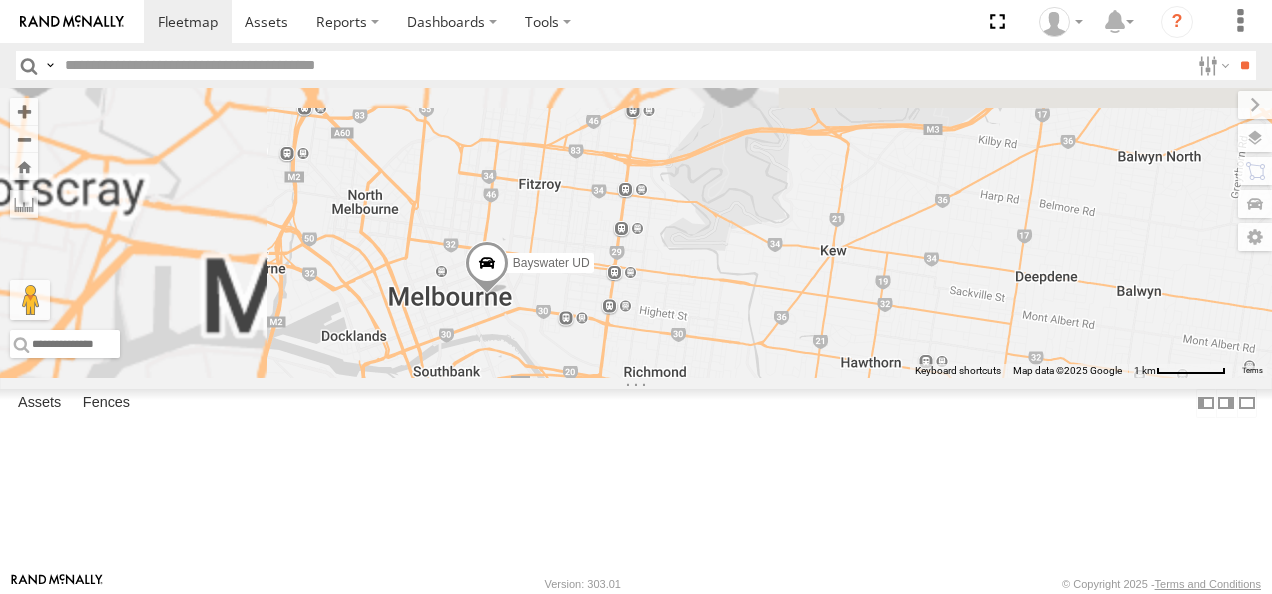 drag, startPoint x: 693, startPoint y: 319, endPoint x: 745, endPoint y: 644, distance: 329.1337 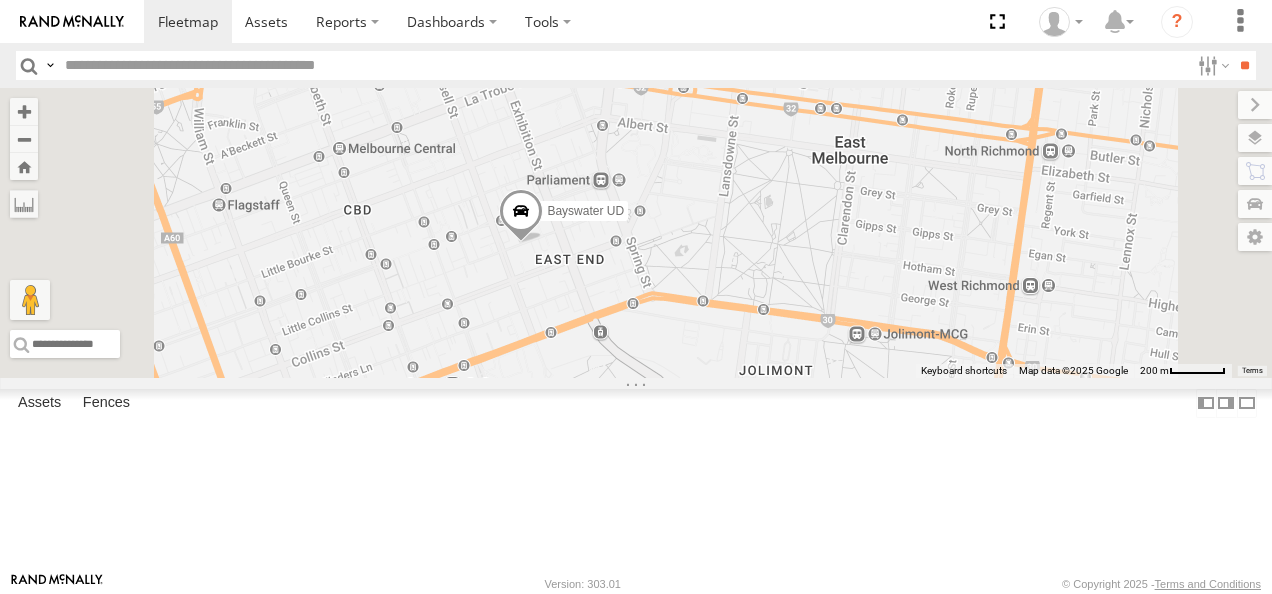 drag, startPoint x: 697, startPoint y: 413, endPoint x: 760, endPoint y: 645, distance: 240.40175 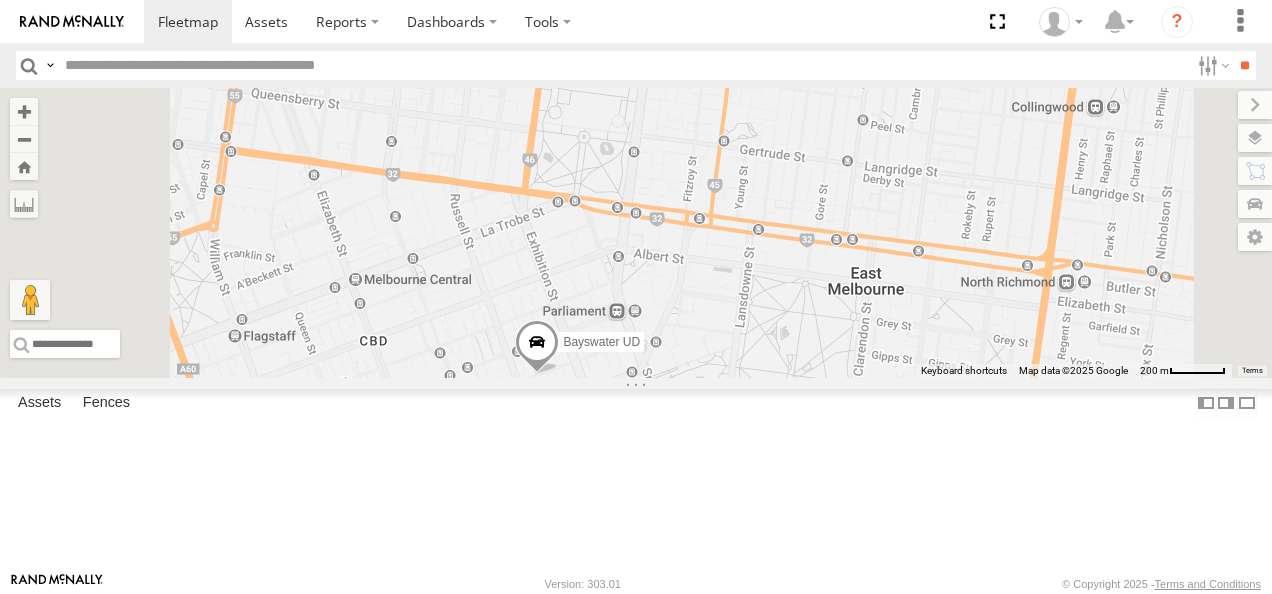 drag, startPoint x: 742, startPoint y: 494, endPoint x: 751, endPoint y: 579, distance: 85.47514 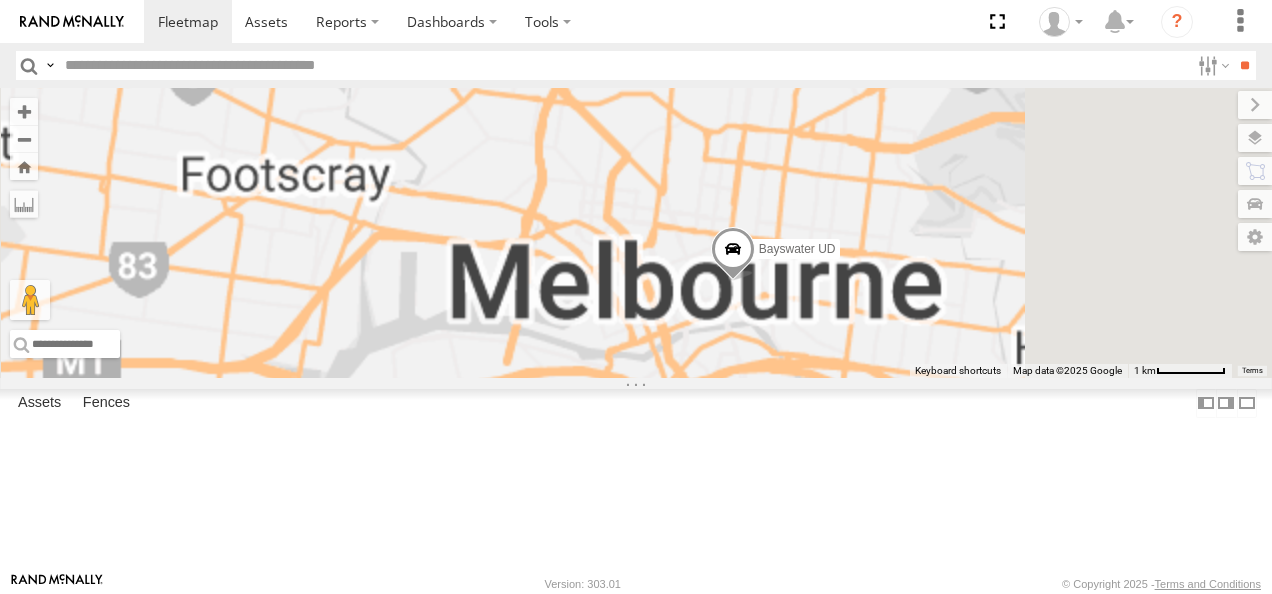 drag, startPoint x: 923, startPoint y: 447, endPoint x: 937, endPoint y: 233, distance: 214.45746 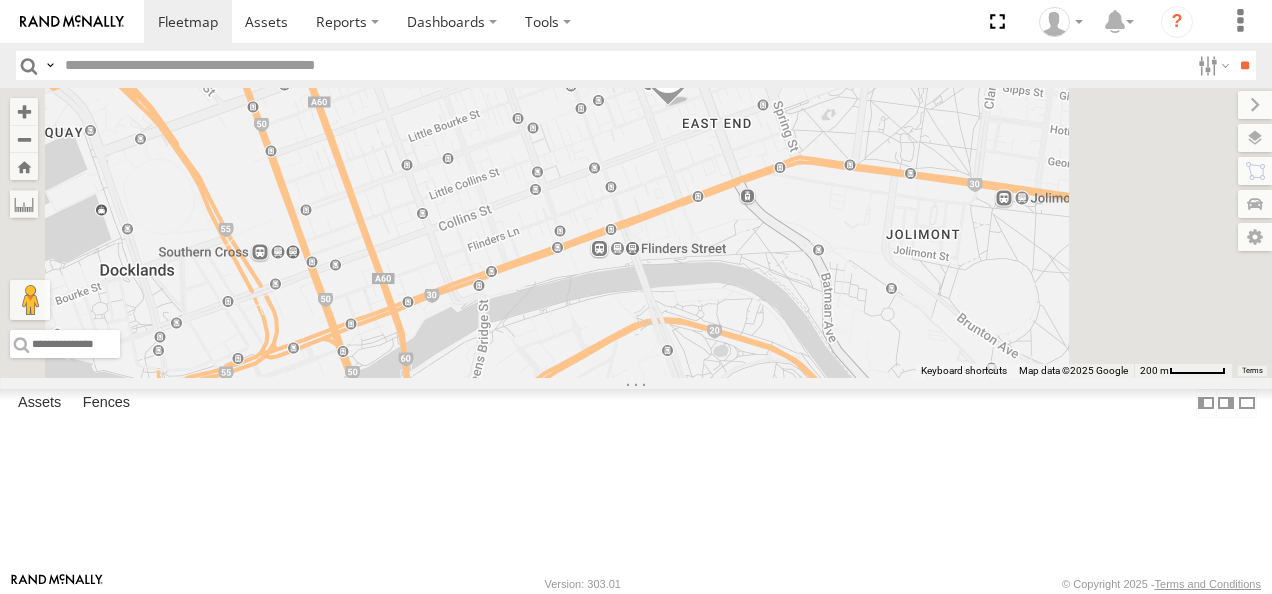 drag, startPoint x: 968, startPoint y: 244, endPoint x: 968, endPoint y: 386, distance: 142 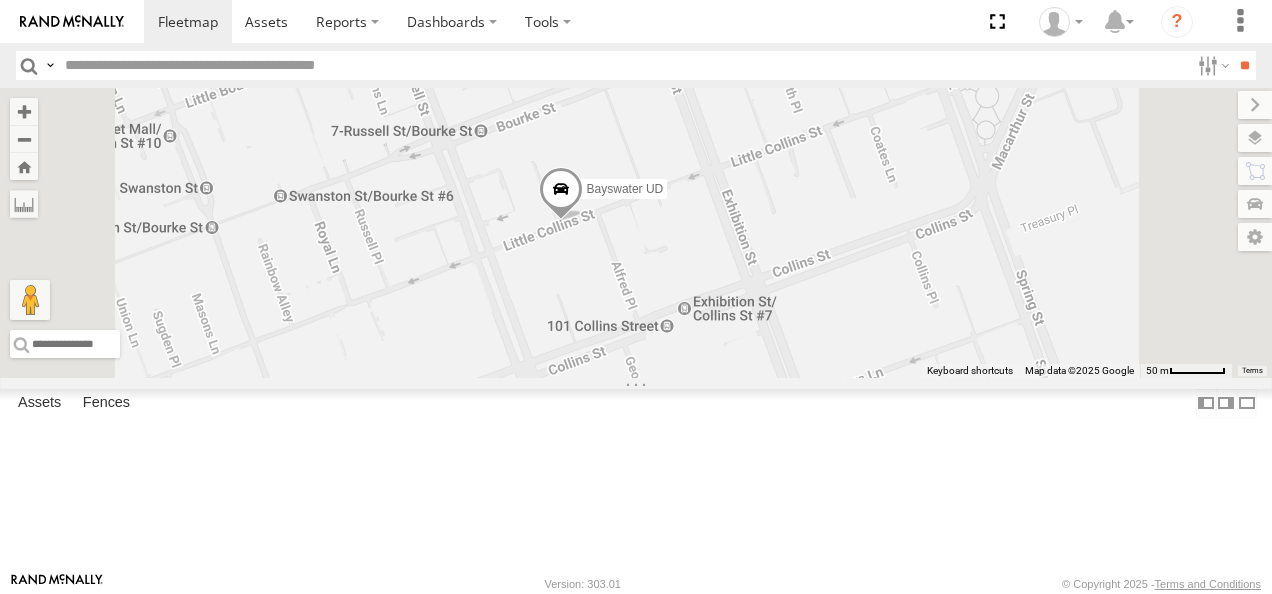 drag, startPoint x: 887, startPoint y: 368, endPoint x: 887, endPoint y: 384, distance: 16 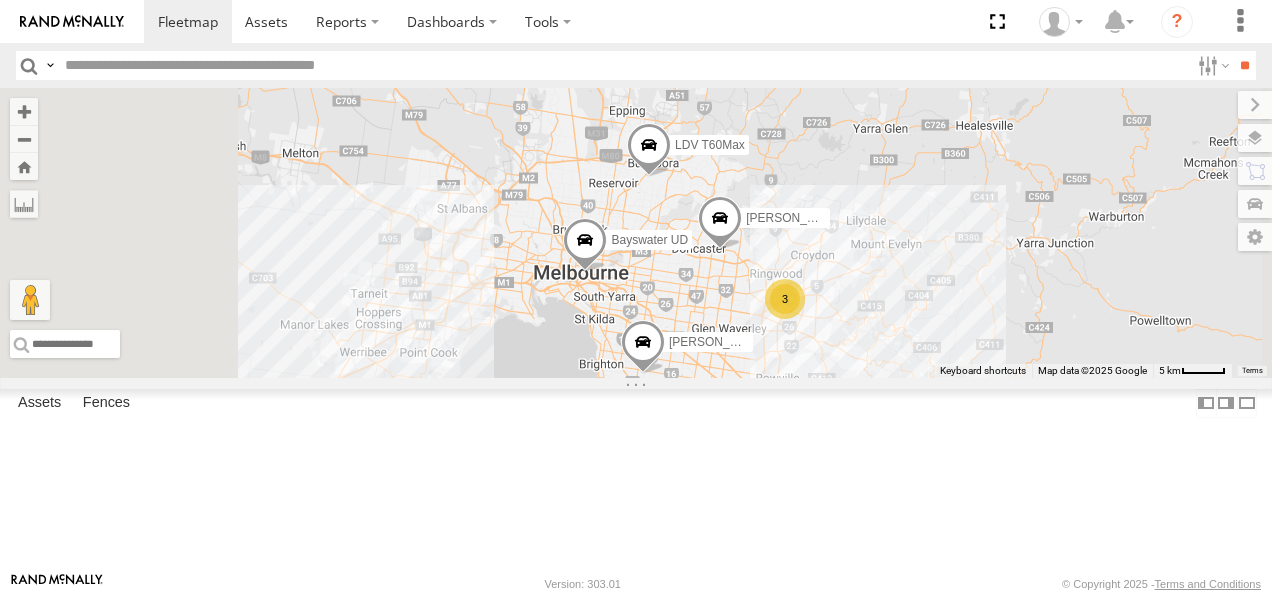 drag, startPoint x: 952, startPoint y: 428, endPoint x: 947, endPoint y: 342, distance: 86.145226 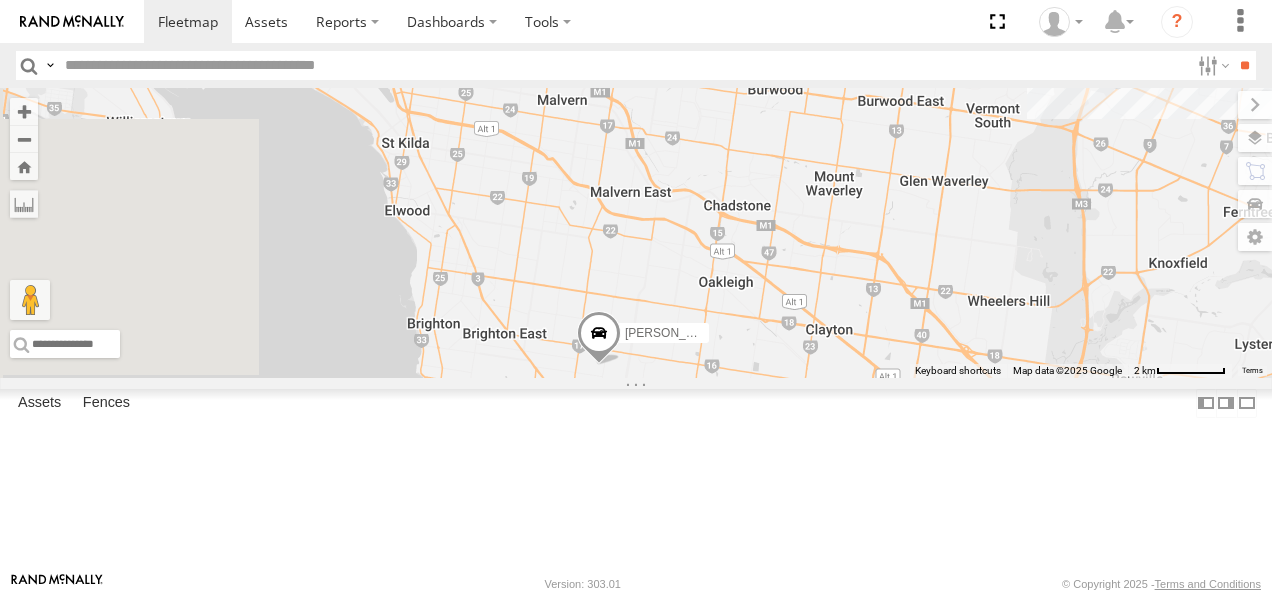 drag, startPoint x: 914, startPoint y: 464, endPoint x: 997, endPoint y: 322, distance: 164.47797 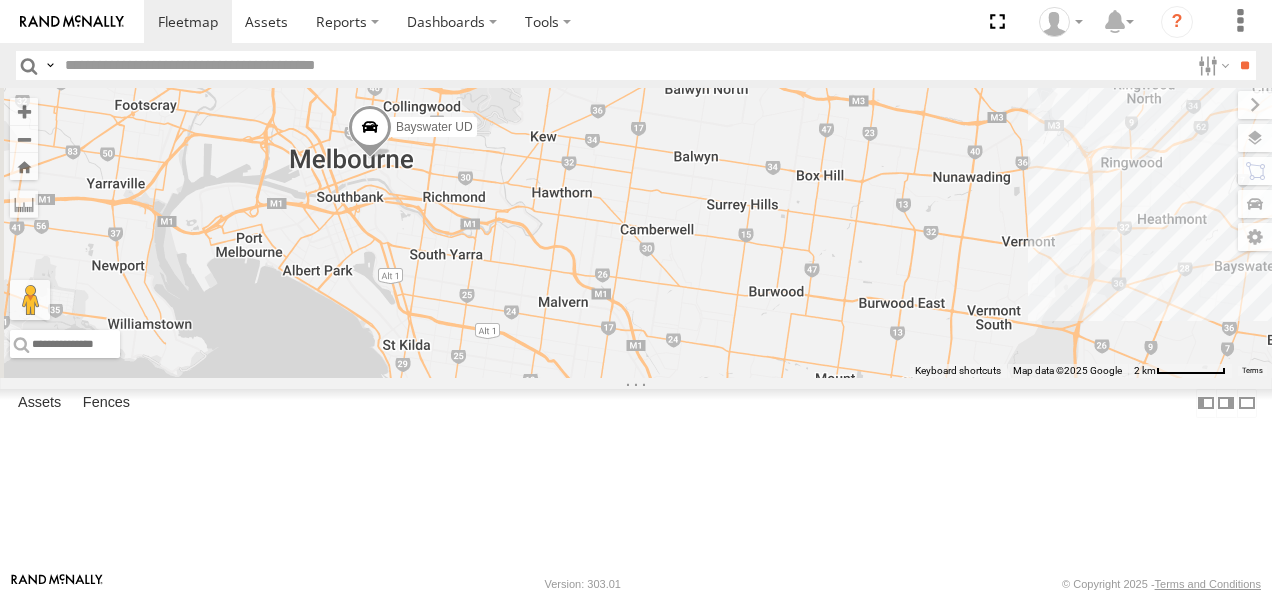 drag, startPoint x: 943, startPoint y: 301, endPoint x: 944, endPoint y: 518, distance: 217.0023 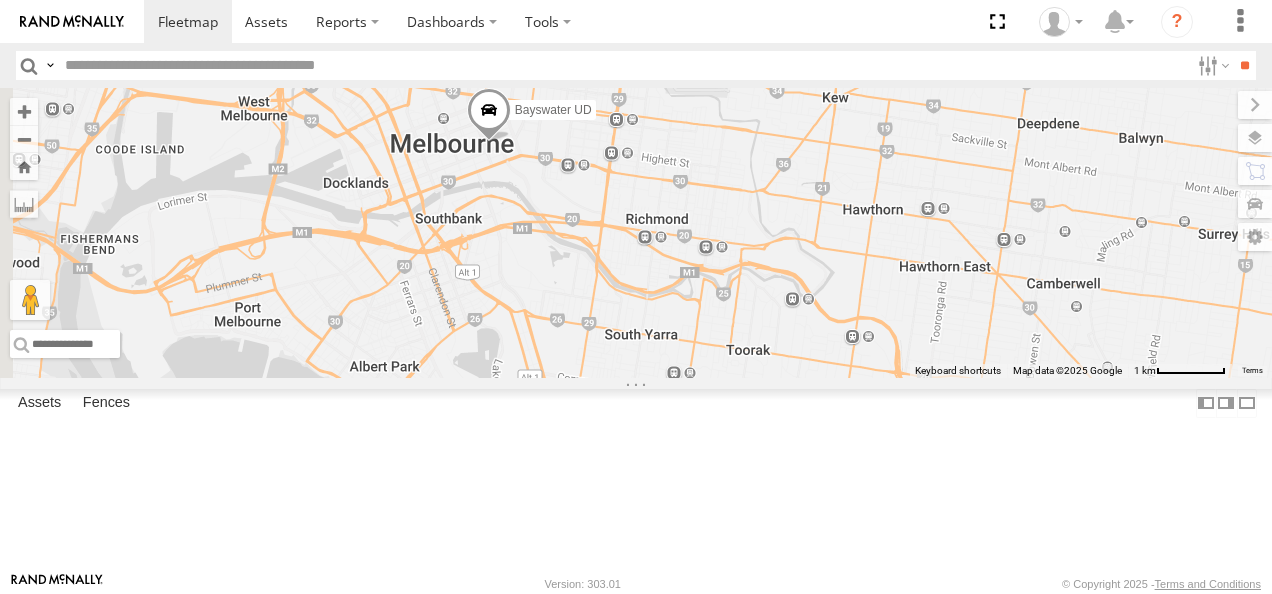 drag, startPoint x: 784, startPoint y: 388, endPoint x: 1121, endPoint y: 422, distance: 338.7108 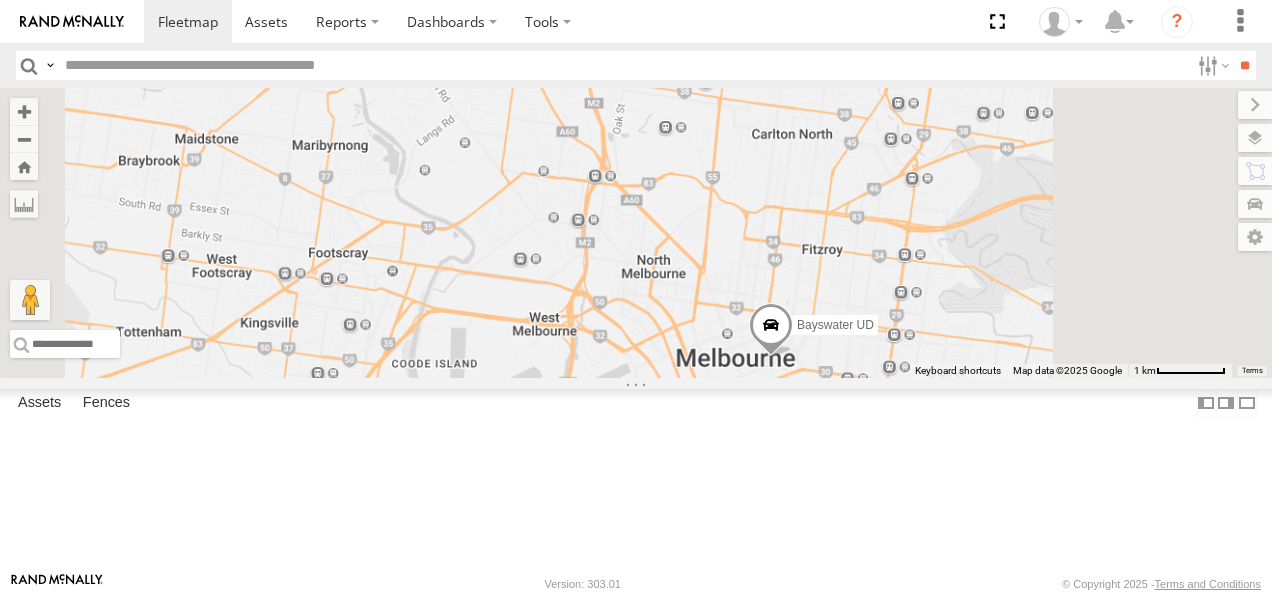 drag, startPoint x: 981, startPoint y: 454, endPoint x: 912, endPoint y: 219, distance: 244.9204 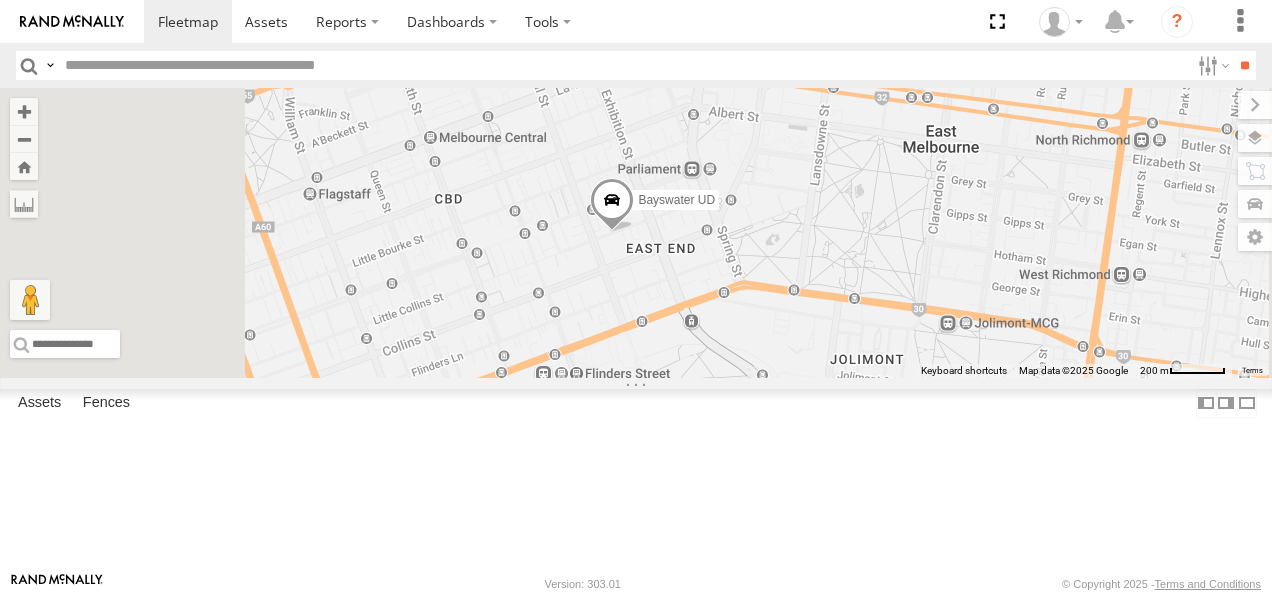 drag, startPoint x: 955, startPoint y: 395, endPoint x: 984, endPoint y: 329, distance: 72.09022 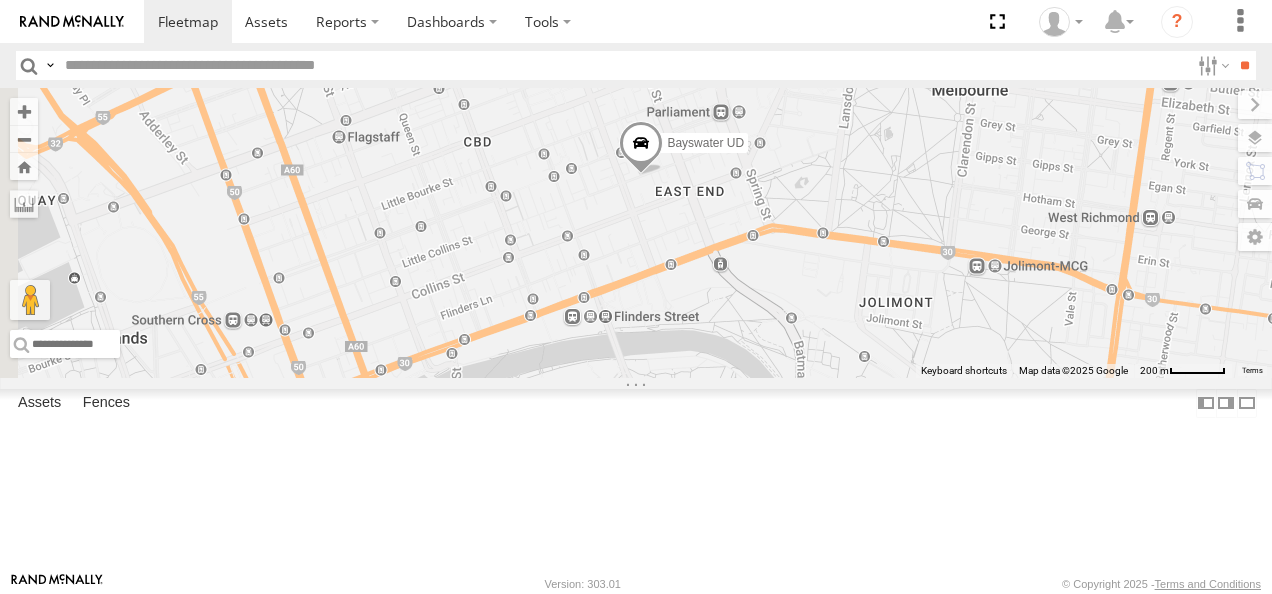 click at bounding box center [641, 148] 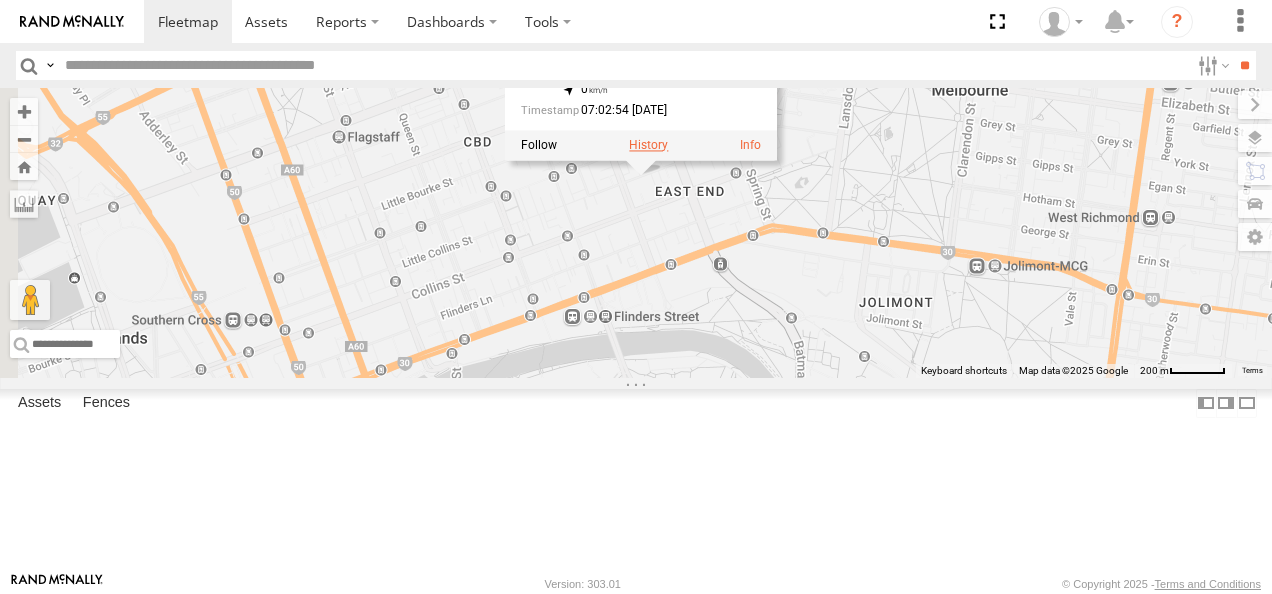 click at bounding box center [648, 145] 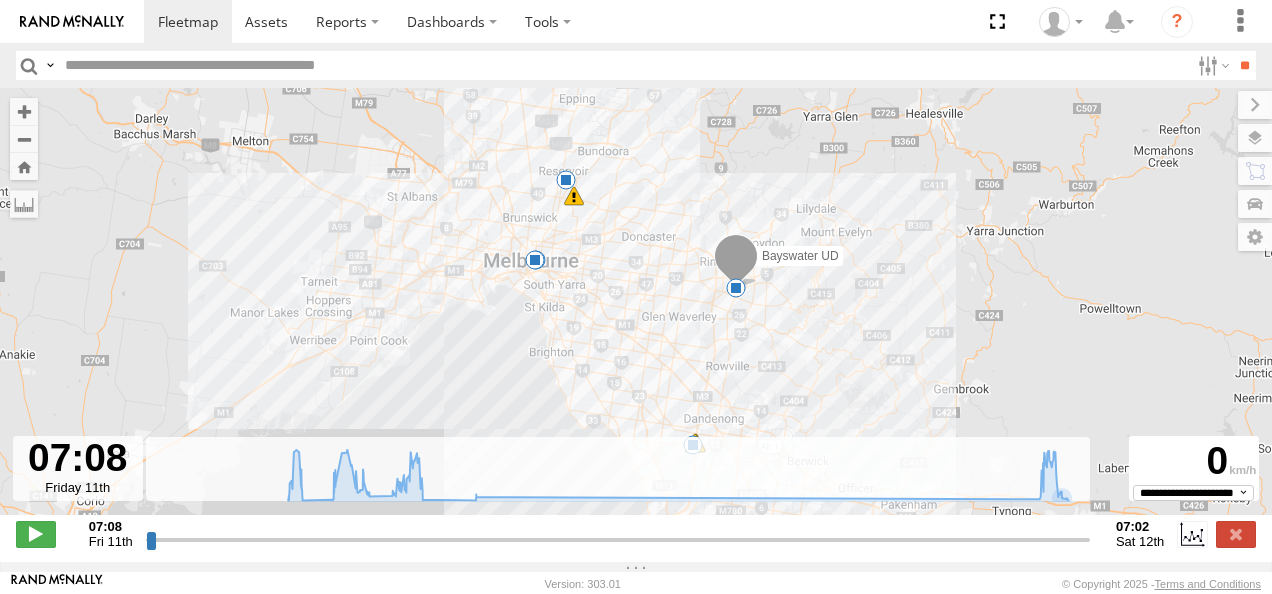 click on "Bayswater UD 10:53 Fri 10:53 Fri 10:58 Fri 12:42 Fri 13:28 Fri 14:04 Fri 06:36 Sat 07:02 Sat" at bounding box center (636, 312) 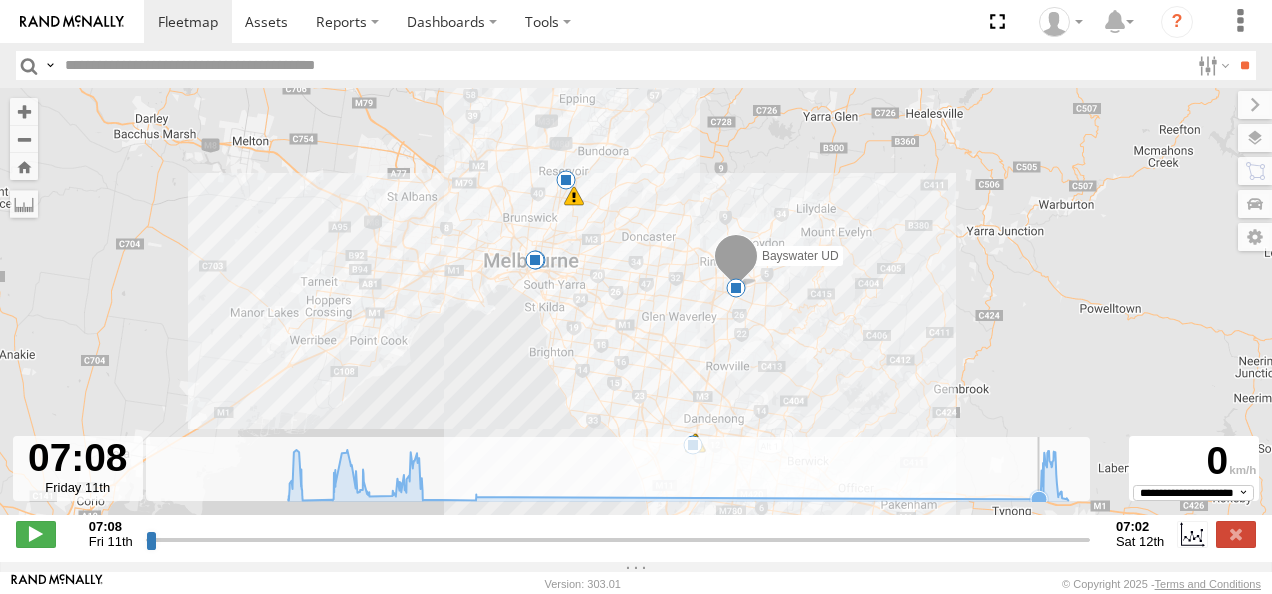 click 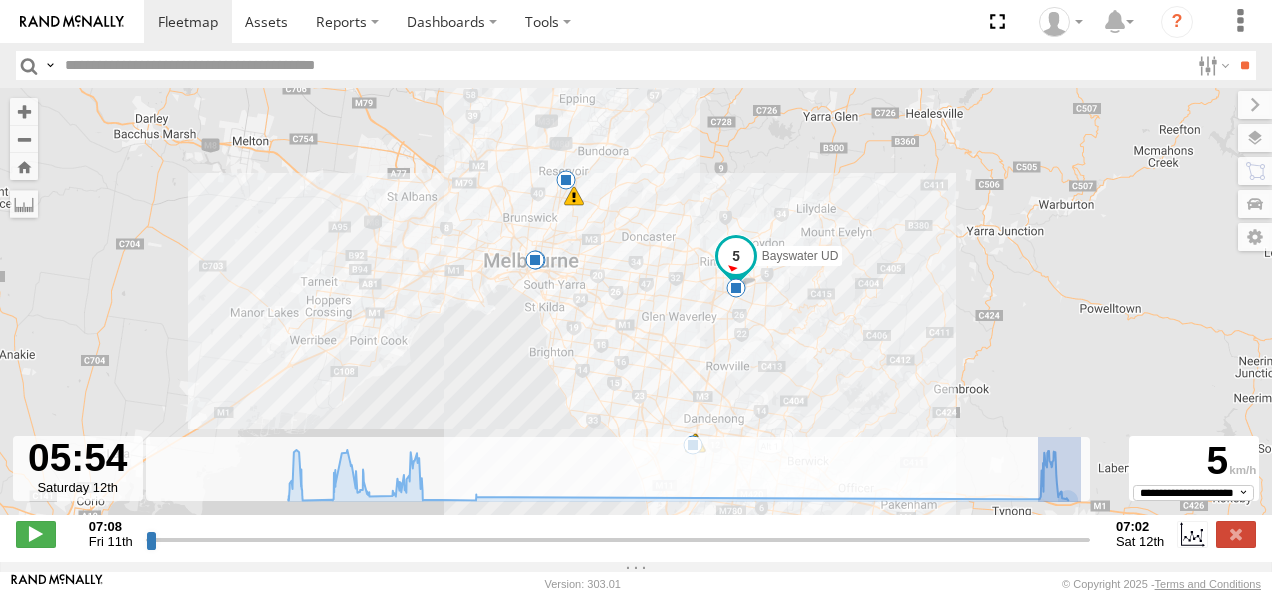 drag, startPoint x: 1036, startPoint y: 507, endPoint x: 1066, endPoint y: 513, distance: 30.594116 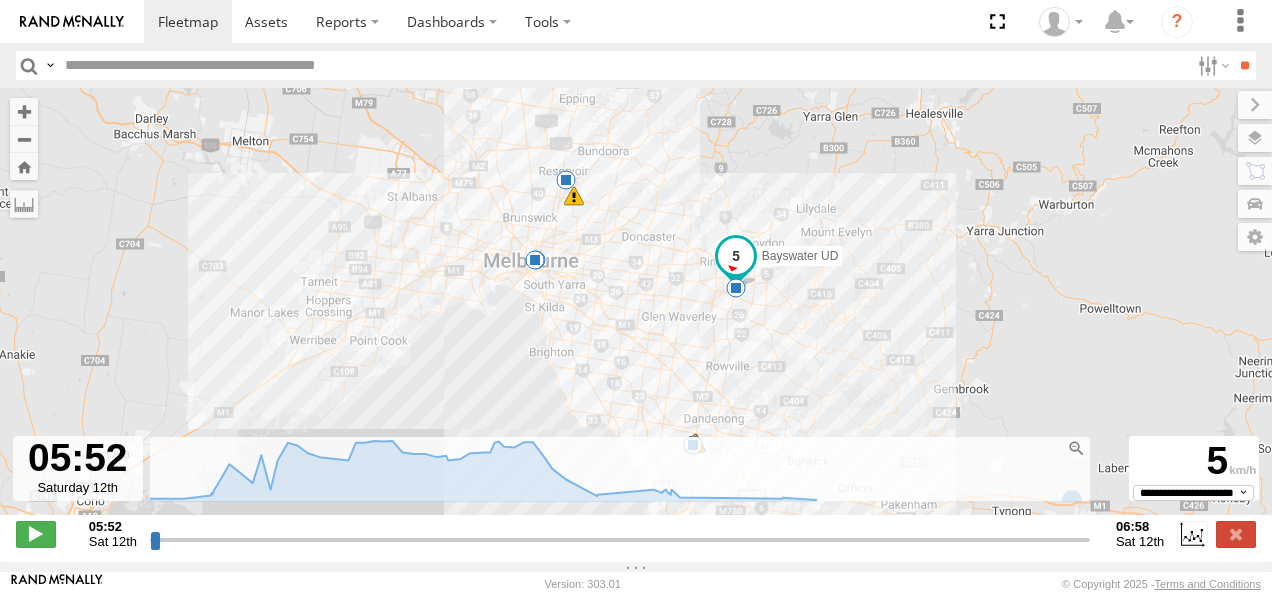 click on "Bayswater UD 10:53 Fri 10:53 Fri 10:58 Fri 12:42 Fri 13:28 Fri 14:04 Fri 06:36 Sat 07:02 Sat" at bounding box center (636, 312) 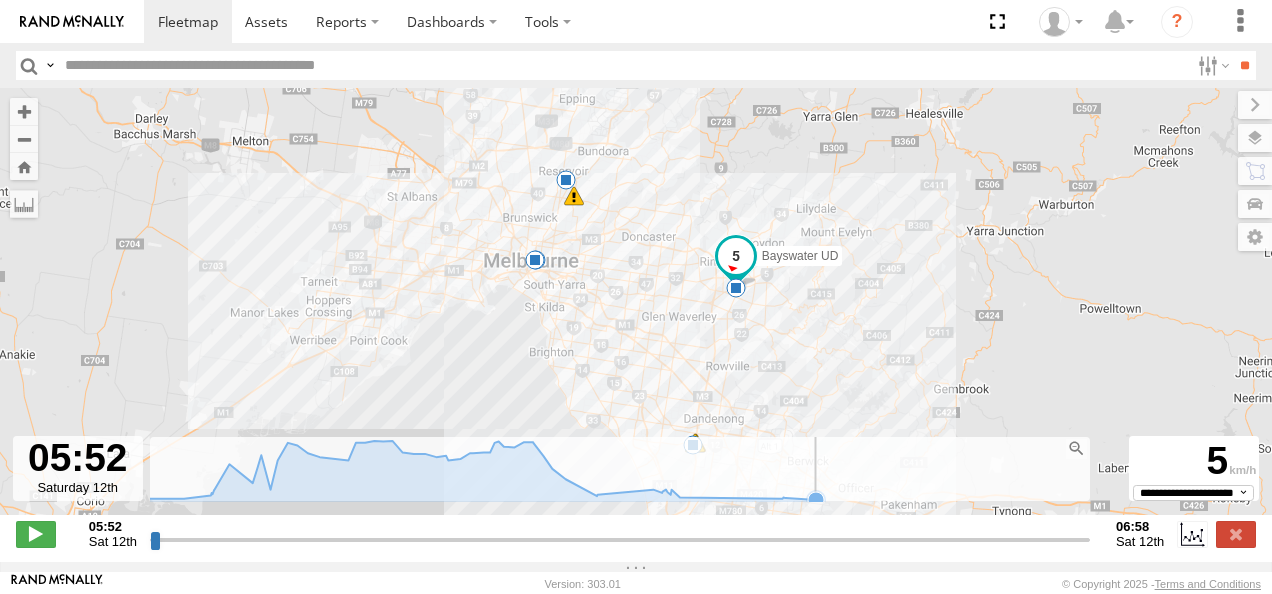 click 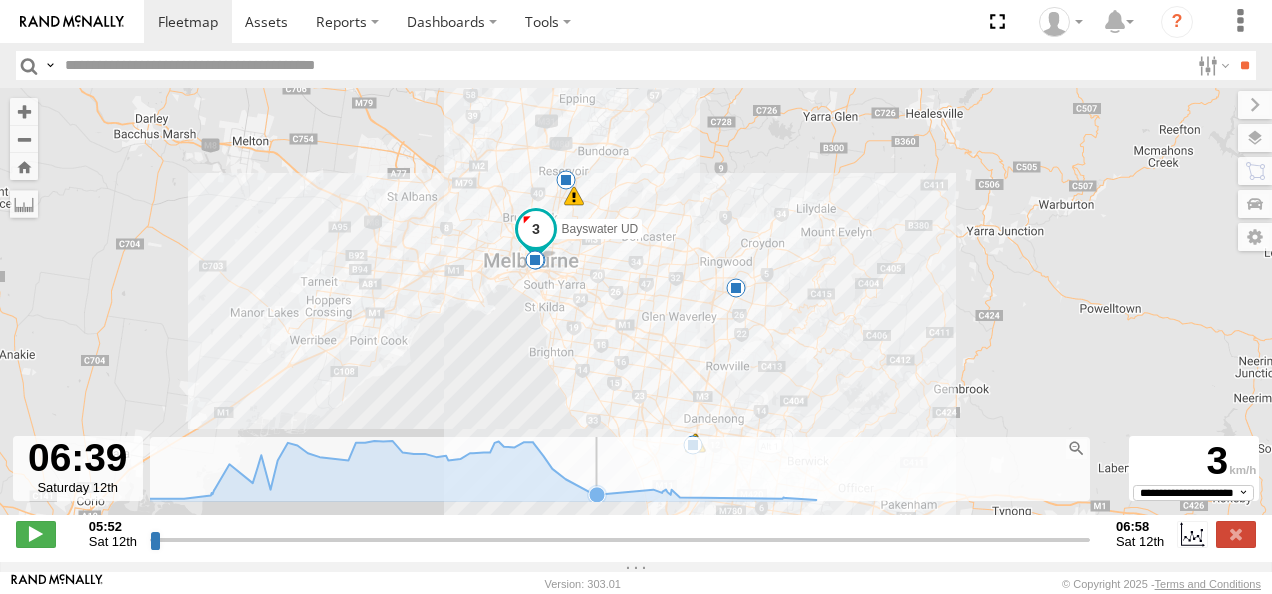 click 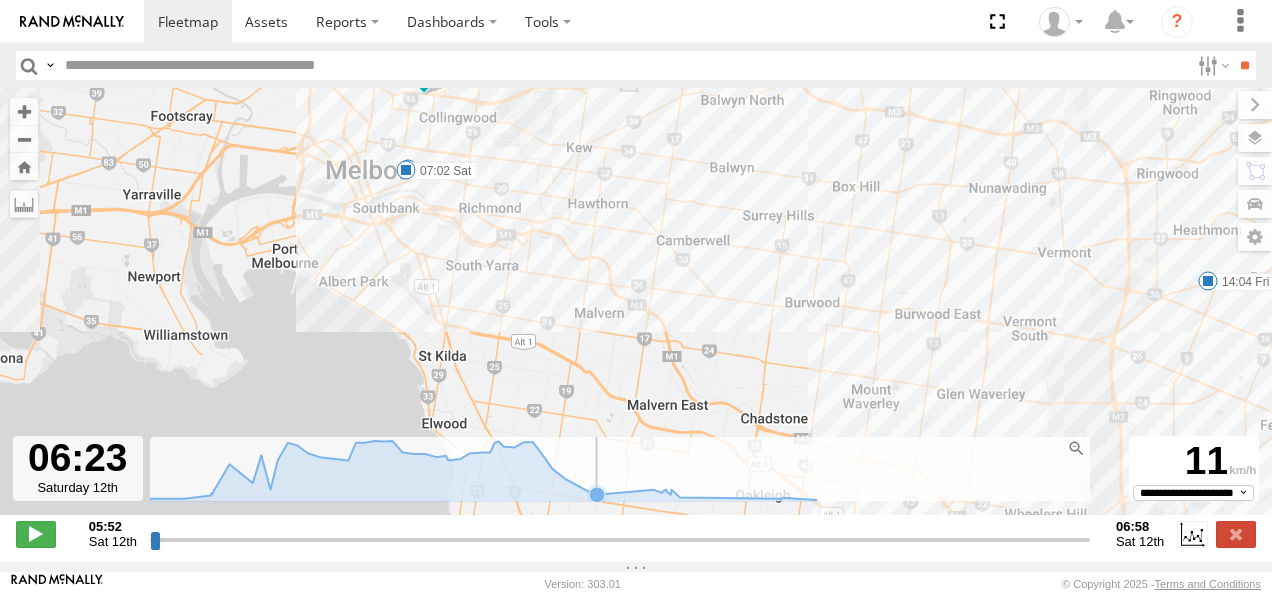 drag, startPoint x: 586, startPoint y: 148, endPoint x: 622, endPoint y: 426, distance: 280.32126 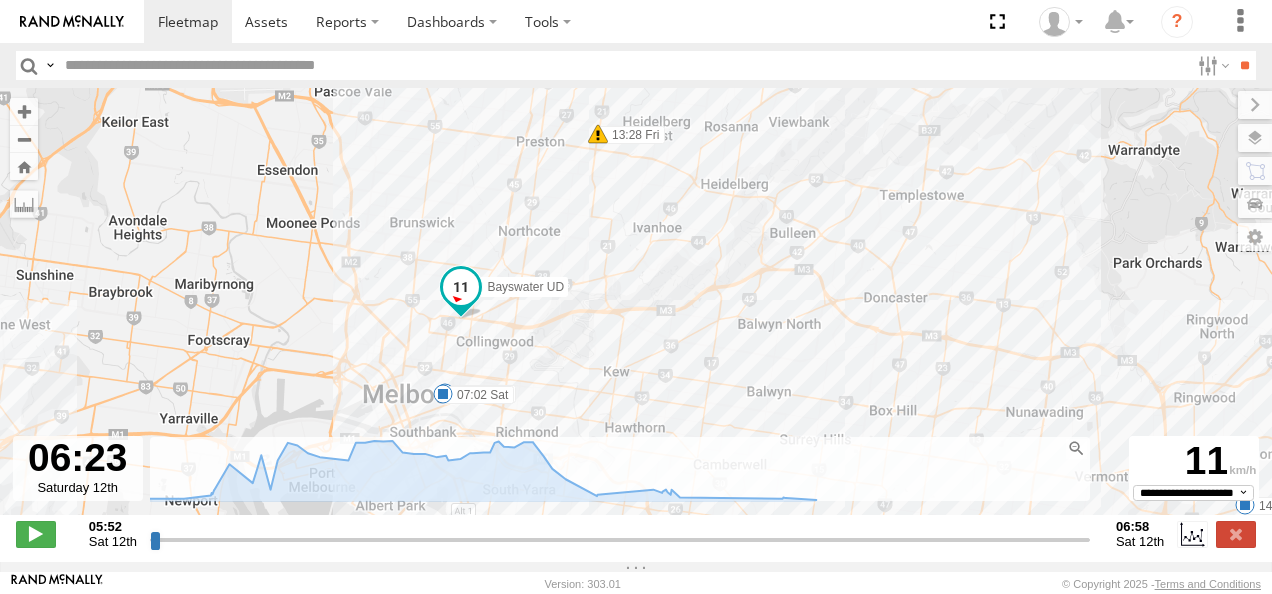 drag, startPoint x: 609, startPoint y: 296, endPoint x: 642, endPoint y: 439, distance: 146.7583 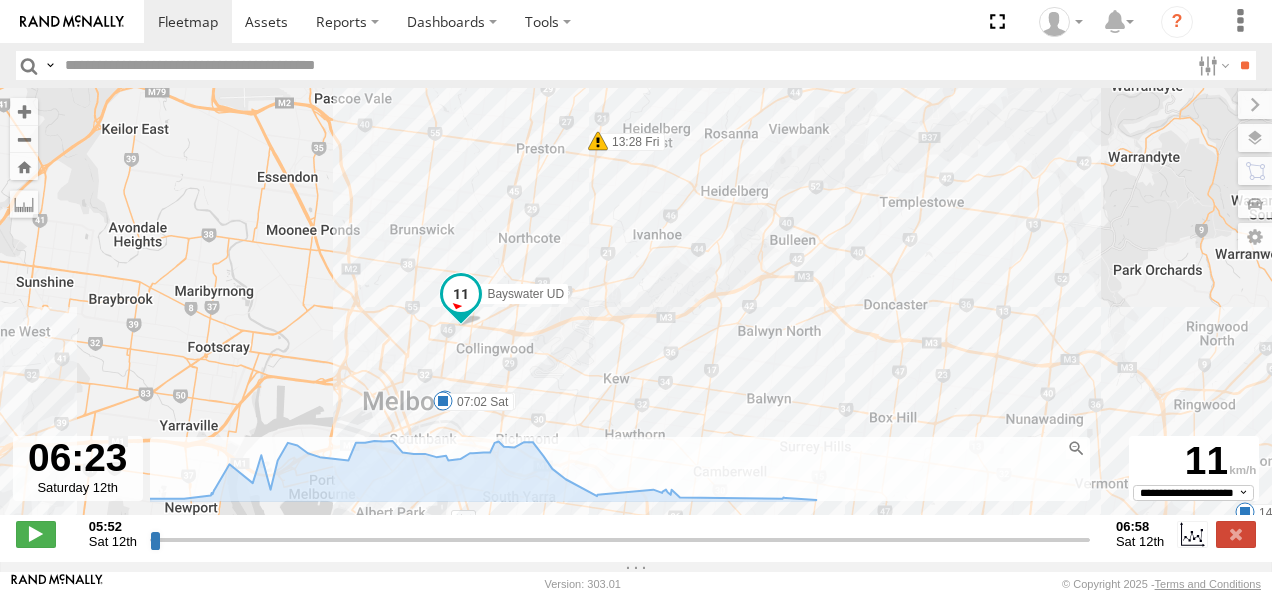 click on "Bayswater UD 10:53 Fri 10:53 Fri 10:58 Fri 12:42 Fri 13:28 Fri 14:04 Fri 06:36 Sat 07:02 Sat" at bounding box center [636, 312] 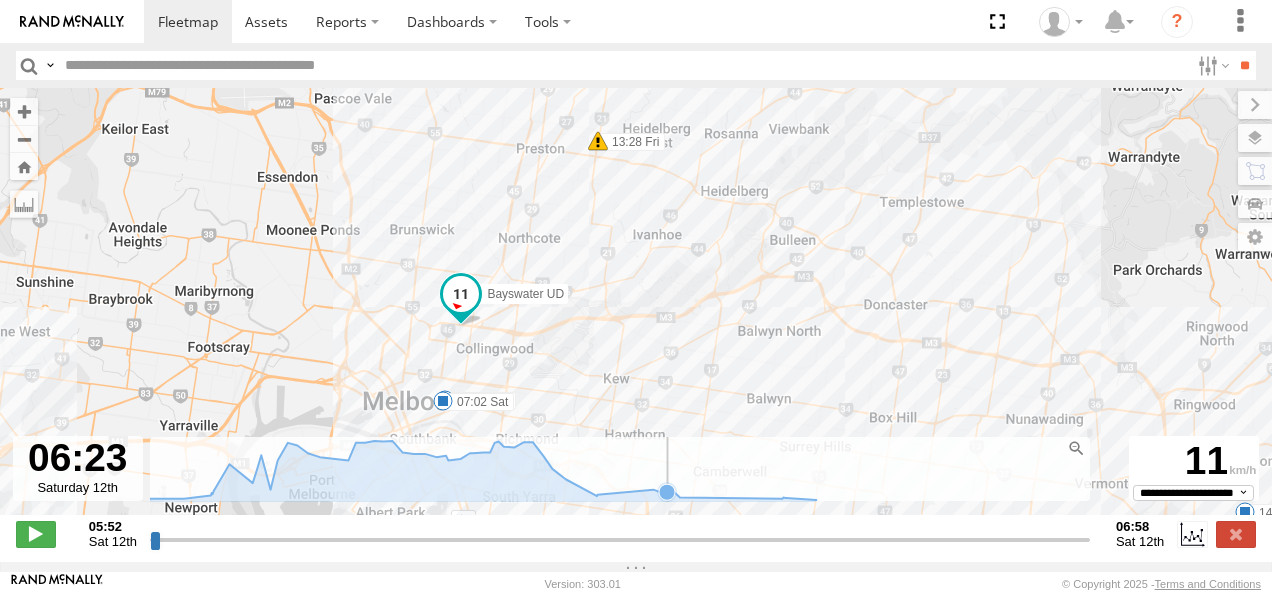 click 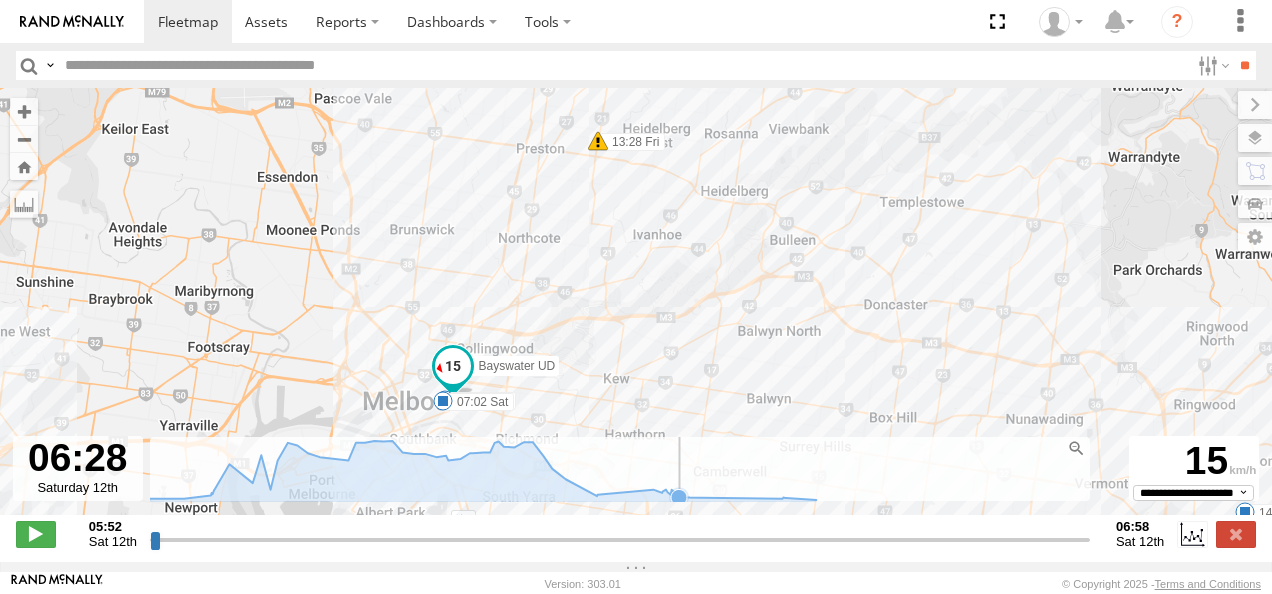 click 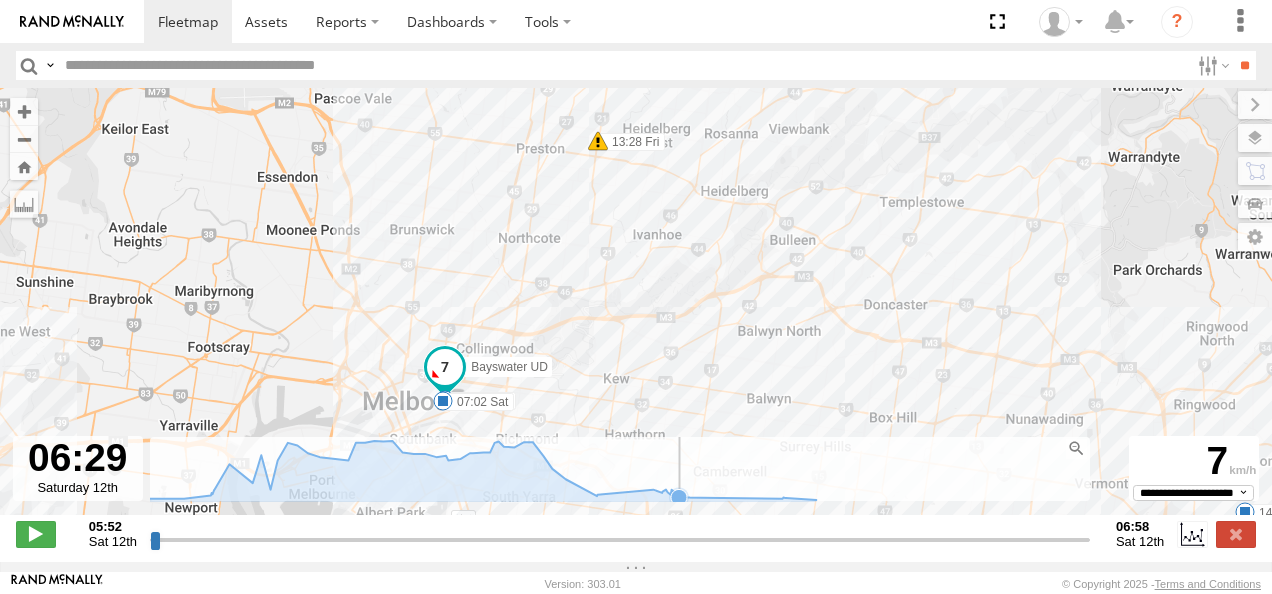 click 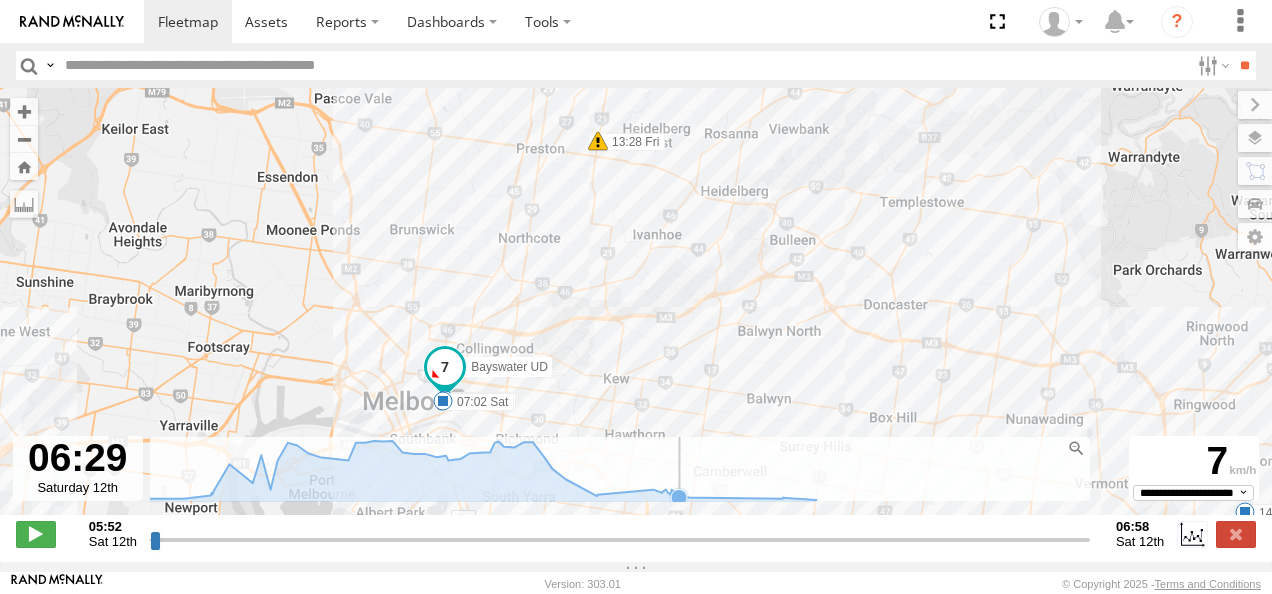 click 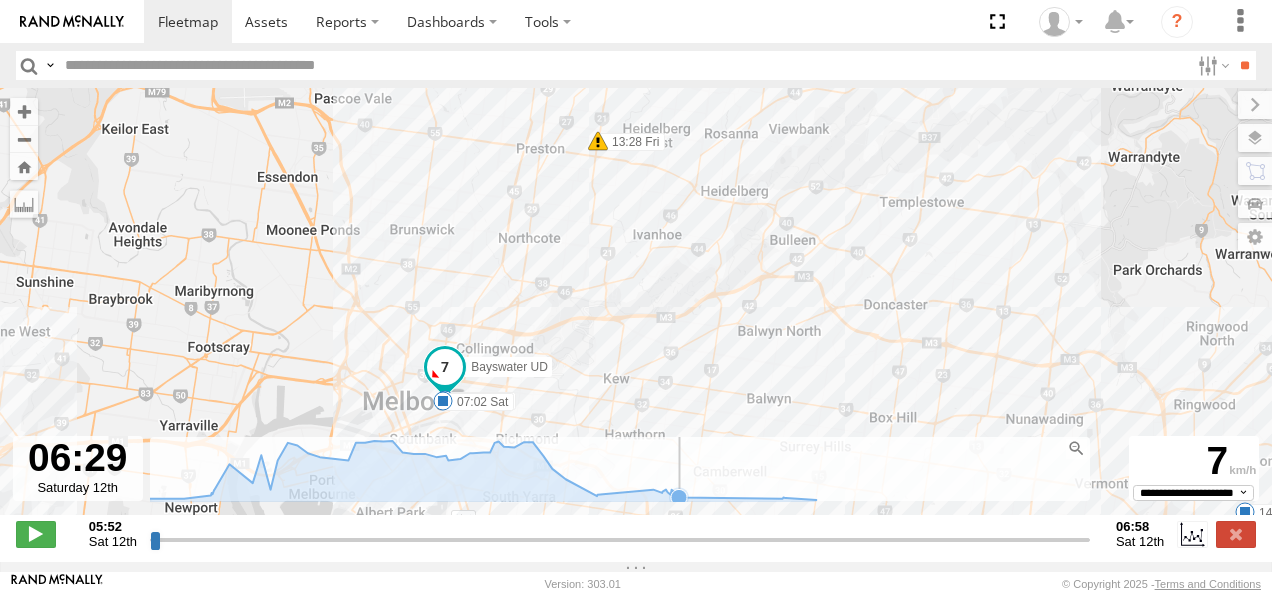 click 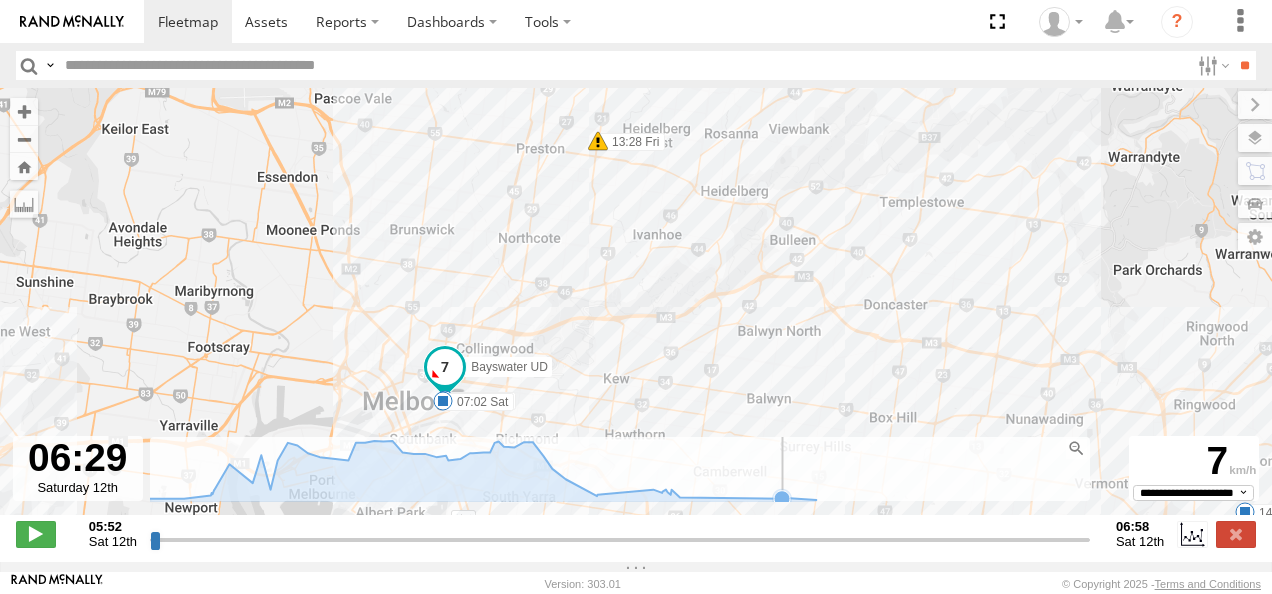 click 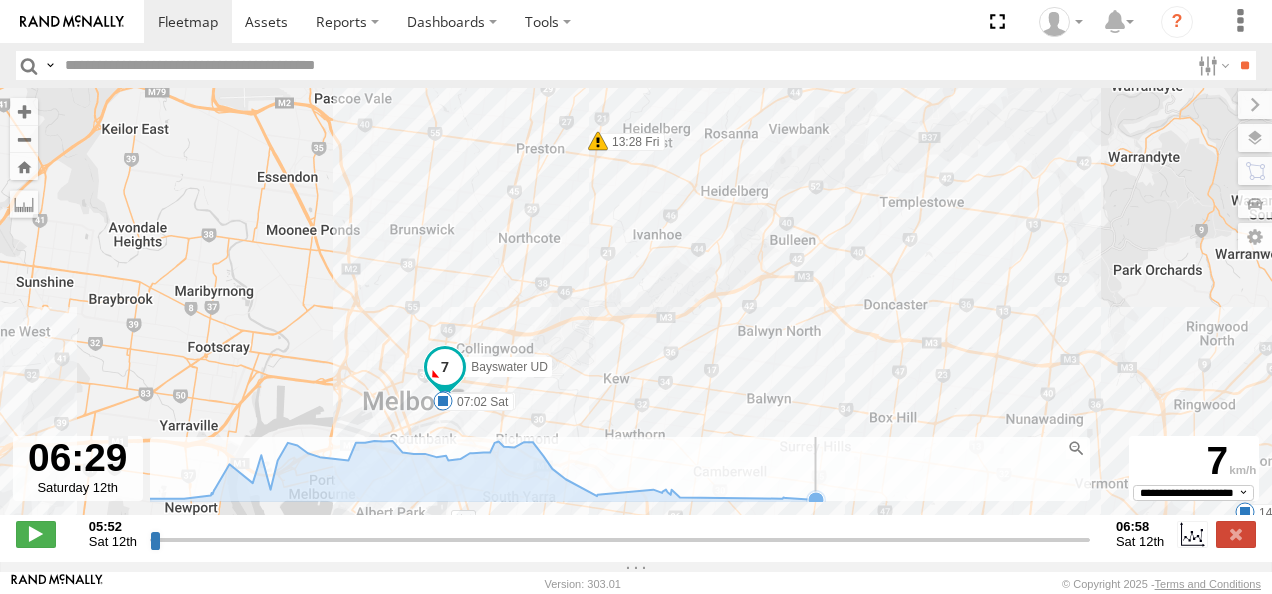 click 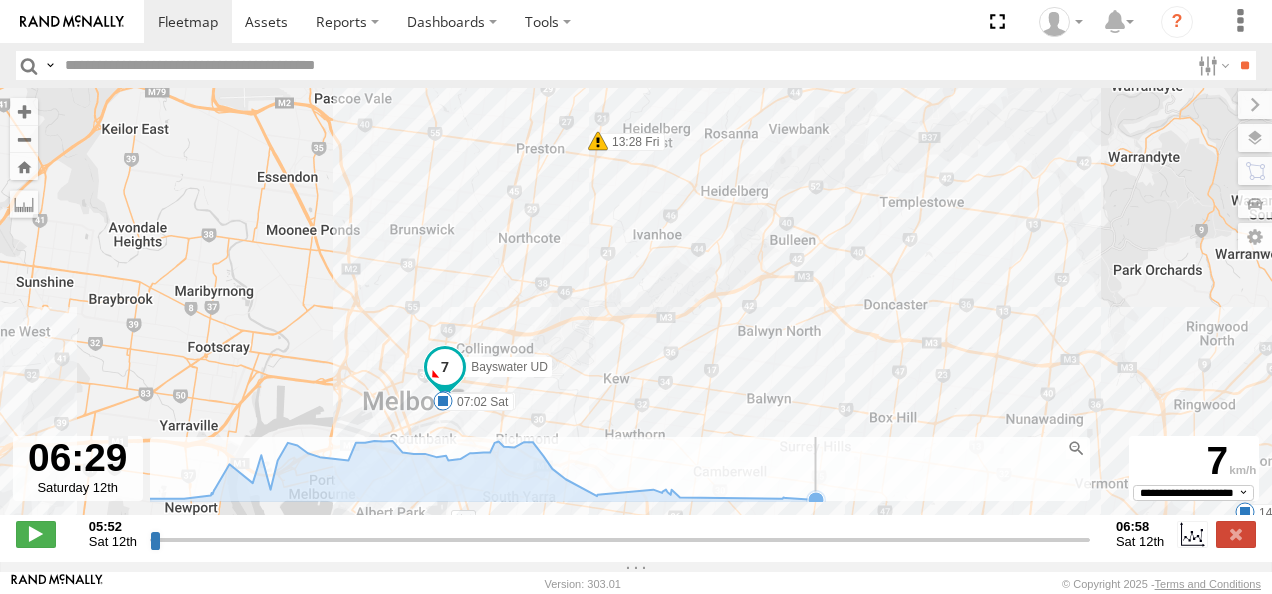 click 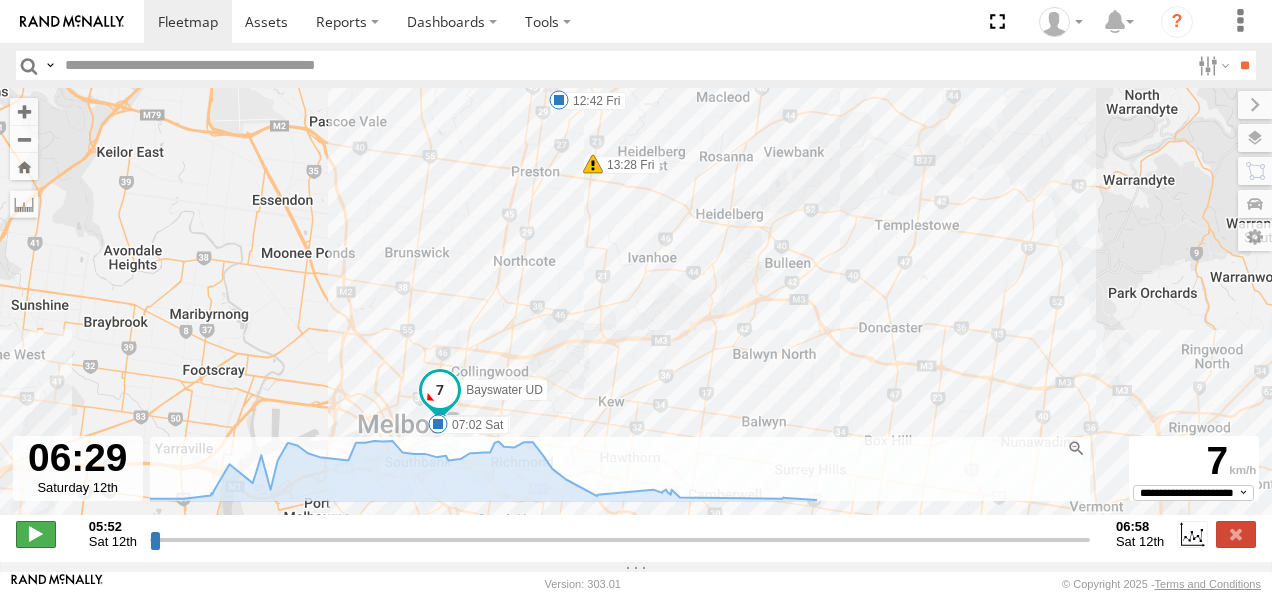 click at bounding box center (36, 534) 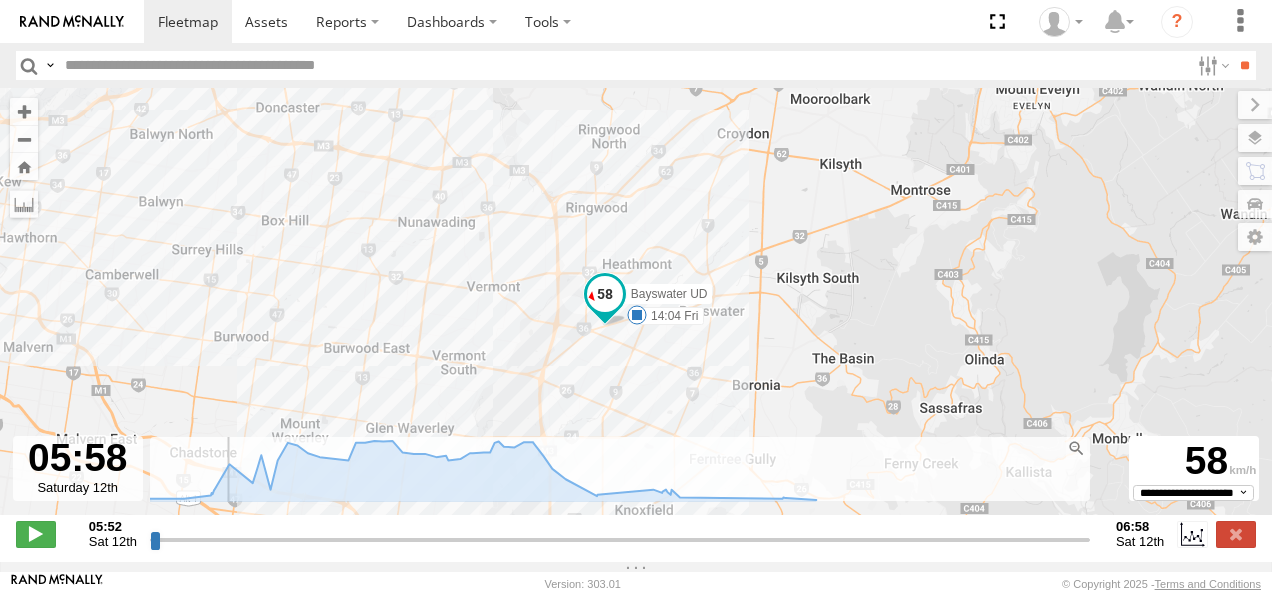 click at bounding box center (620, 539) 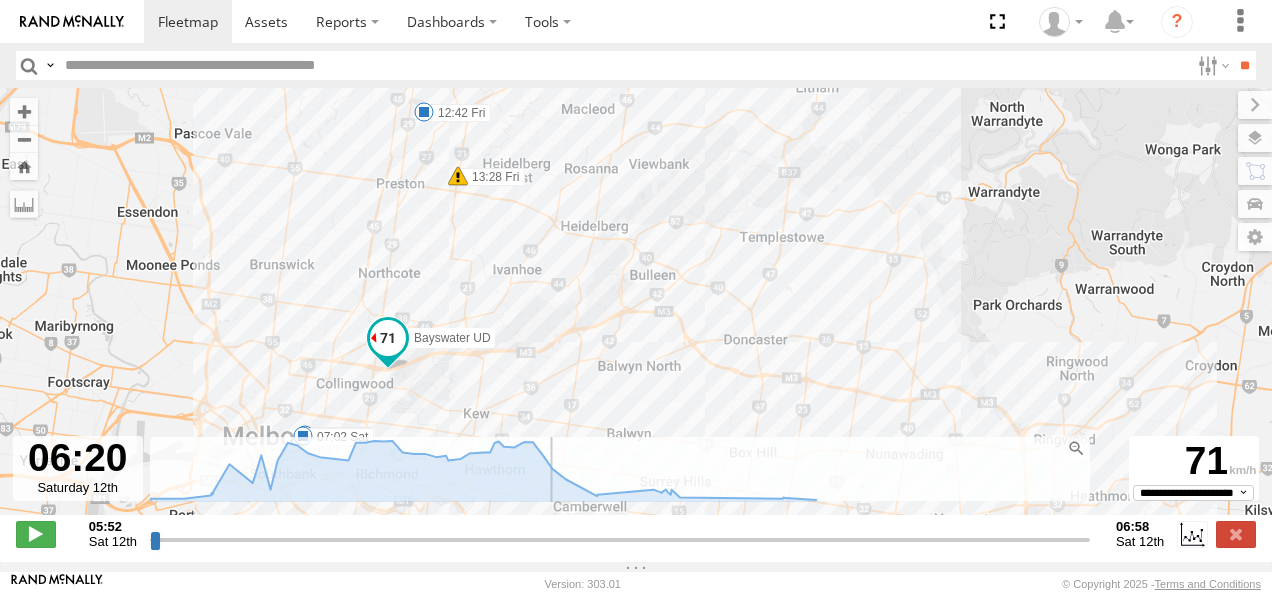 click at bounding box center (620, 539) 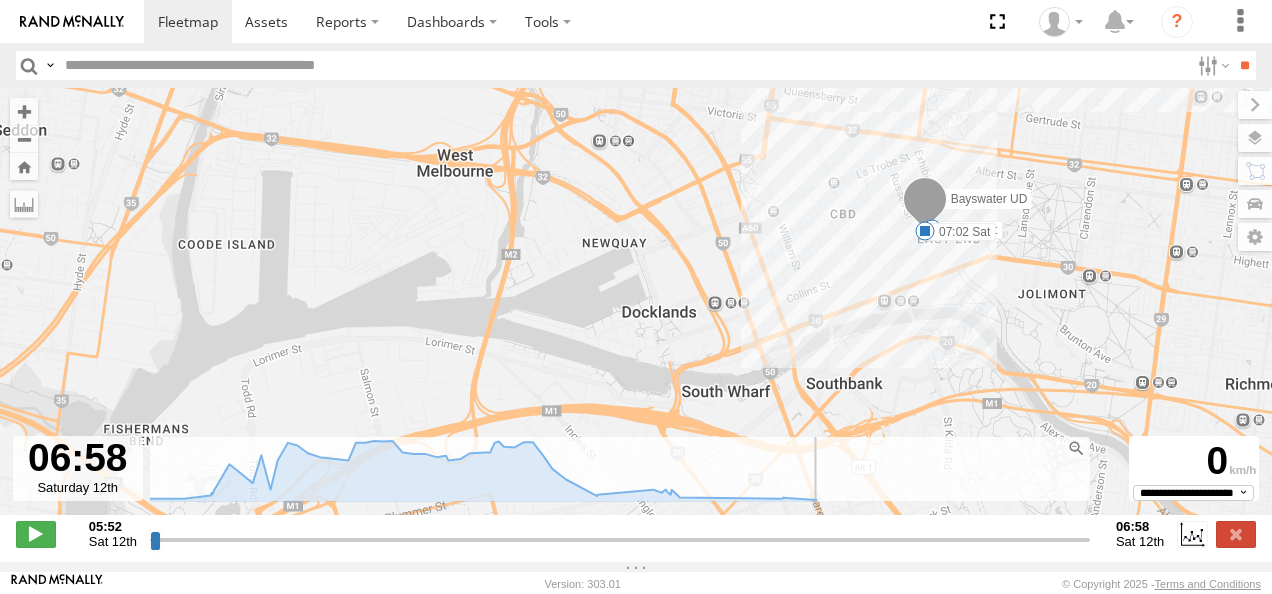 type on "**********" 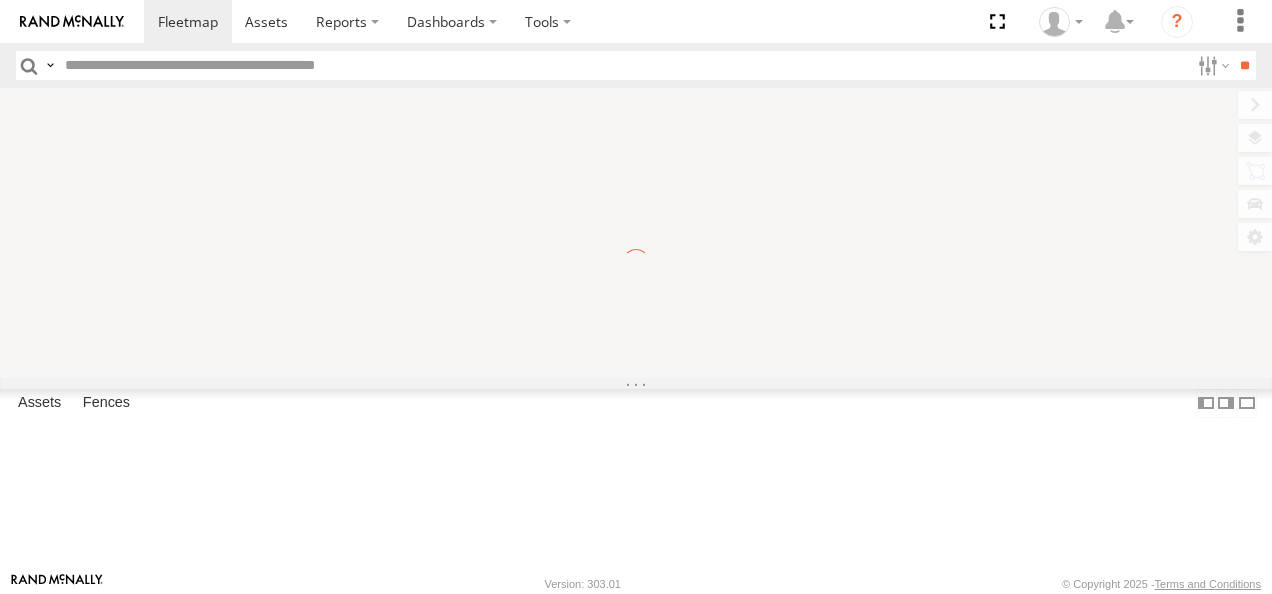scroll, scrollTop: 0, scrollLeft: 0, axis: both 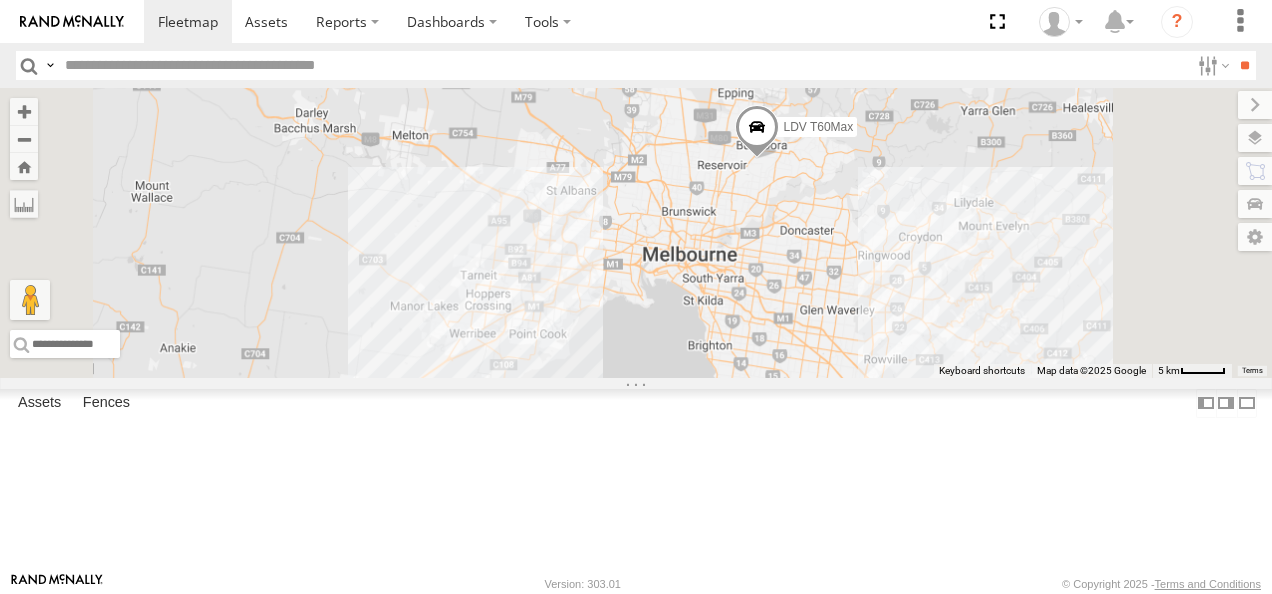 drag, startPoint x: 984, startPoint y: 442, endPoint x: 908, endPoint y: 278, distance: 180.75398 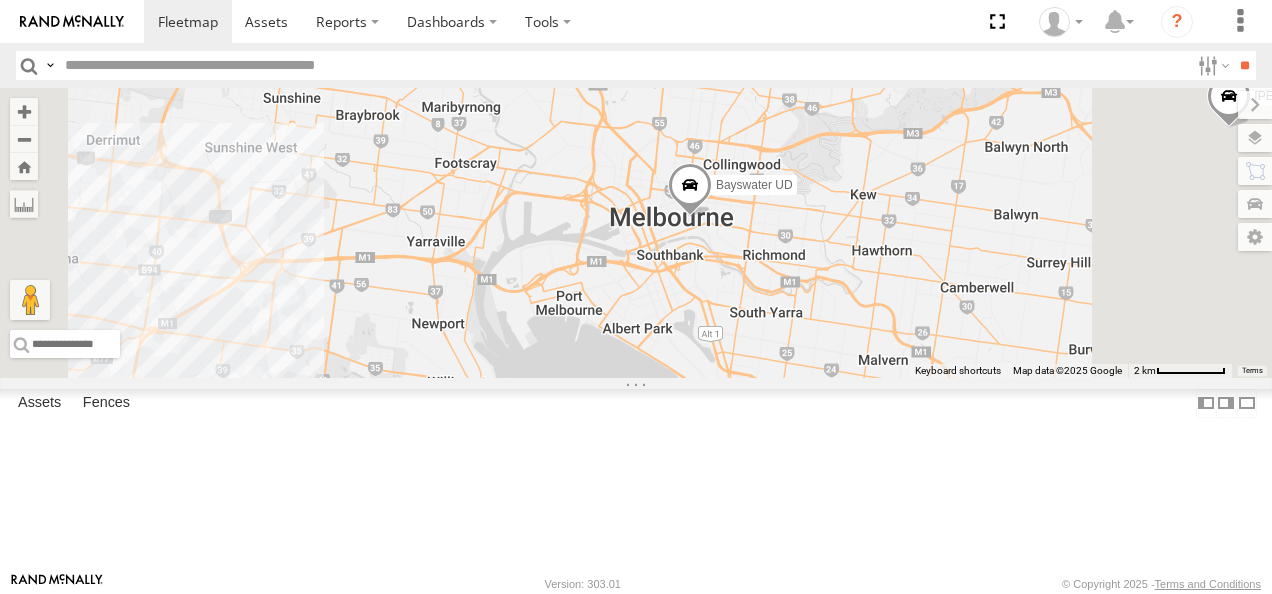 drag, startPoint x: 901, startPoint y: 310, endPoint x: 884, endPoint y: 364, distance: 56.61272 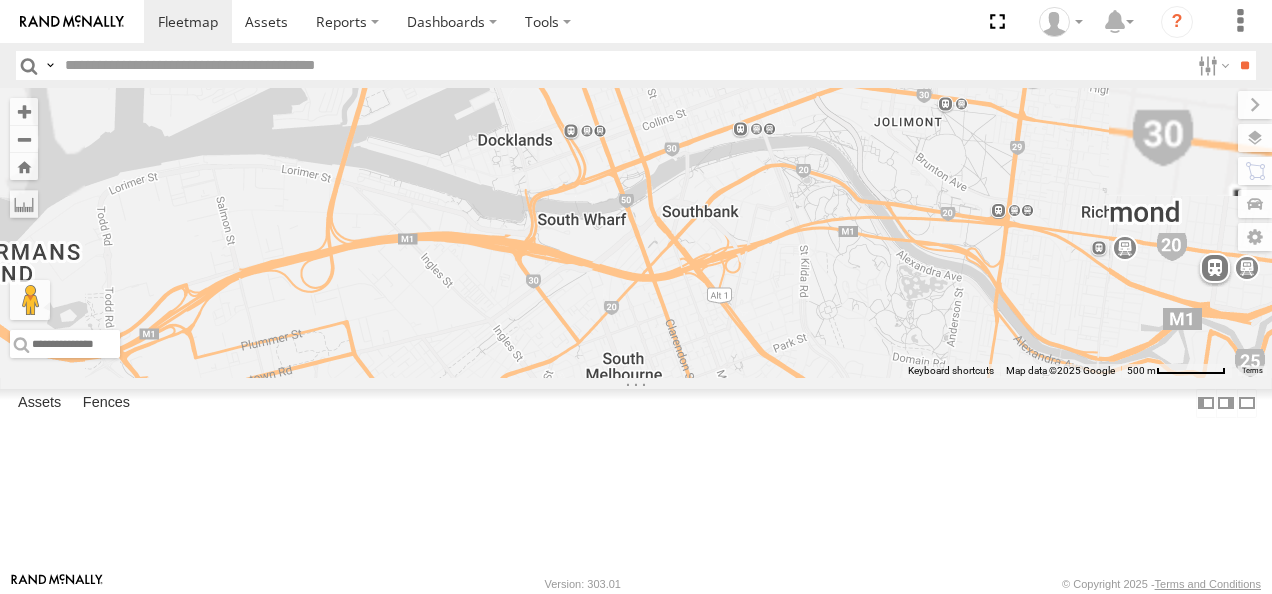 drag, startPoint x: 1052, startPoint y: 236, endPoint x: 832, endPoint y: 443, distance: 302.0745 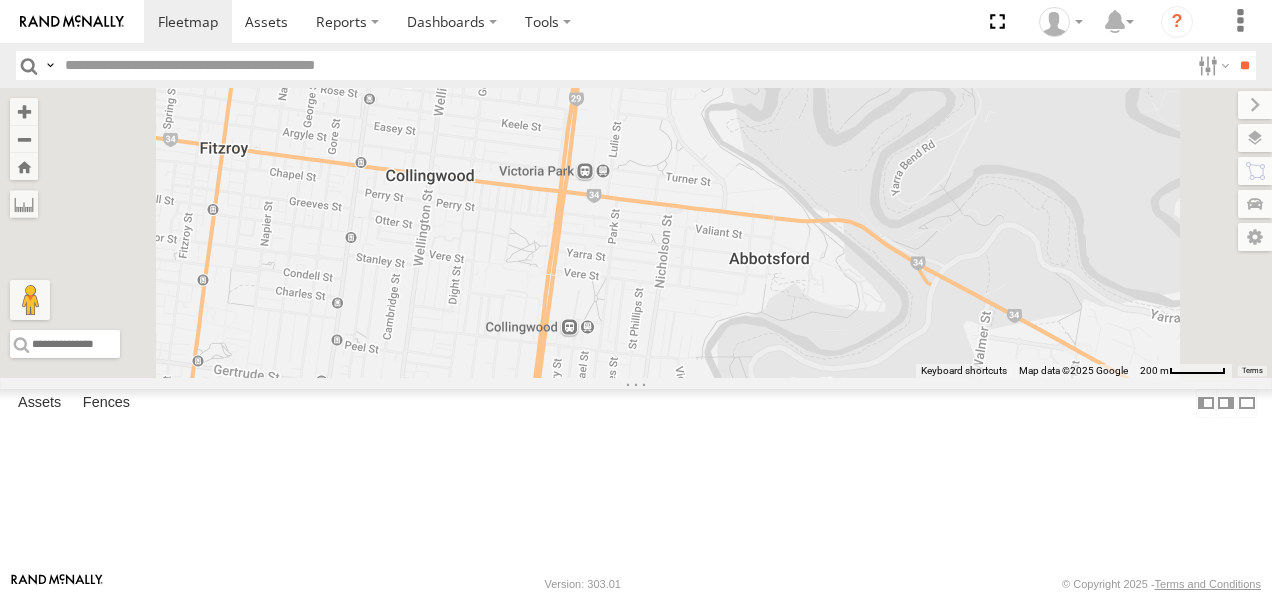 drag, startPoint x: 742, startPoint y: 463, endPoint x: 1189, endPoint y: 381, distance: 454.459 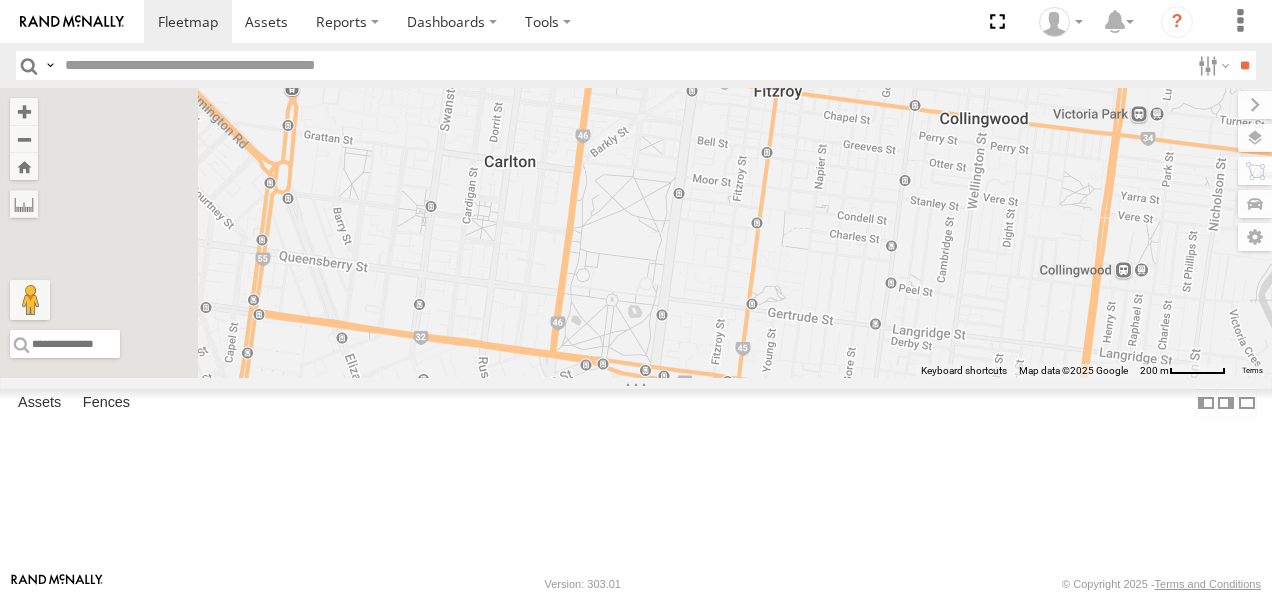 drag, startPoint x: 904, startPoint y: 433, endPoint x: 958, endPoint y: 274, distance: 167.91962 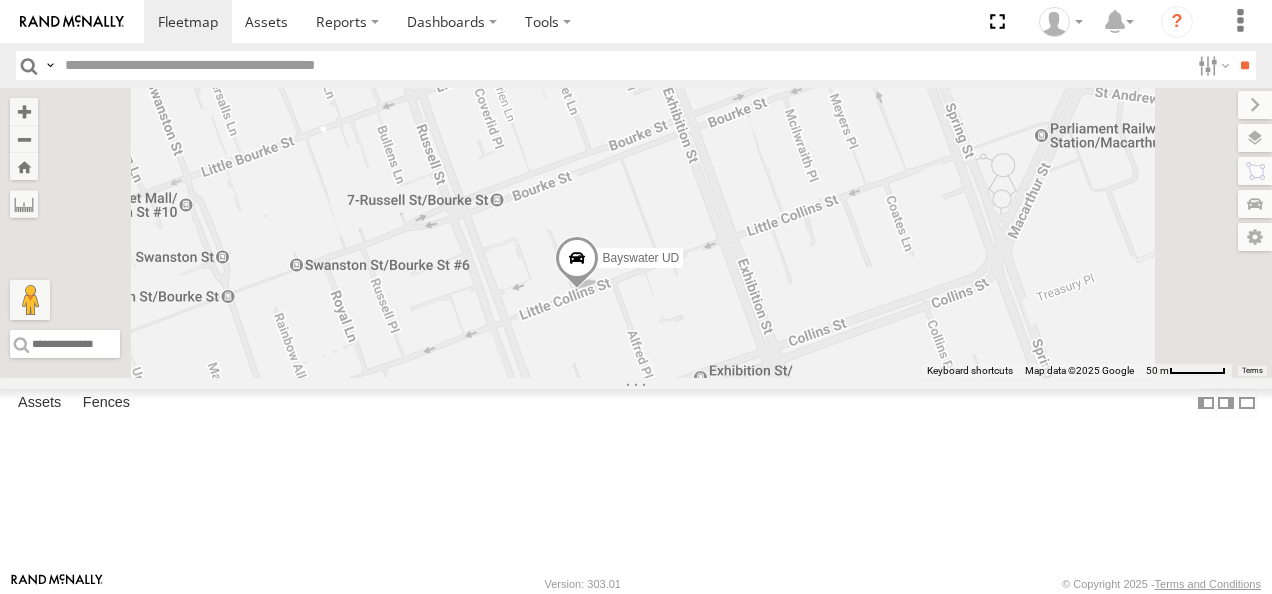 drag, startPoint x: 846, startPoint y: 383, endPoint x: 973, endPoint y: 378, distance: 127.09839 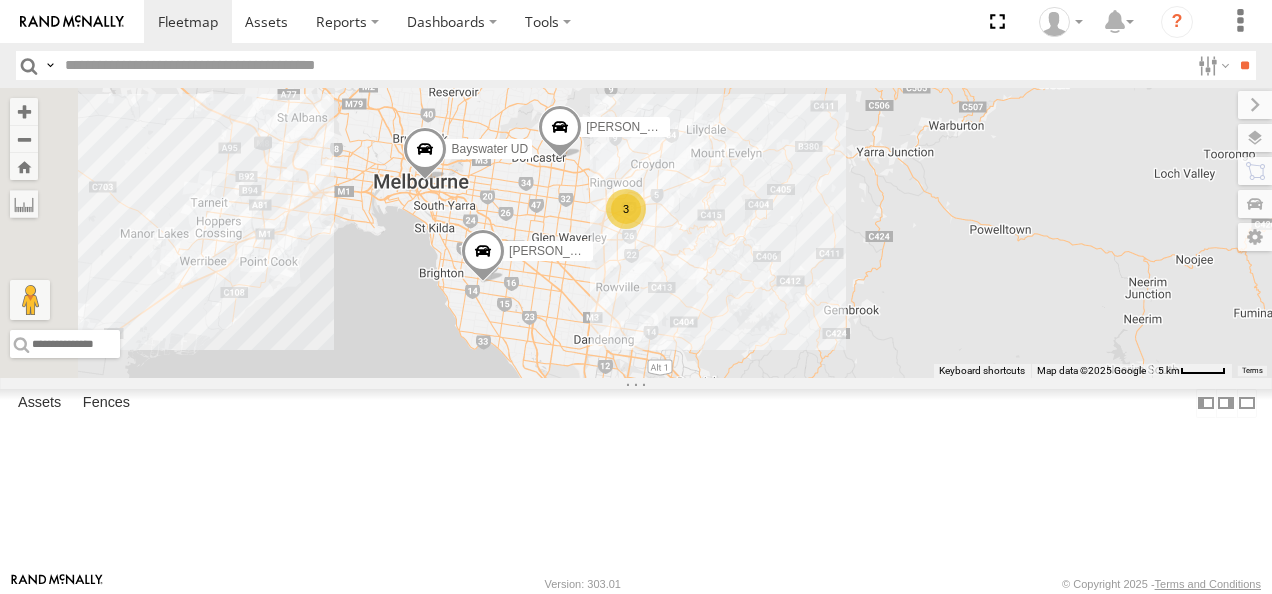 drag, startPoint x: 852, startPoint y: 322, endPoint x: 984, endPoint y: 498, distance: 220 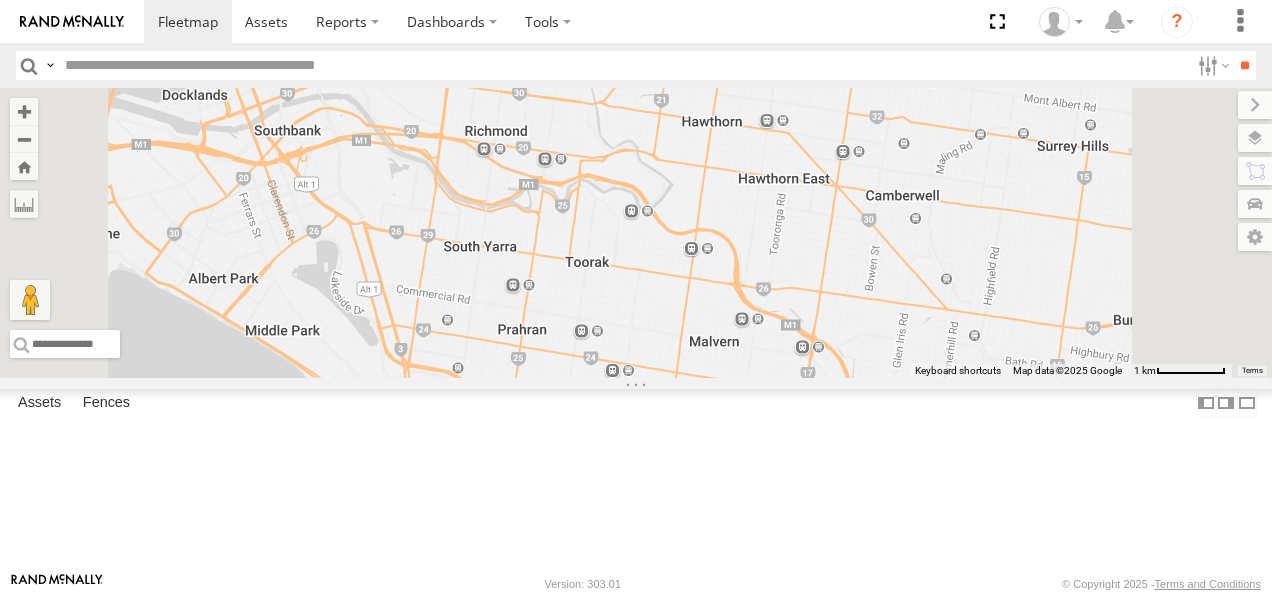 drag, startPoint x: 684, startPoint y: 314, endPoint x: 678, endPoint y: 344, distance: 30.594116 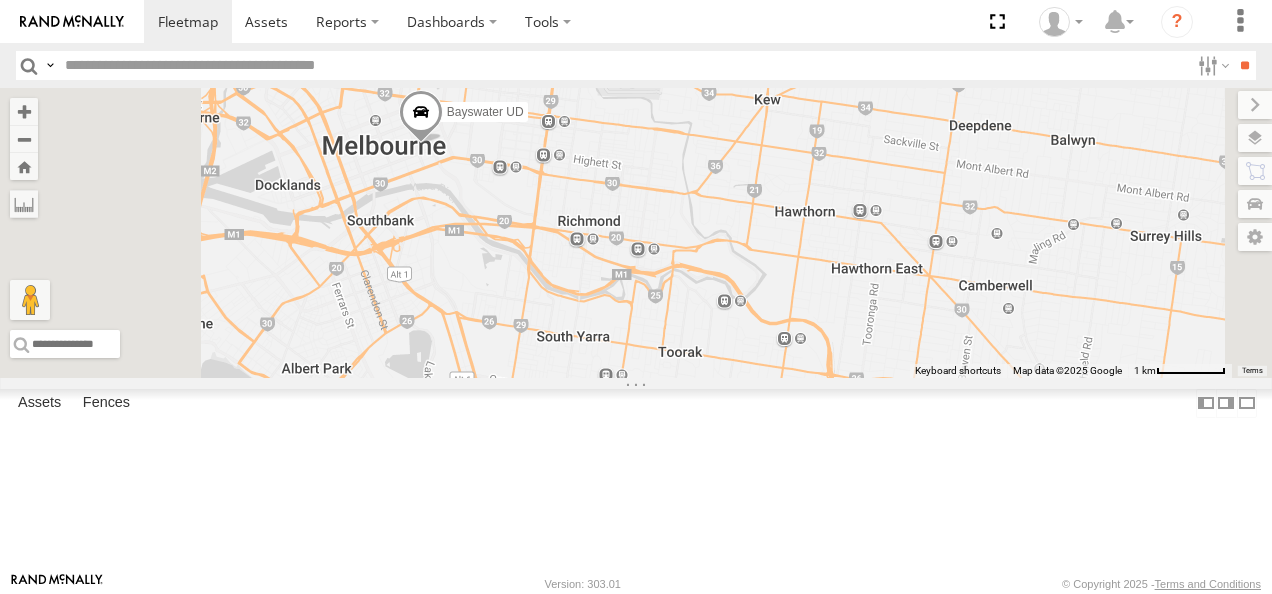 drag, startPoint x: 729, startPoint y: 360, endPoint x: 854, endPoint y: 486, distance: 177.48521 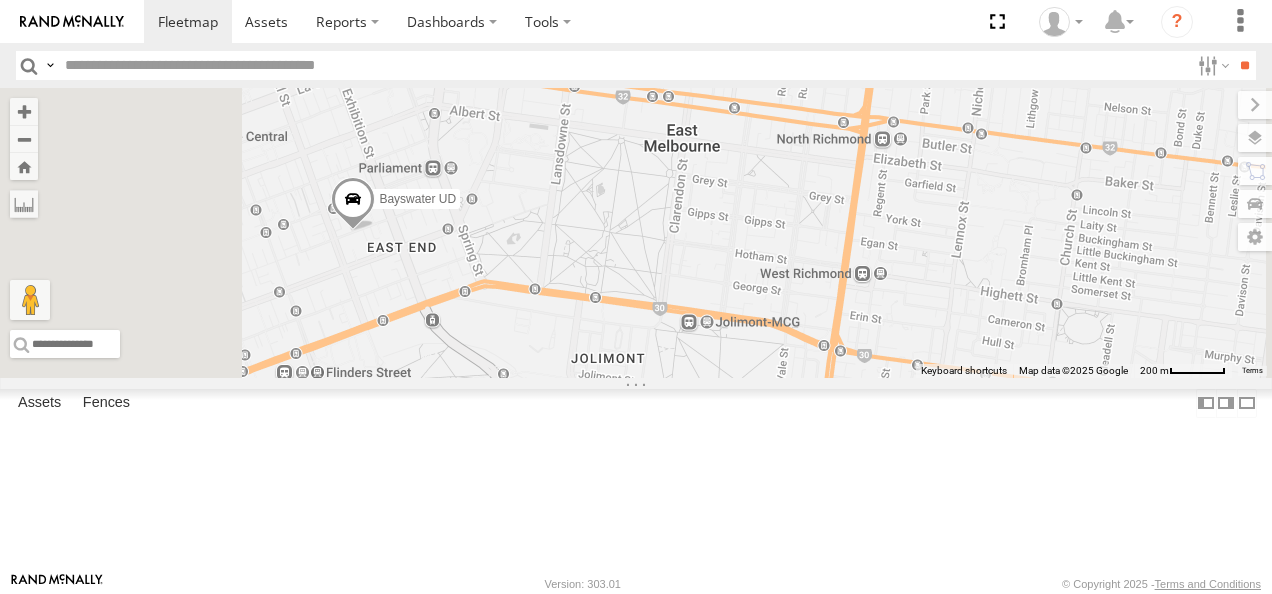 click at bounding box center (353, 204) 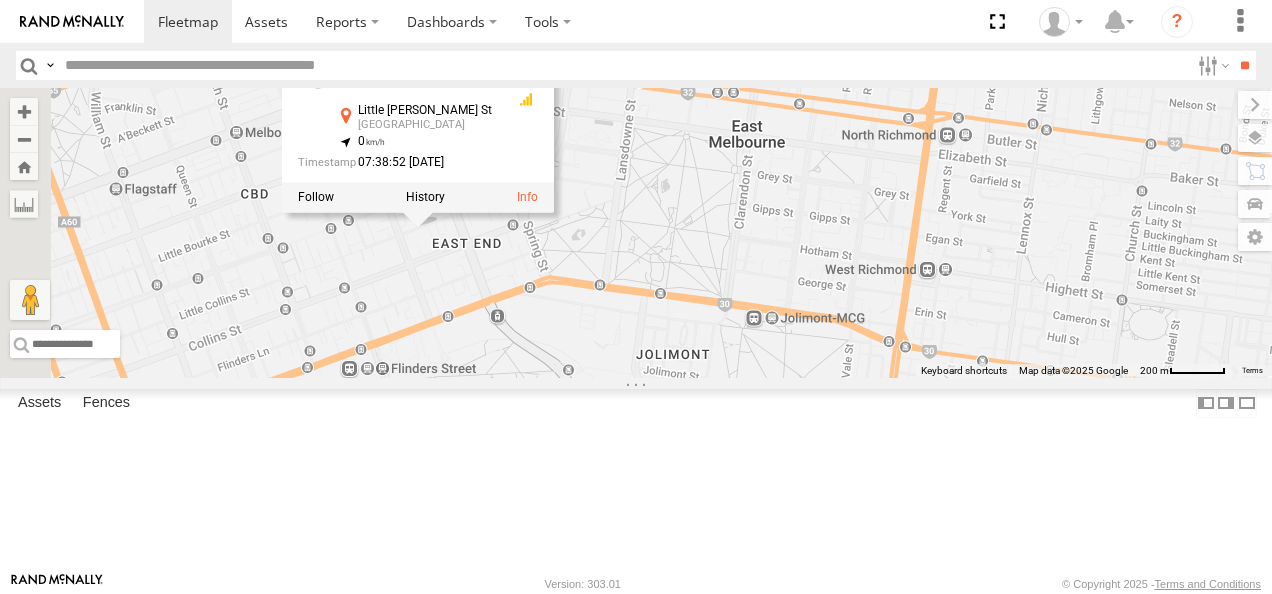 drag, startPoint x: 633, startPoint y: 400, endPoint x: 706, endPoint y: 394, distance: 73.24616 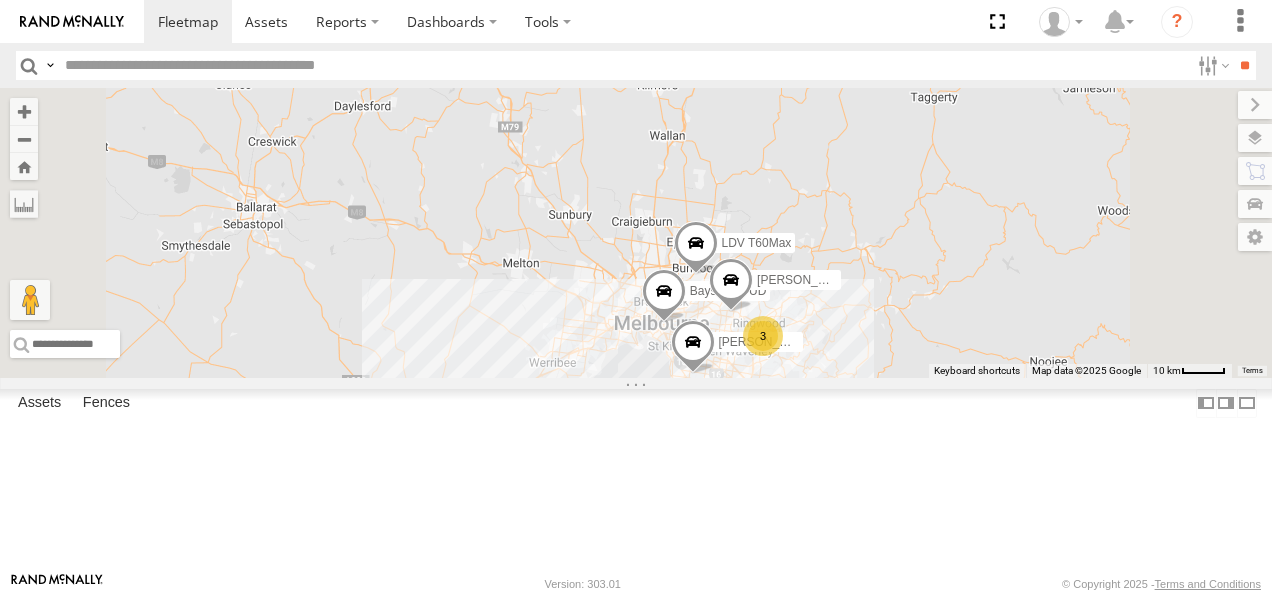 drag, startPoint x: 1070, startPoint y: 470, endPoint x: 959, endPoint y: 350, distance: 163.46559 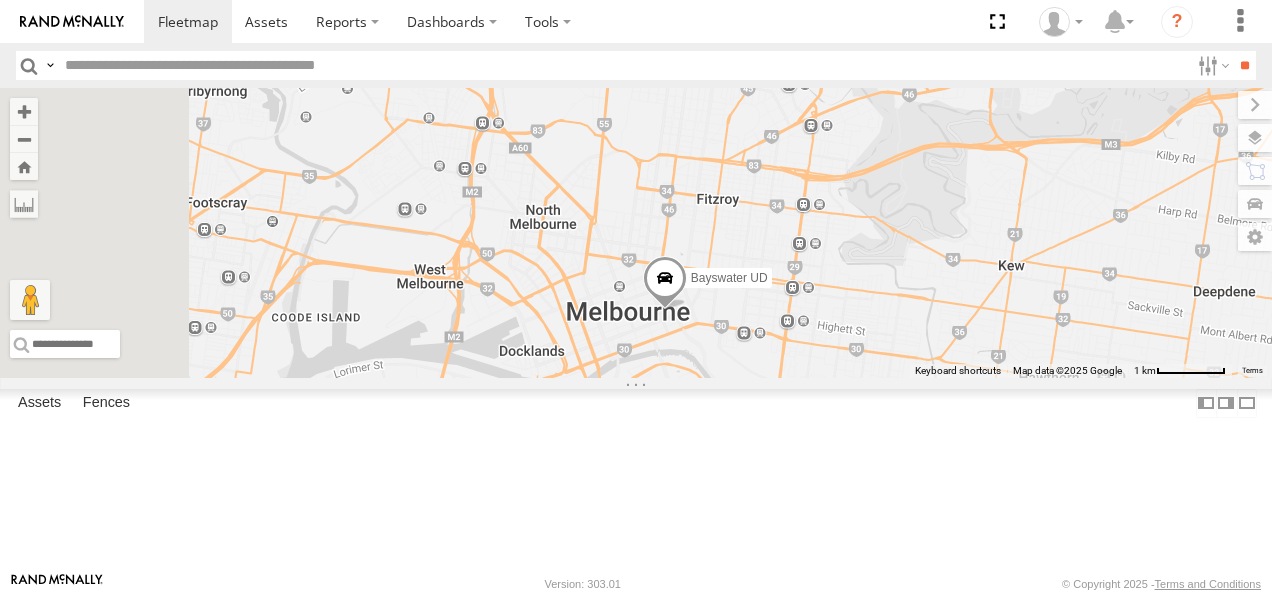 drag, startPoint x: 782, startPoint y: 388, endPoint x: 1097, endPoint y: 474, distance: 326.52872 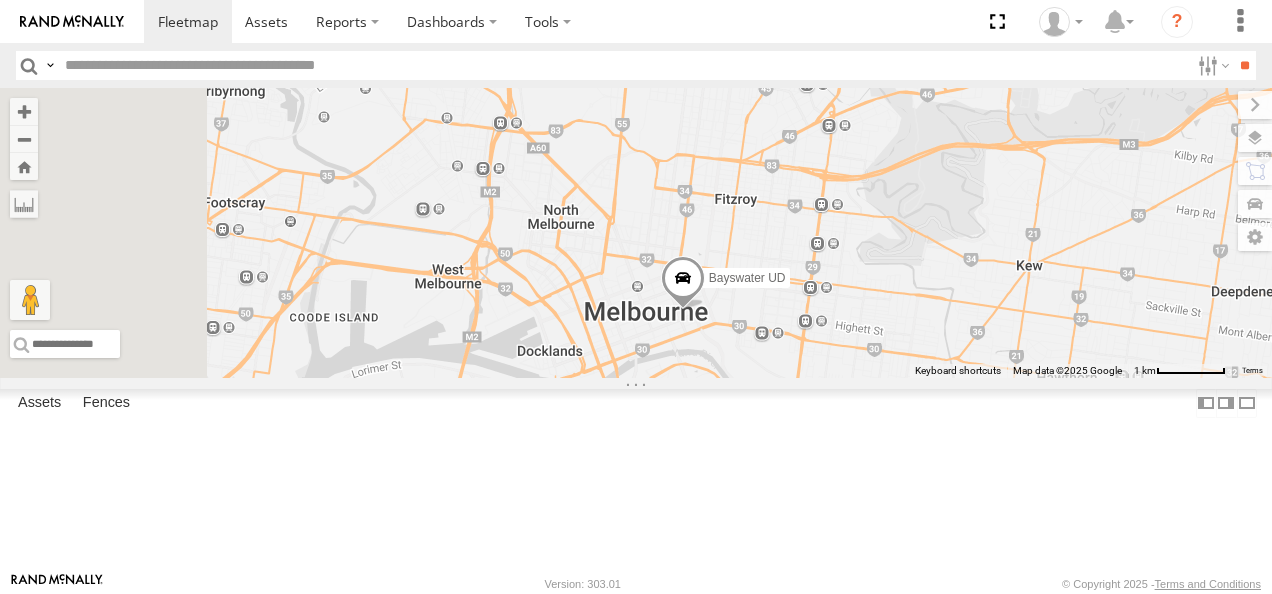 click at bounding box center (683, 284) 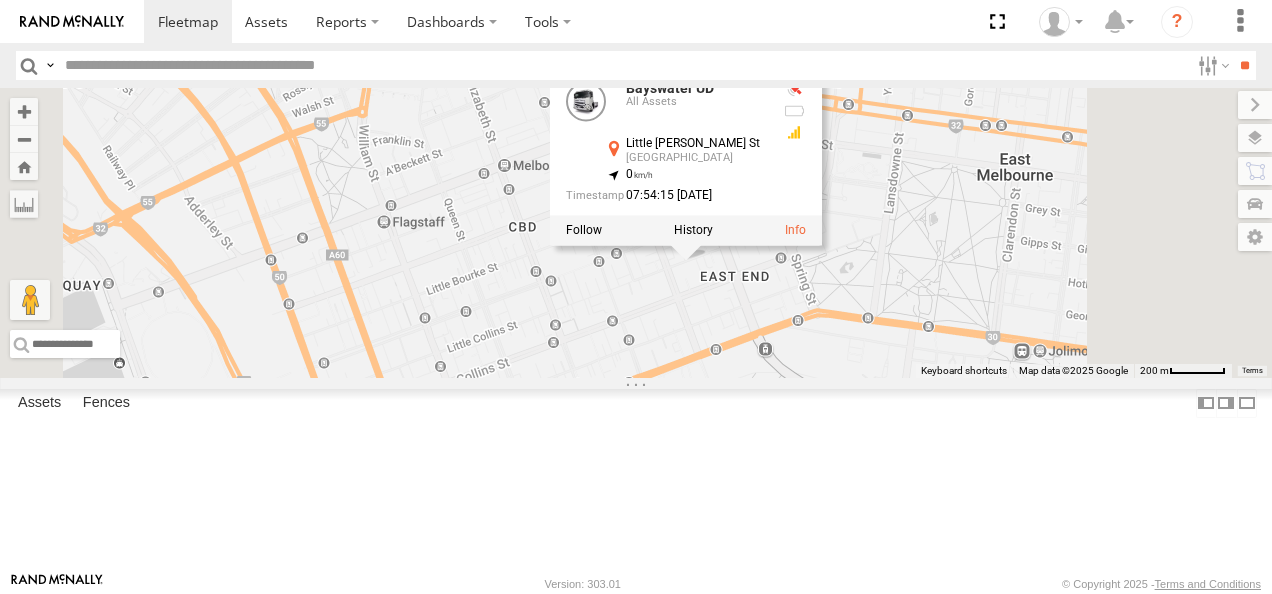 drag, startPoint x: 900, startPoint y: 354, endPoint x: 958, endPoint y: 467, distance: 127.01575 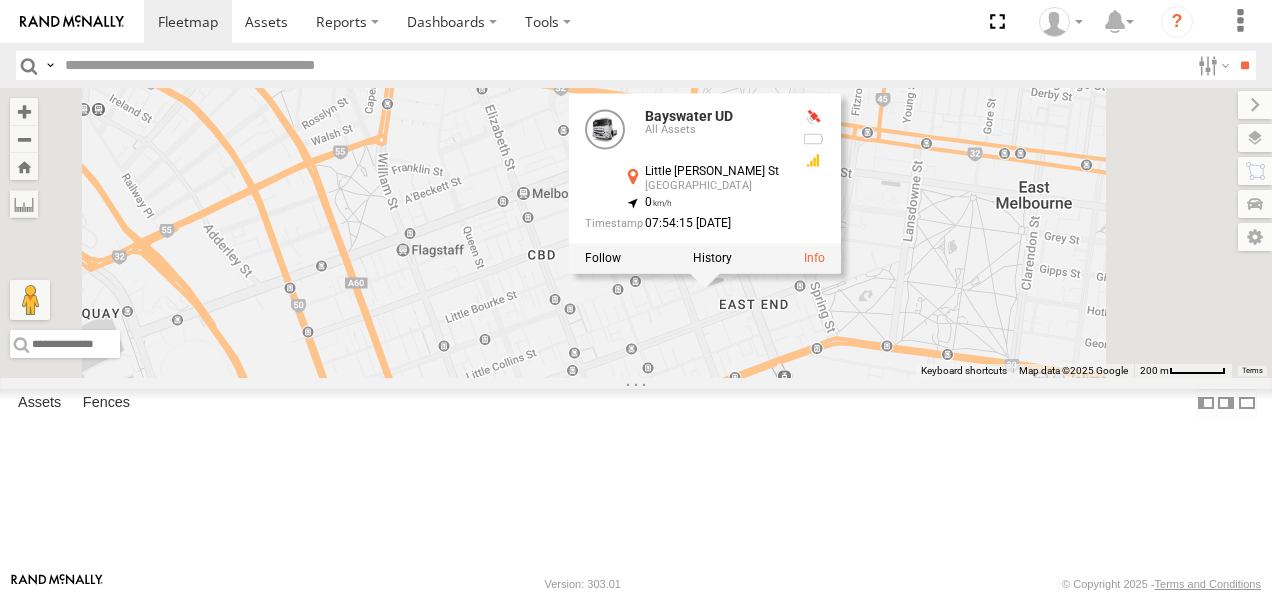 click on "LDV T60Max Nick Astra Bayswater UD Jennifer BMW Bayswater UD All Assets Little Collins St Melbourne -37.81348 ,  144.96938 0 07:54:15 12/07/2025" at bounding box center [636, 233] 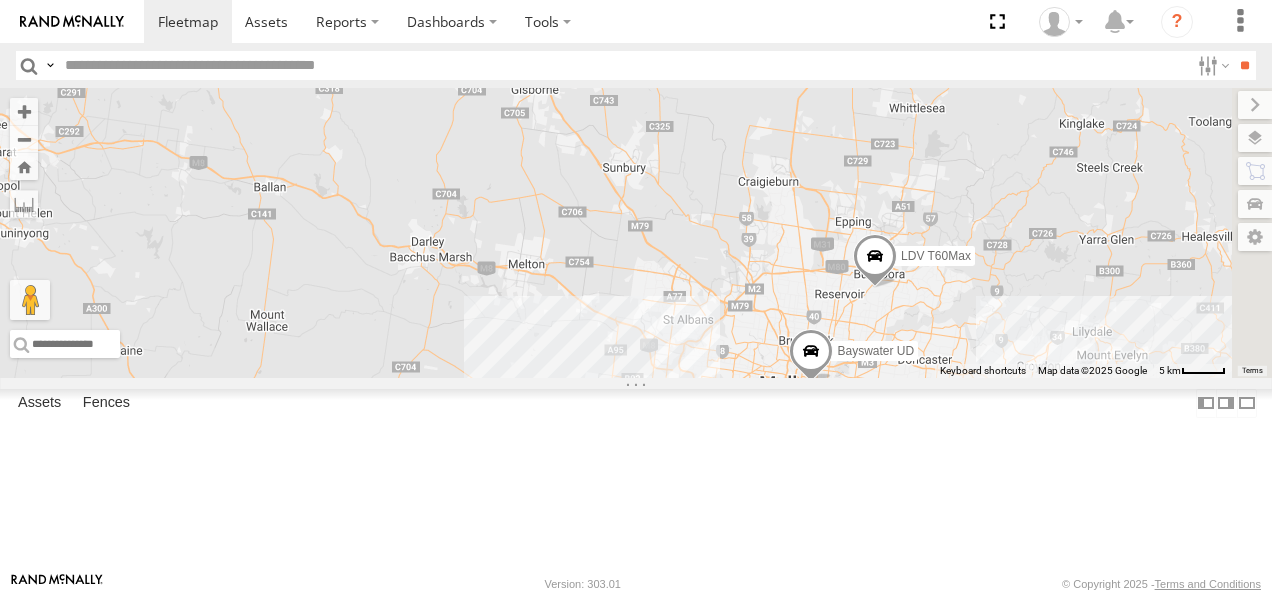 drag, startPoint x: 993, startPoint y: 431, endPoint x: 856, endPoint y: 404, distance: 139.63524 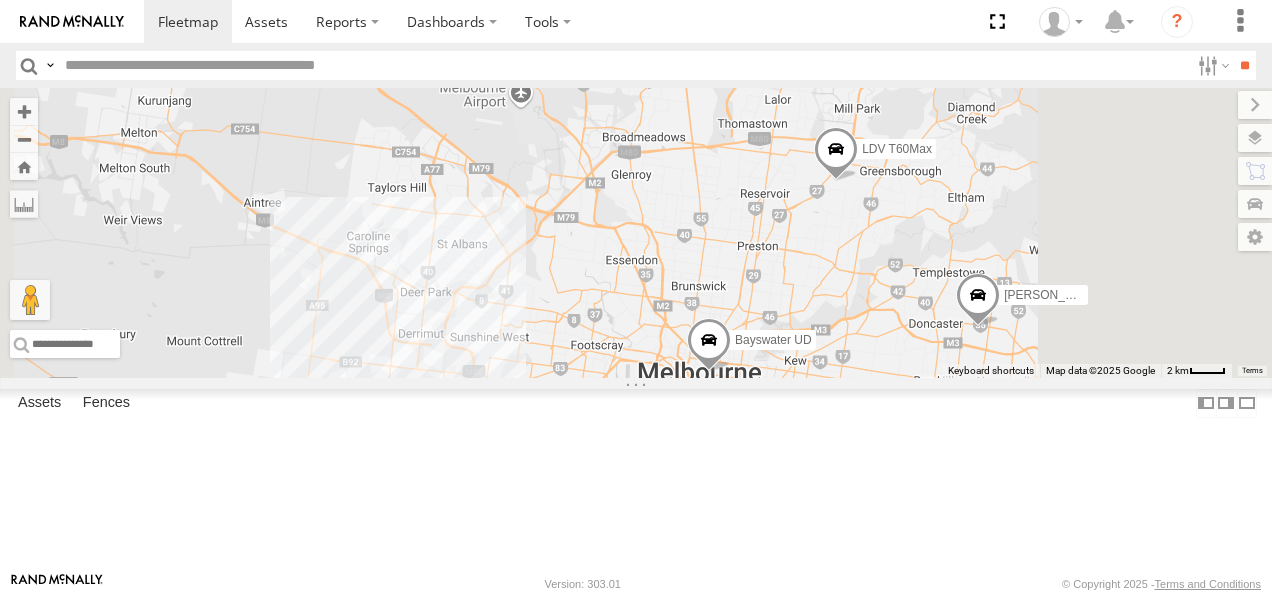 drag, startPoint x: 1072, startPoint y: 450, endPoint x: 857, endPoint y: 393, distance: 222.42752 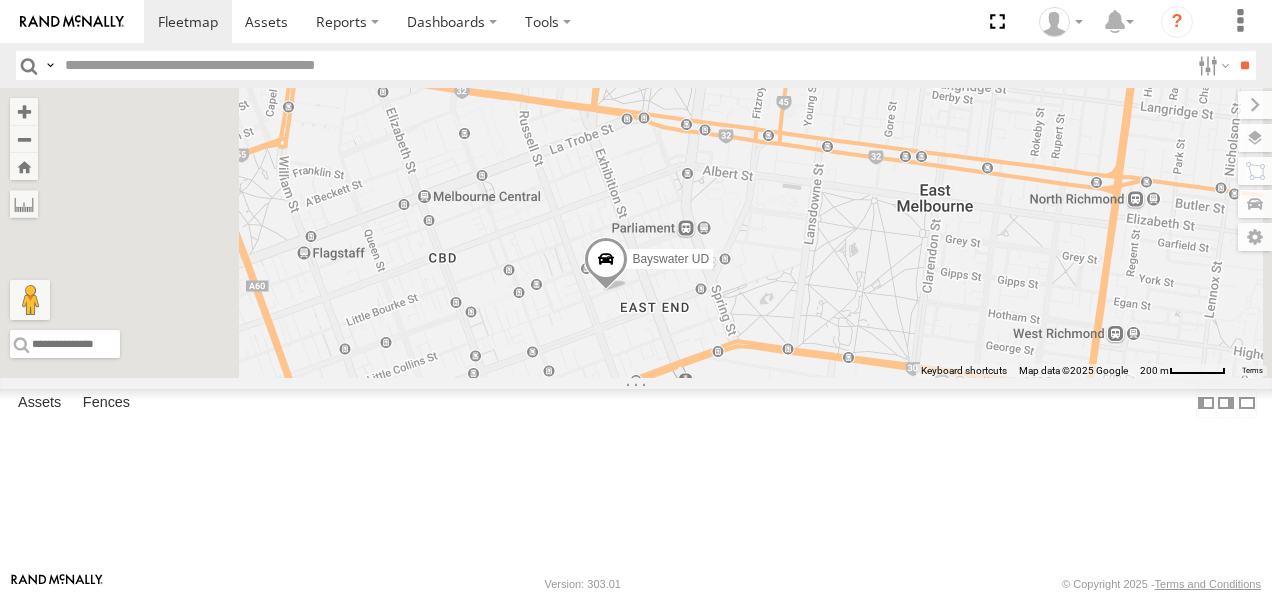 drag, startPoint x: 802, startPoint y: 390, endPoint x: 941, endPoint y: 441, distance: 148.06079 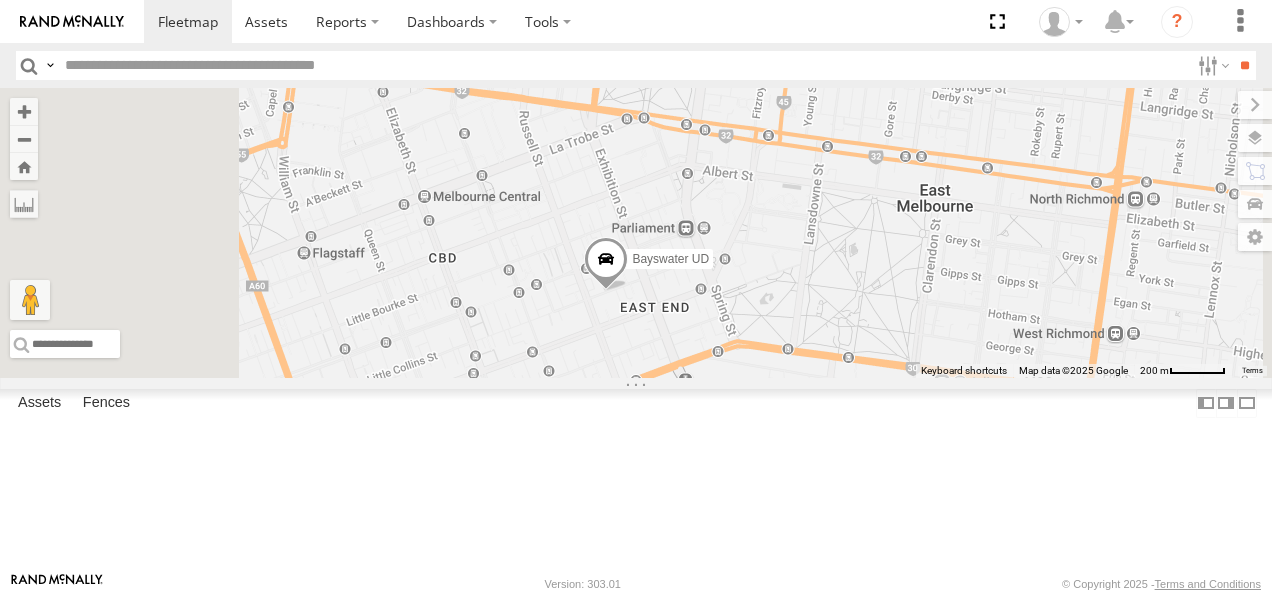 click at bounding box center [606, 264] 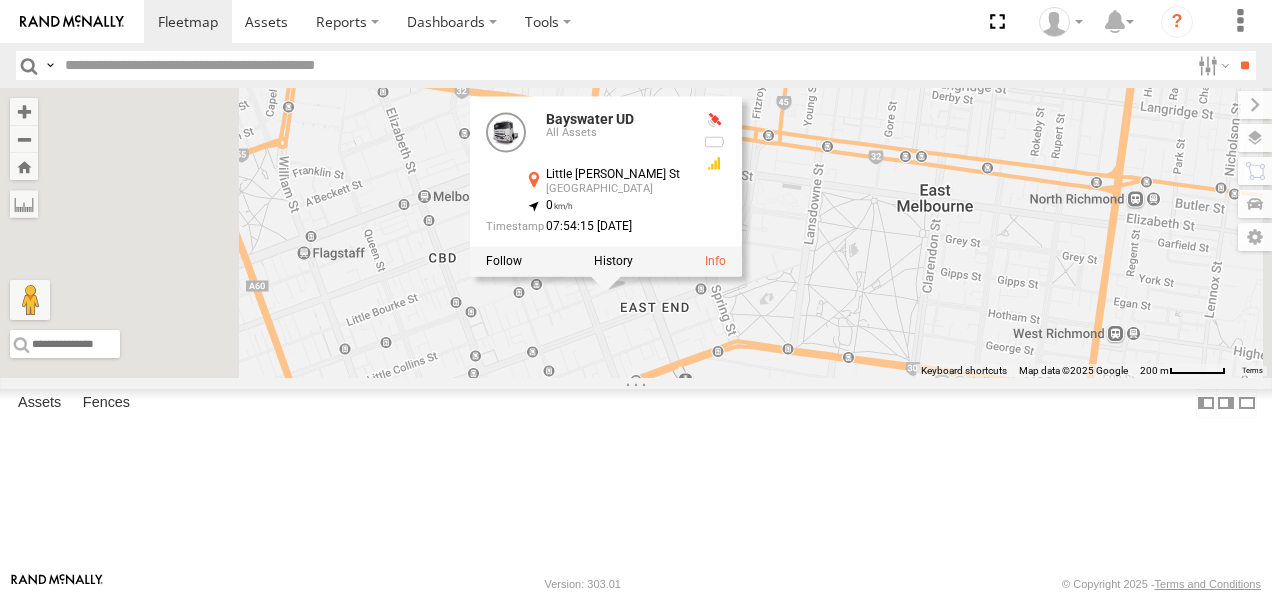 click on "LDV T60Max Bayswater UD Jennifer BMW Bayswater UD All Assets Little Collins St Melbourne -37.81348 ,  144.96938 0 07:54:15 12/07/2025" at bounding box center [636, 233] 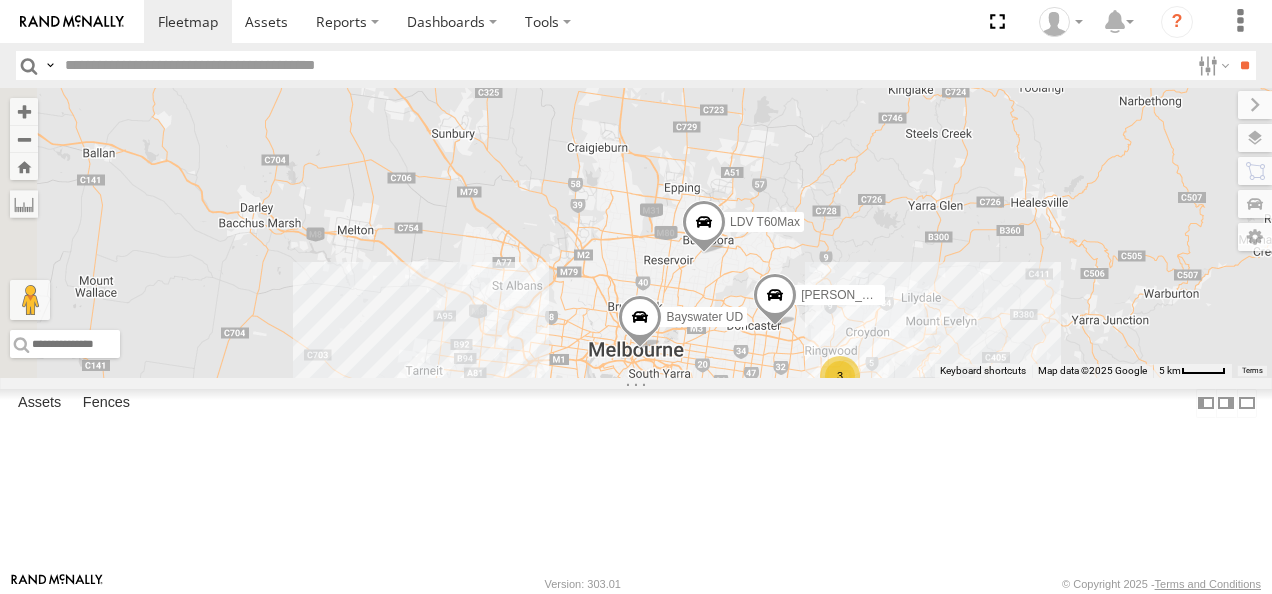 drag, startPoint x: 917, startPoint y: 456, endPoint x: 1010, endPoint y: 330, distance: 156.6046 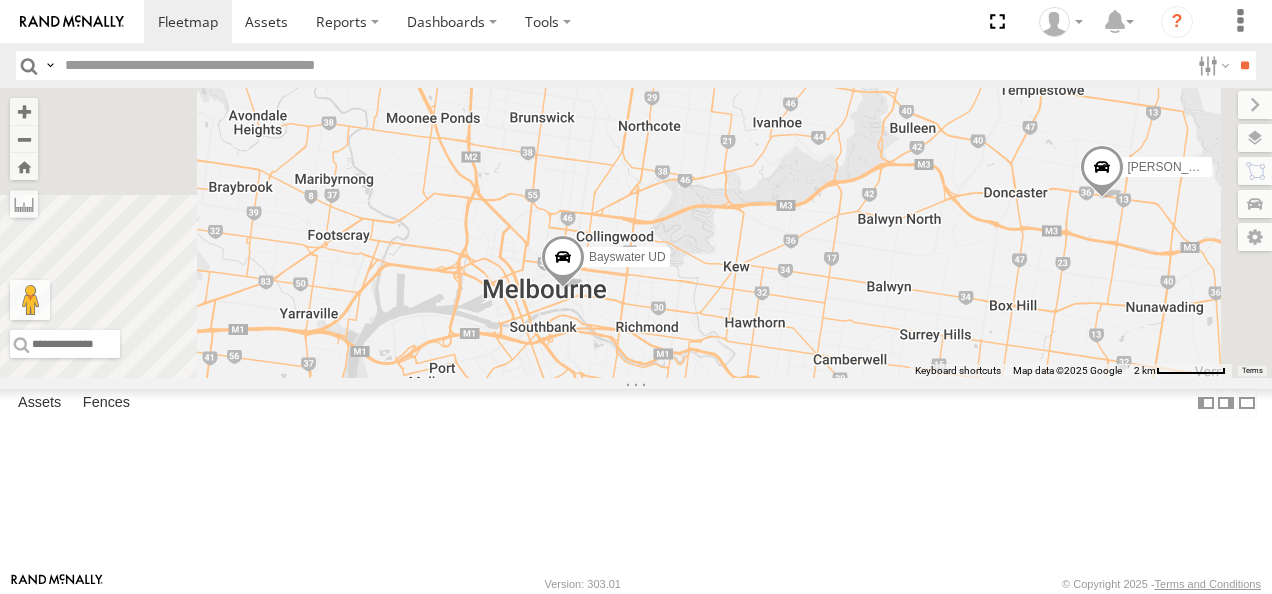 drag, startPoint x: 1006, startPoint y: 390, endPoint x: 1032, endPoint y: 371, distance: 32.202484 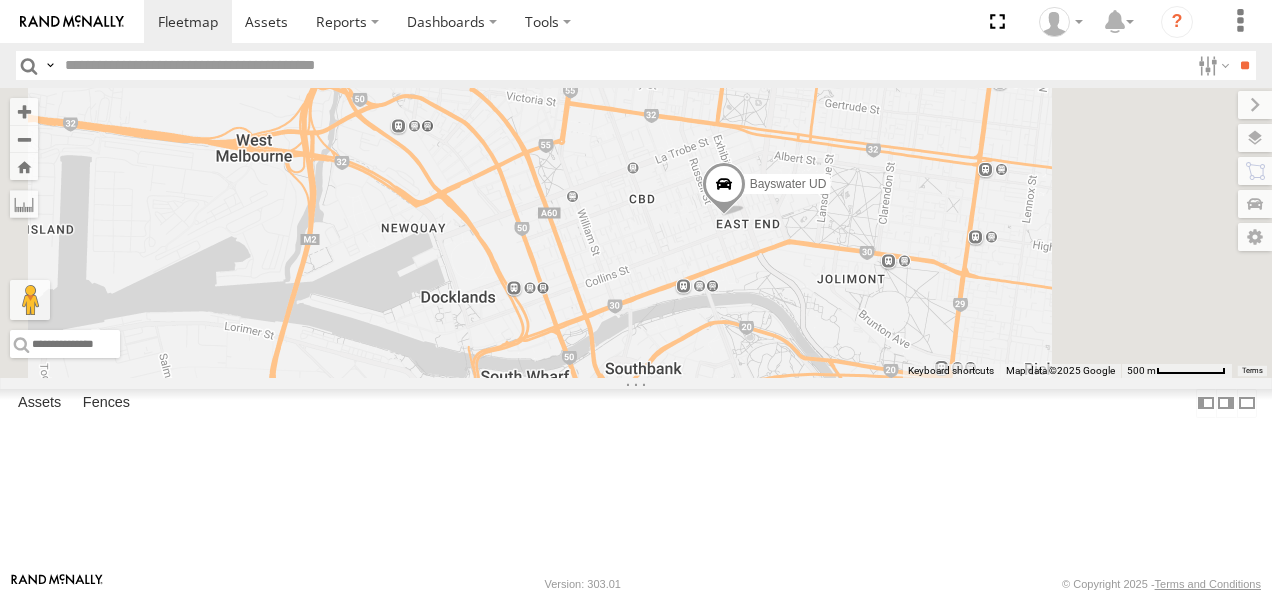 drag, startPoint x: 924, startPoint y: 294, endPoint x: 906, endPoint y: 604, distance: 310.52216 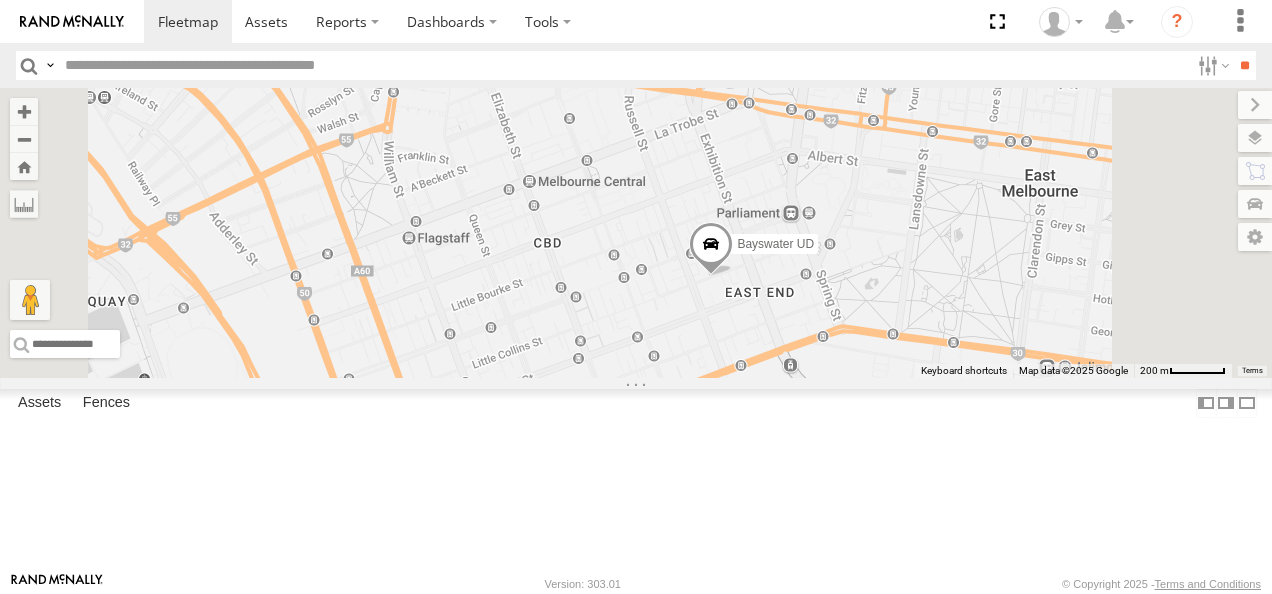 drag, startPoint x: 991, startPoint y: 309, endPoint x: 912, endPoint y: 511, distance: 216.89859 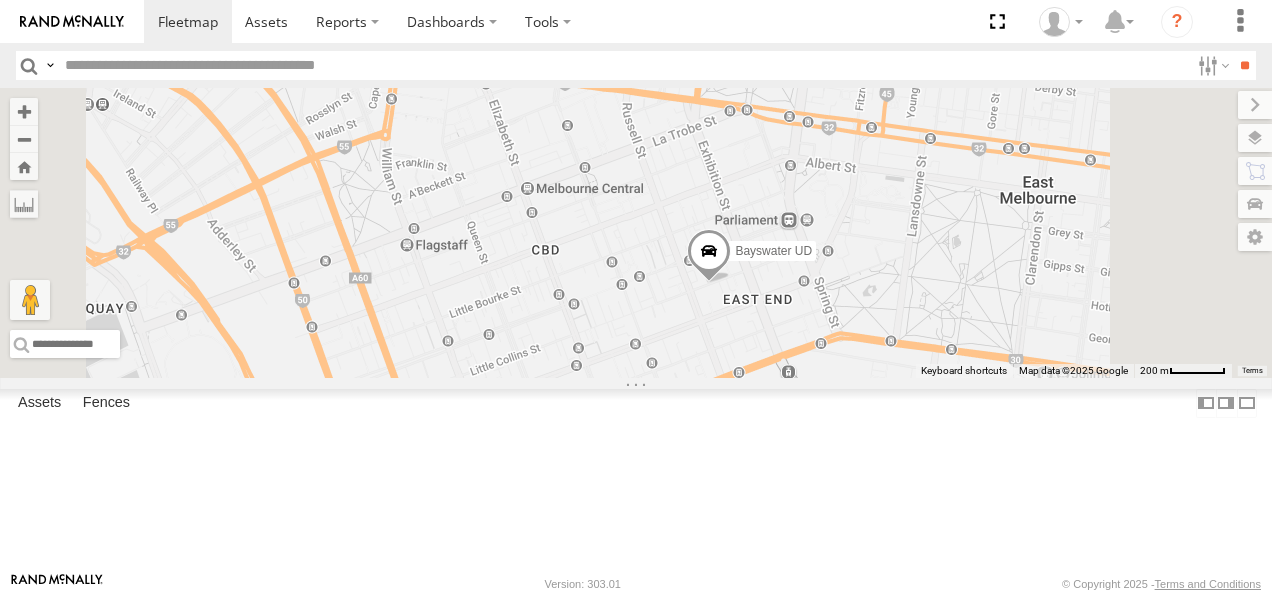 click at bounding box center (709, 256) 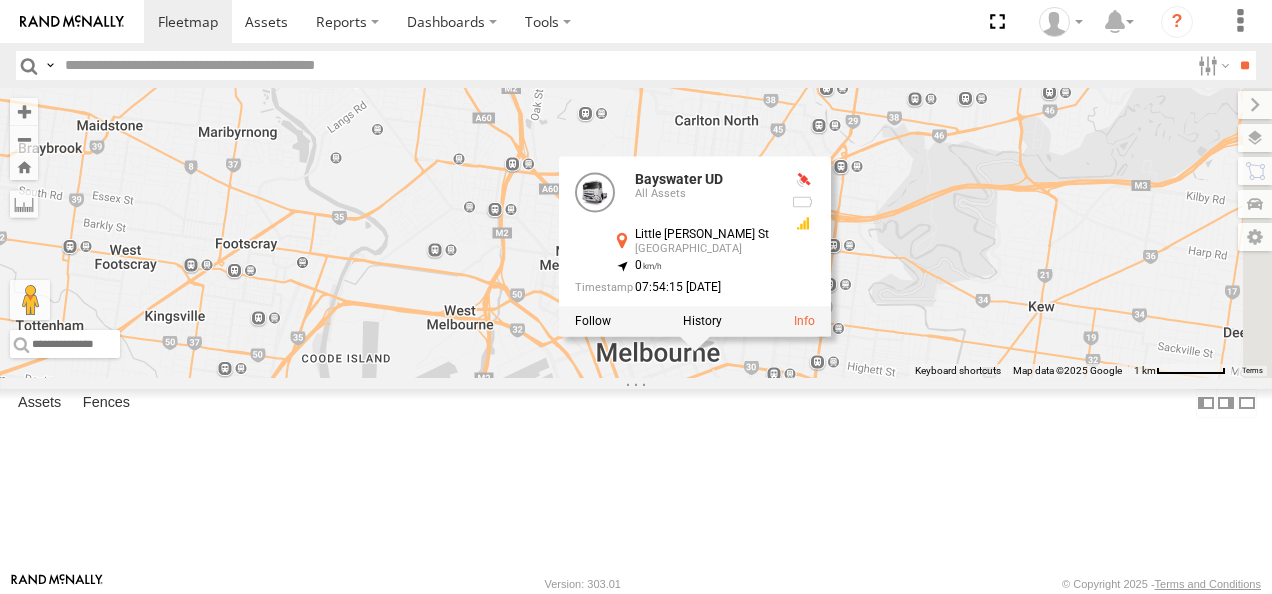 drag, startPoint x: 1040, startPoint y: 443, endPoint x: 957, endPoint y: 472, distance: 87.92042 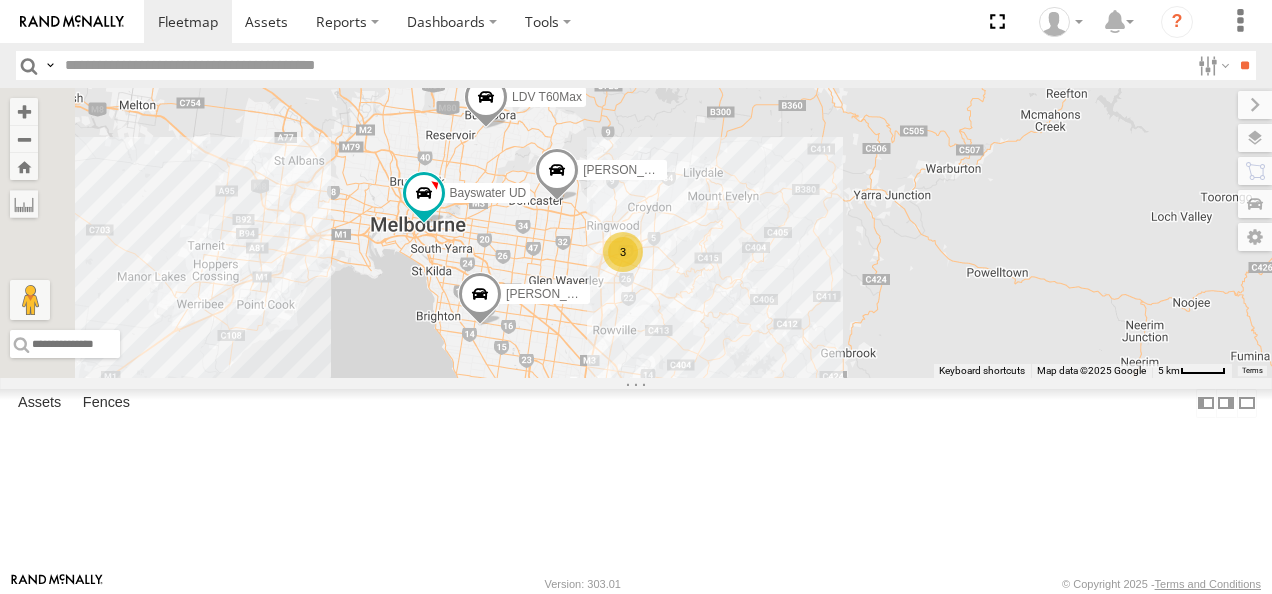 drag, startPoint x: 861, startPoint y: 375, endPoint x: 1000, endPoint y: 453, distance: 159.38947 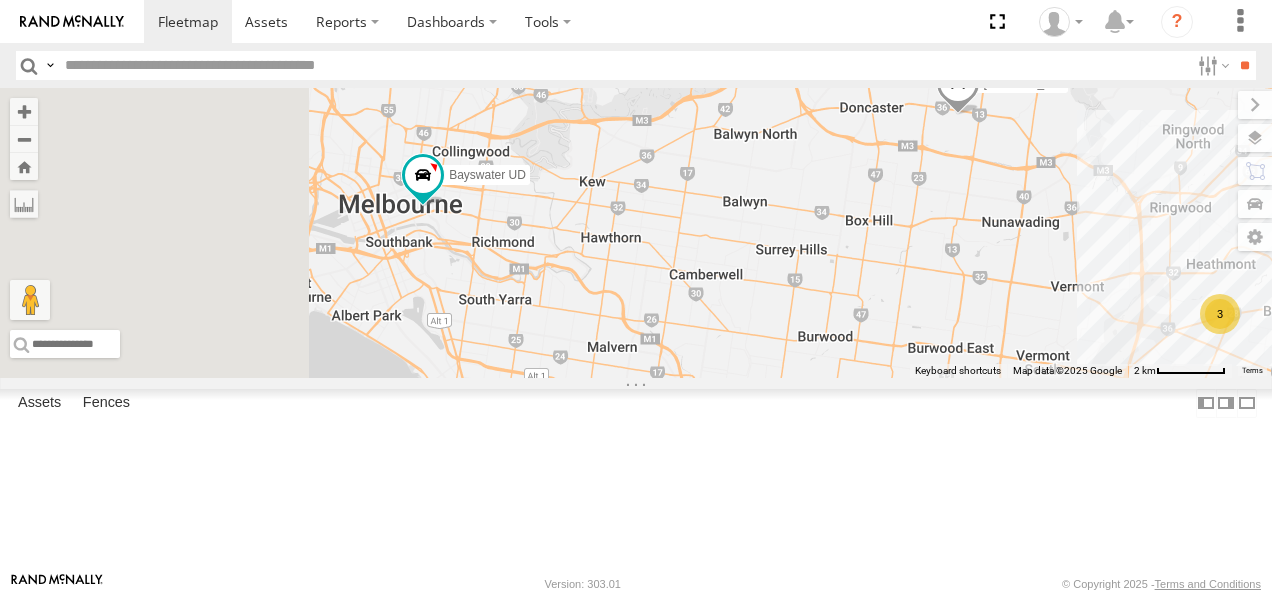 drag, startPoint x: 684, startPoint y: 290, endPoint x: 1077, endPoint y: 410, distance: 410.9124 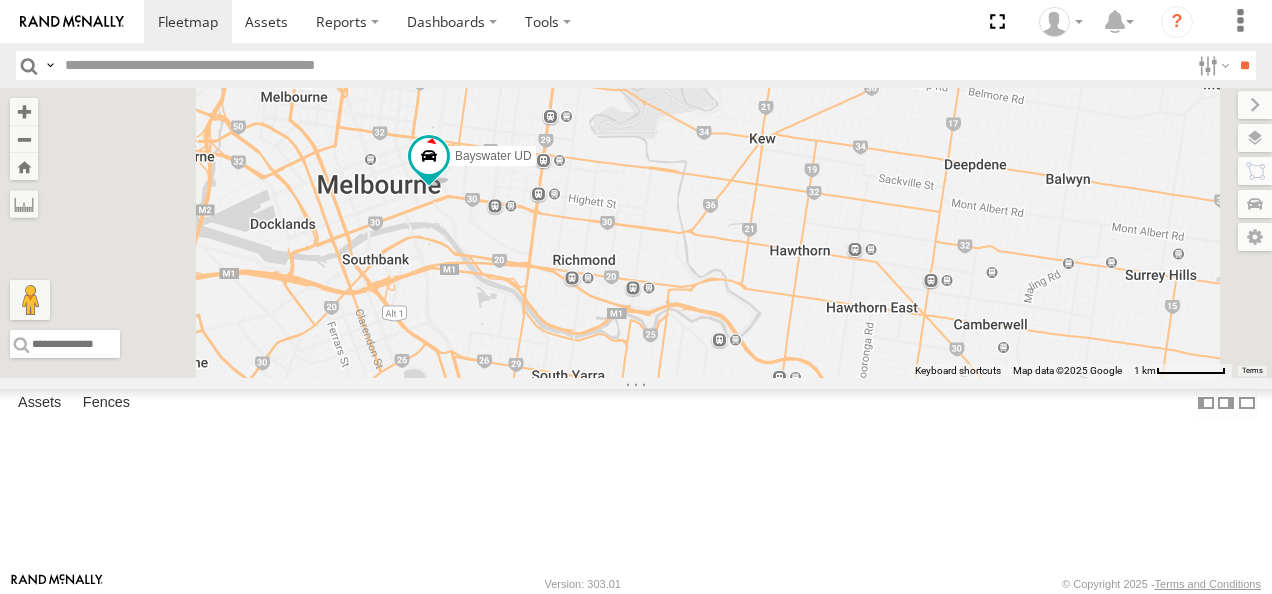 drag, startPoint x: 726, startPoint y: 362, endPoint x: 884, endPoint y: 400, distance: 162.50539 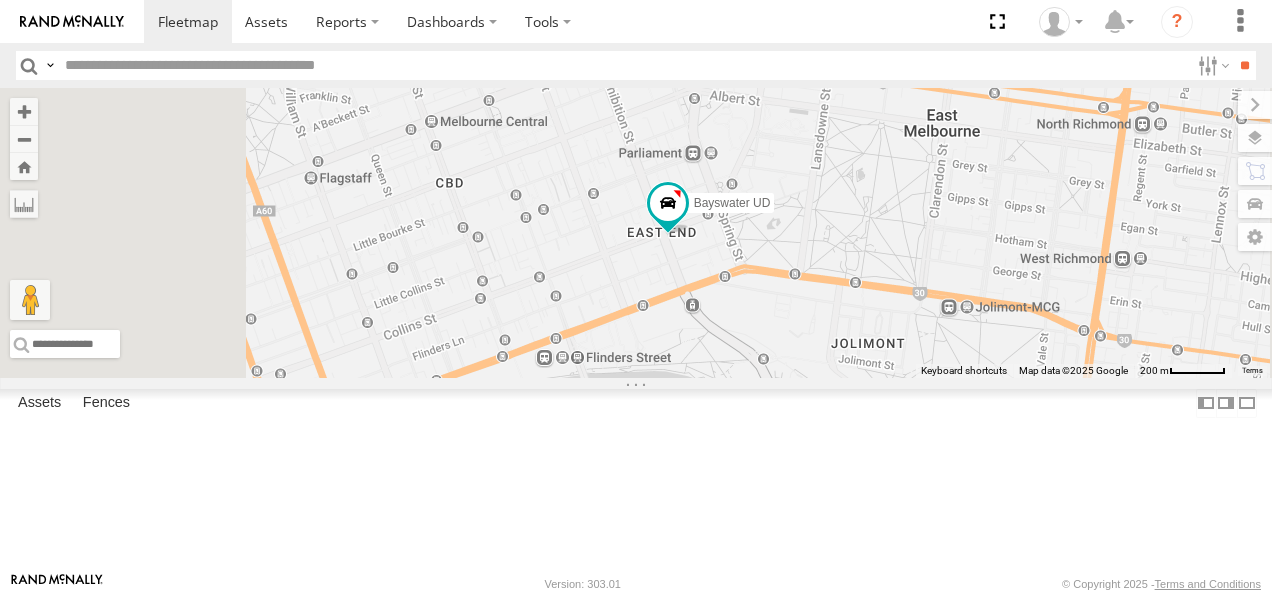 drag, startPoint x: 888, startPoint y: 274, endPoint x: 932, endPoint y: 428, distance: 160.16241 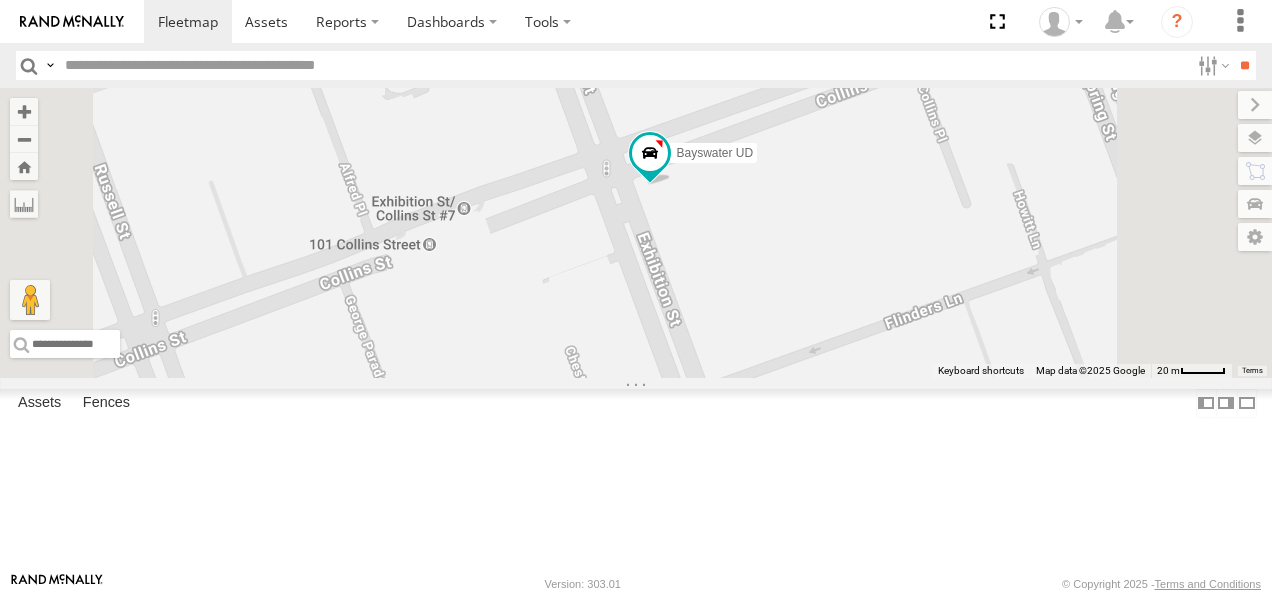 drag, startPoint x: 930, startPoint y: 313, endPoint x: 956, endPoint y: 412, distance: 102.357216 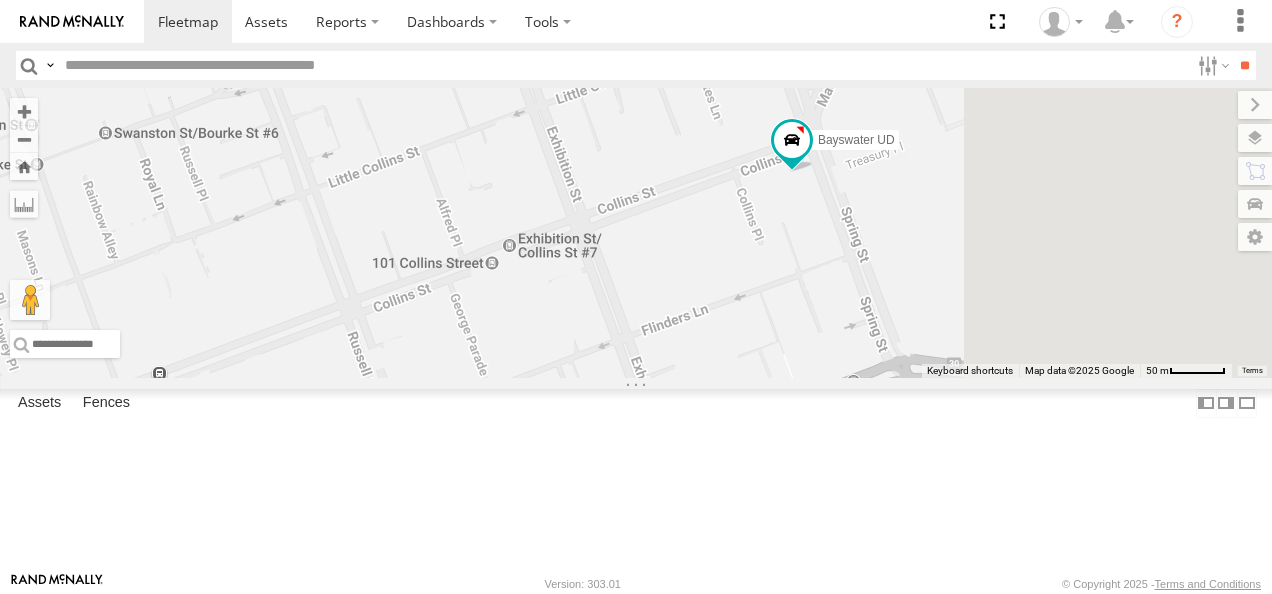 drag, startPoint x: 933, startPoint y: 355, endPoint x: 874, endPoint y: 411, distance: 81.34495 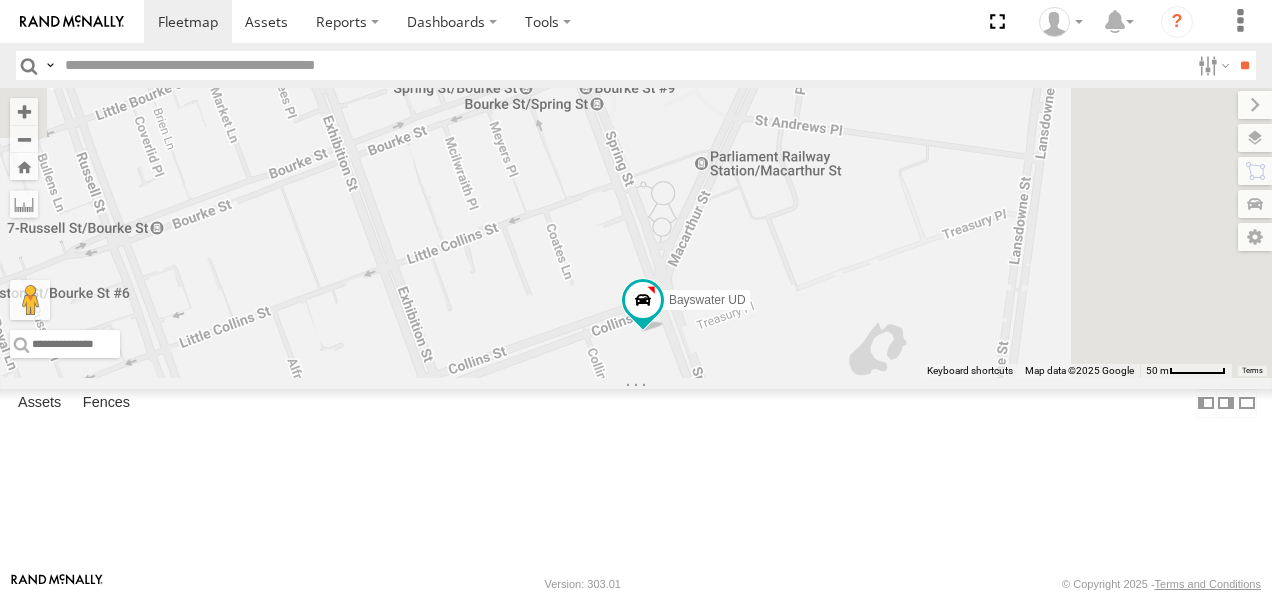 drag, startPoint x: 1048, startPoint y: 355, endPoint x: 951, endPoint y: 459, distance: 142.21463 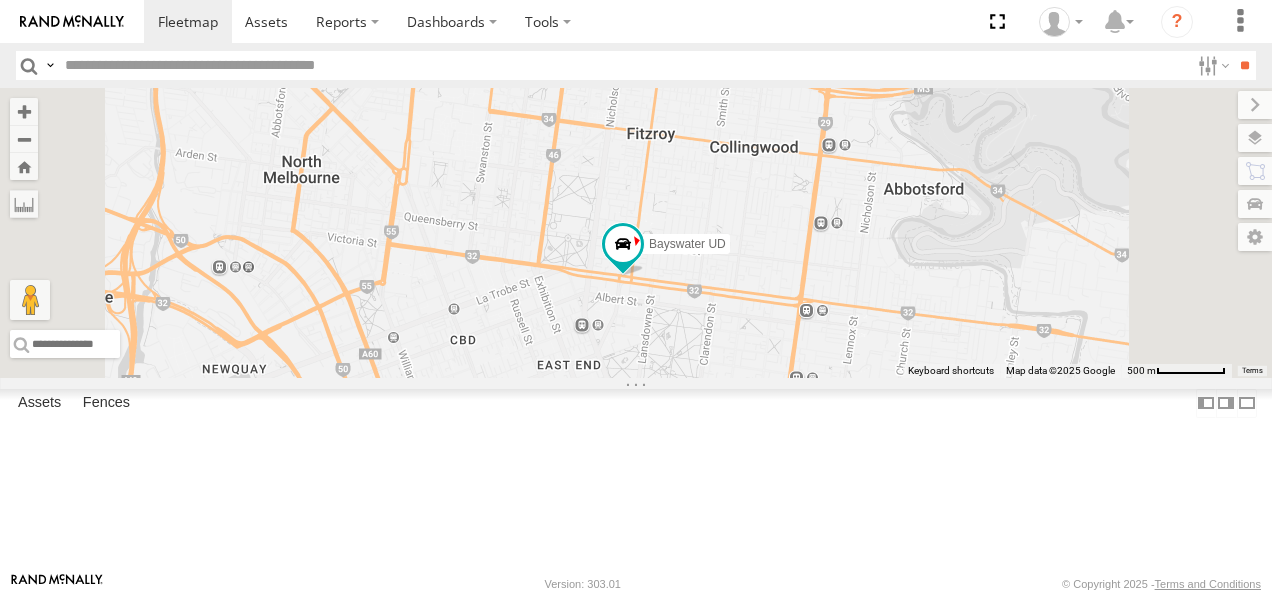 drag, startPoint x: 1007, startPoint y: 178, endPoint x: 925, endPoint y: 399, distance: 235.72229 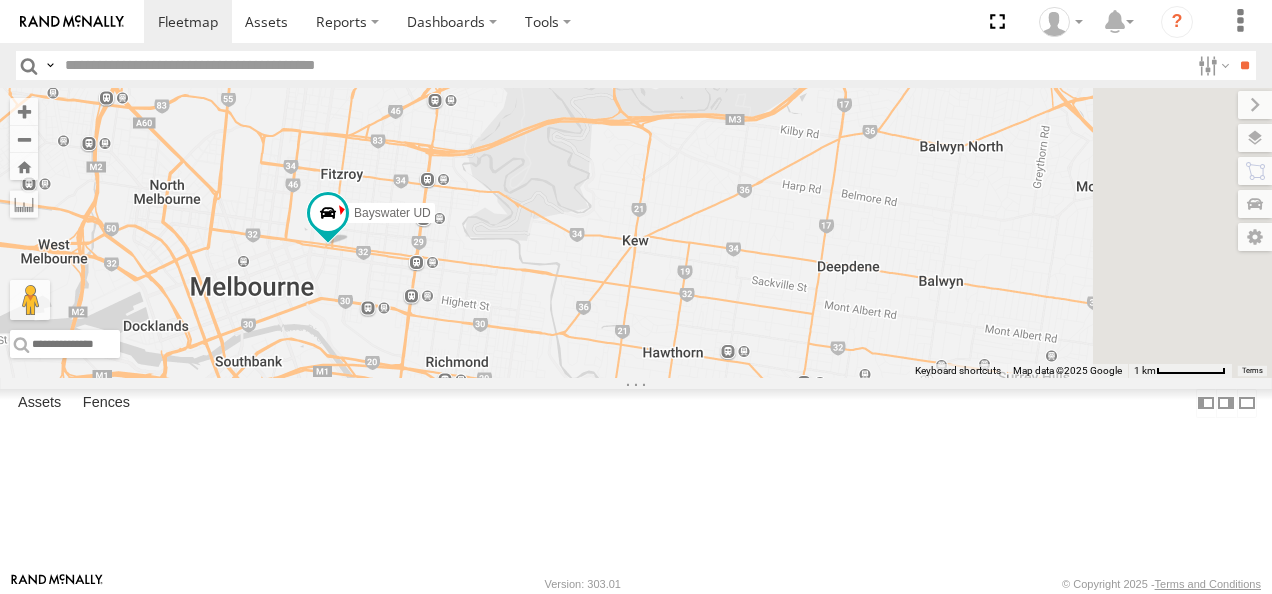 drag, startPoint x: 1048, startPoint y: 468, endPoint x: 737, endPoint y: 352, distance: 331.9292 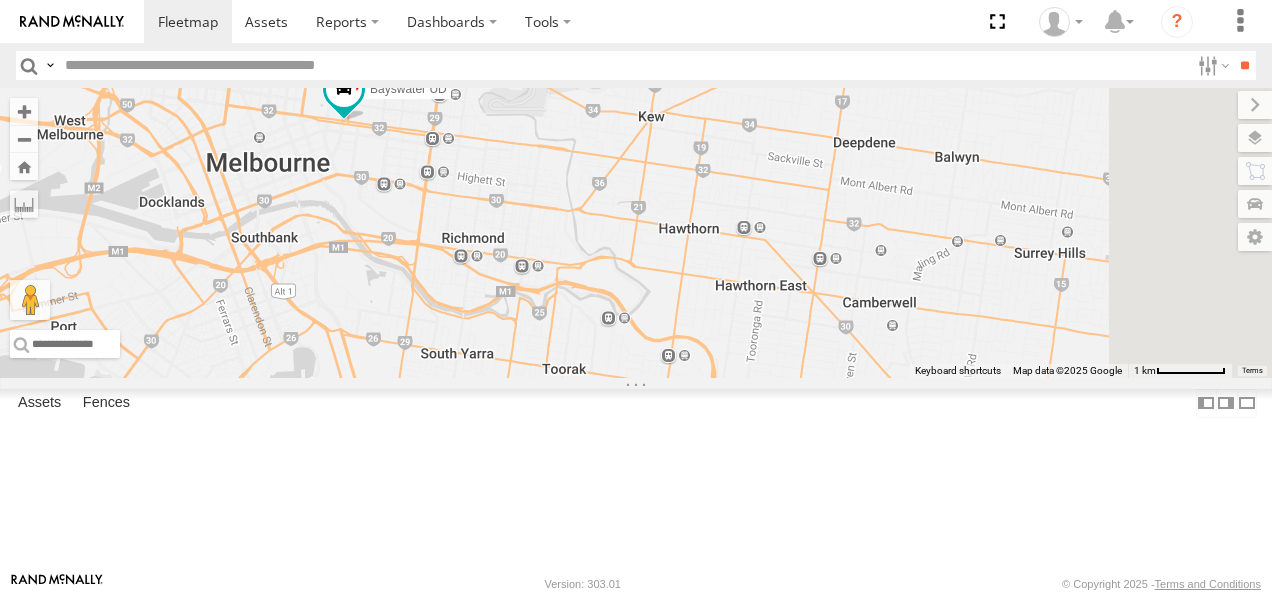 drag, startPoint x: 866, startPoint y: 360, endPoint x: 884, endPoint y: 238, distance: 123.32072 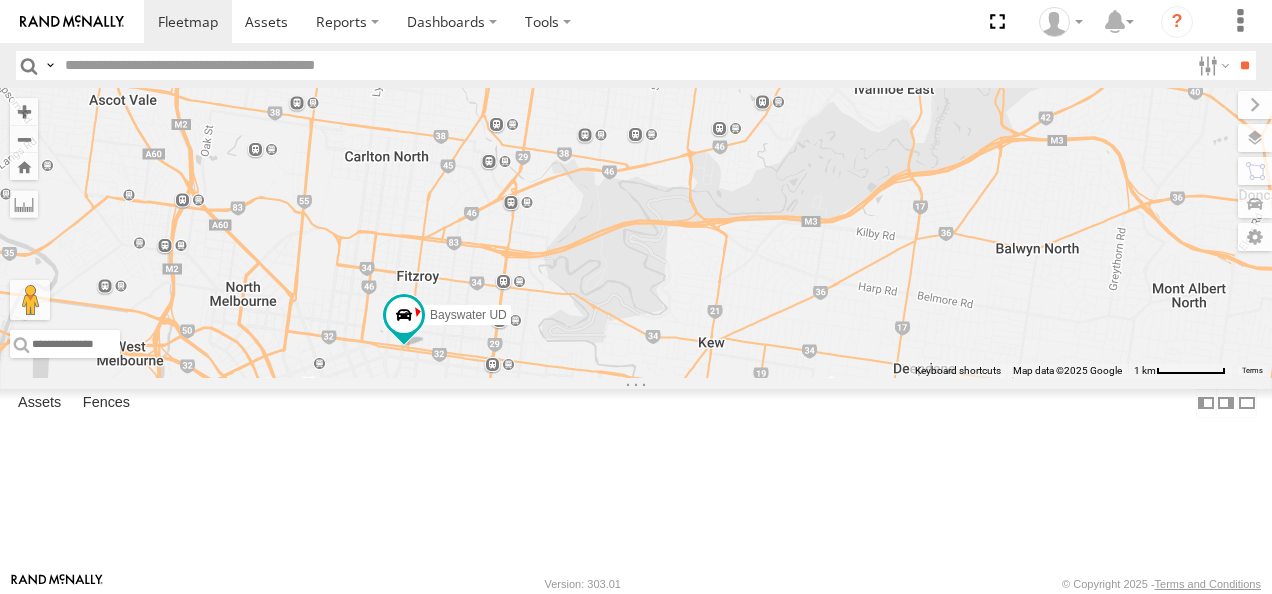 drag, startPoint x: 925, startPoint y: 342, endPoint x: 982, endPoint y: 568, distance: 233.07724 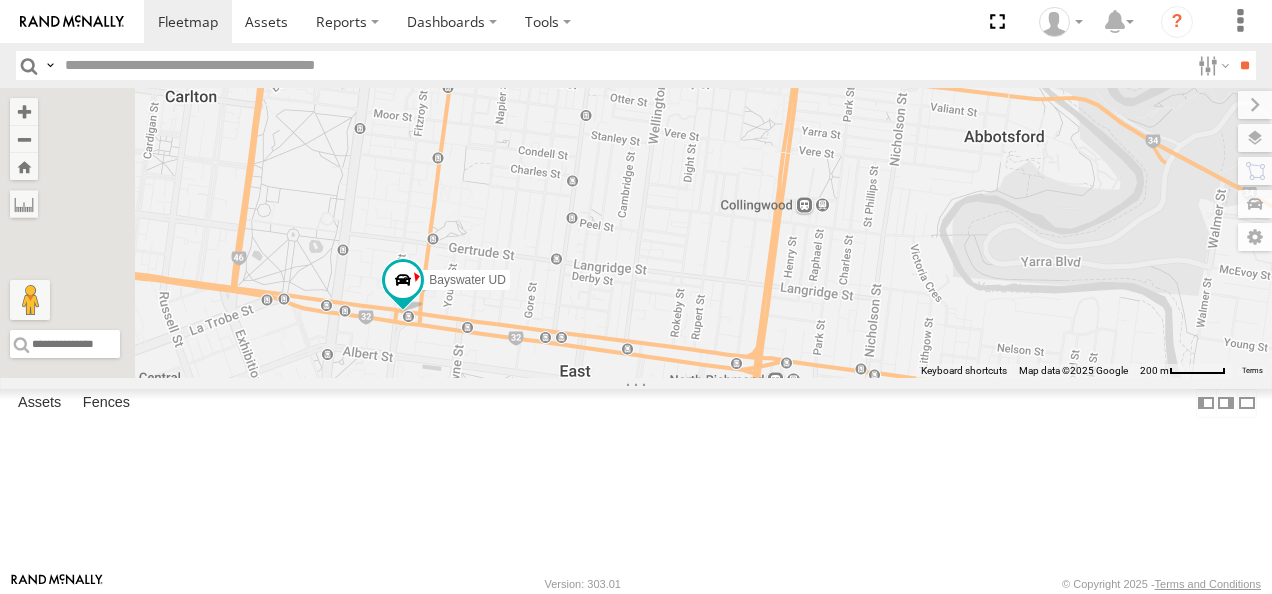 drag, startPoint x: 589, startPoint y: 344, endPoint x: 758, endPoint y: 408, distance: 180.71248 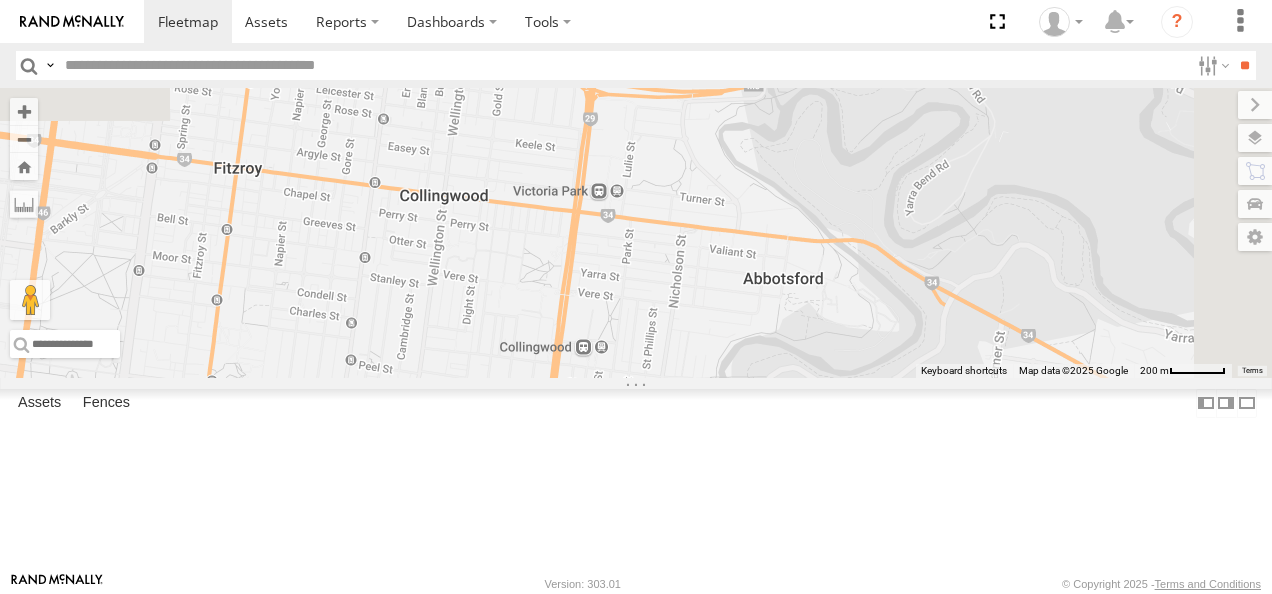 drag, startPoint x: 956, startPoint y: 246, endPoint x: 858, endPoint y: 466, distance: 240.8402 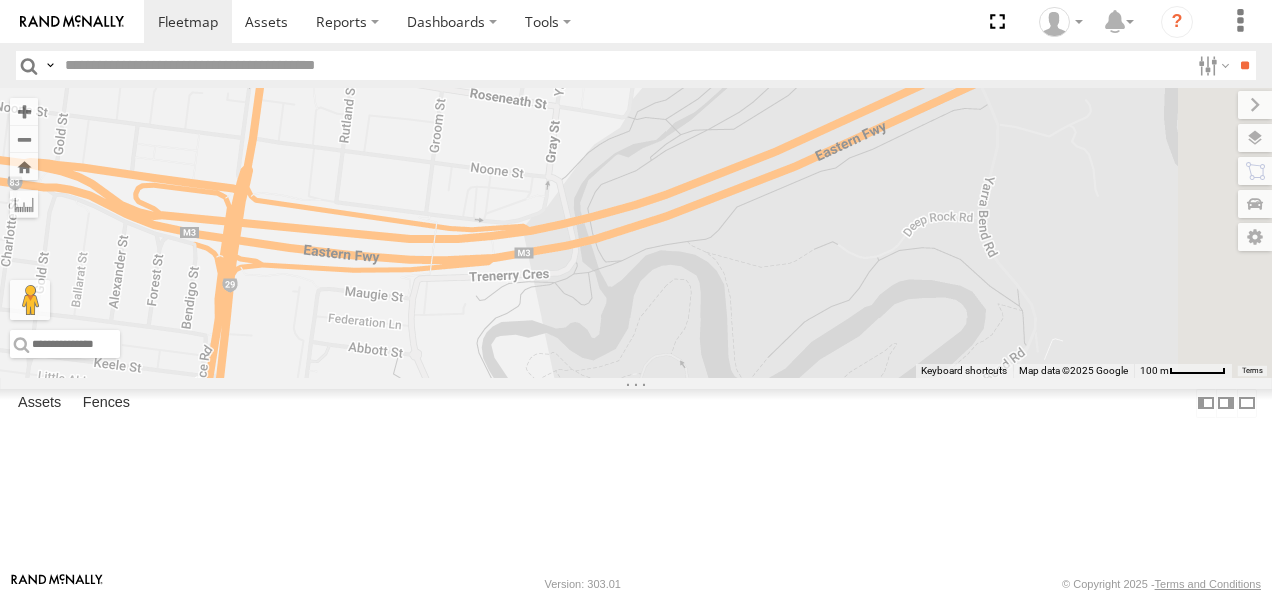 drag, startPoint x: 1063, startPoint y: 191, endPoint x: 903, endPoint y: 514, distance: 360.45667 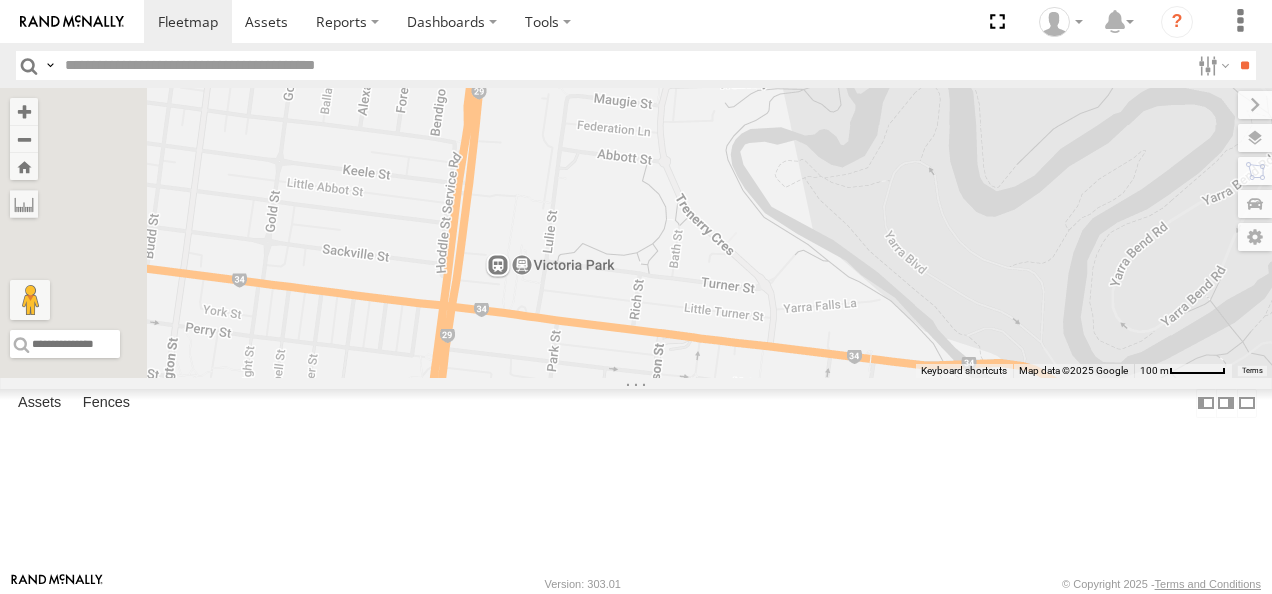 drag, startPoint x: 902, startPoint y: 510, endPoint x: 1154, endPoint y: 311, distance: 321.09967 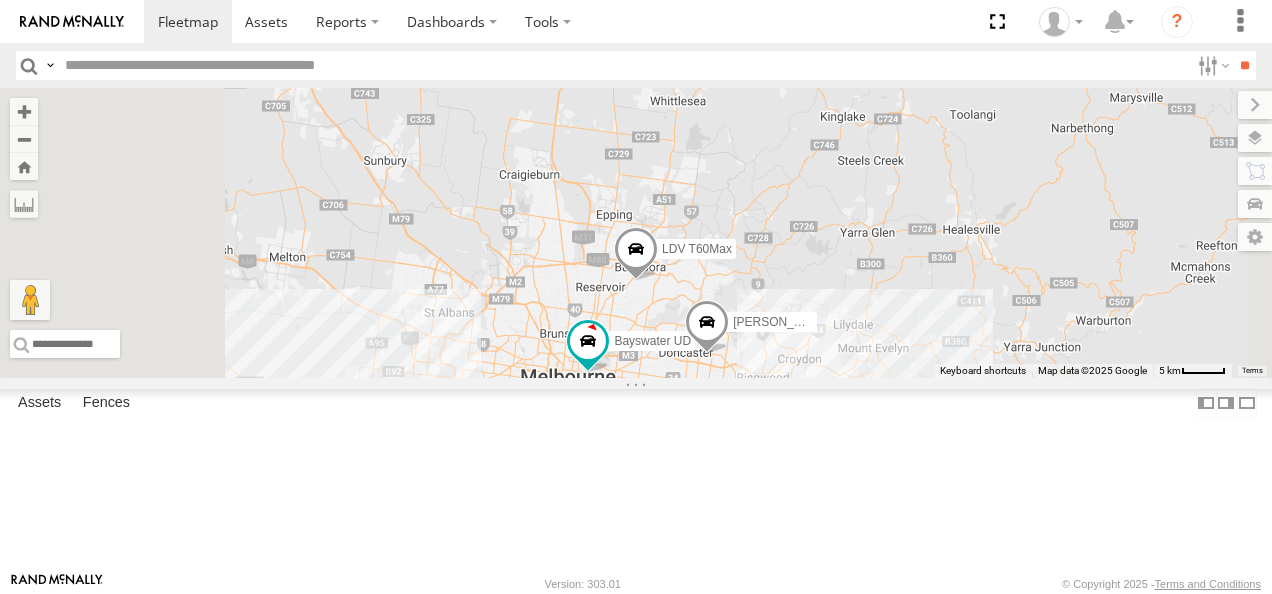 drag, startPoint x: 981, startPoint y: 346, endPoint x: 988, endPoint y: 290, distance: 56.435802 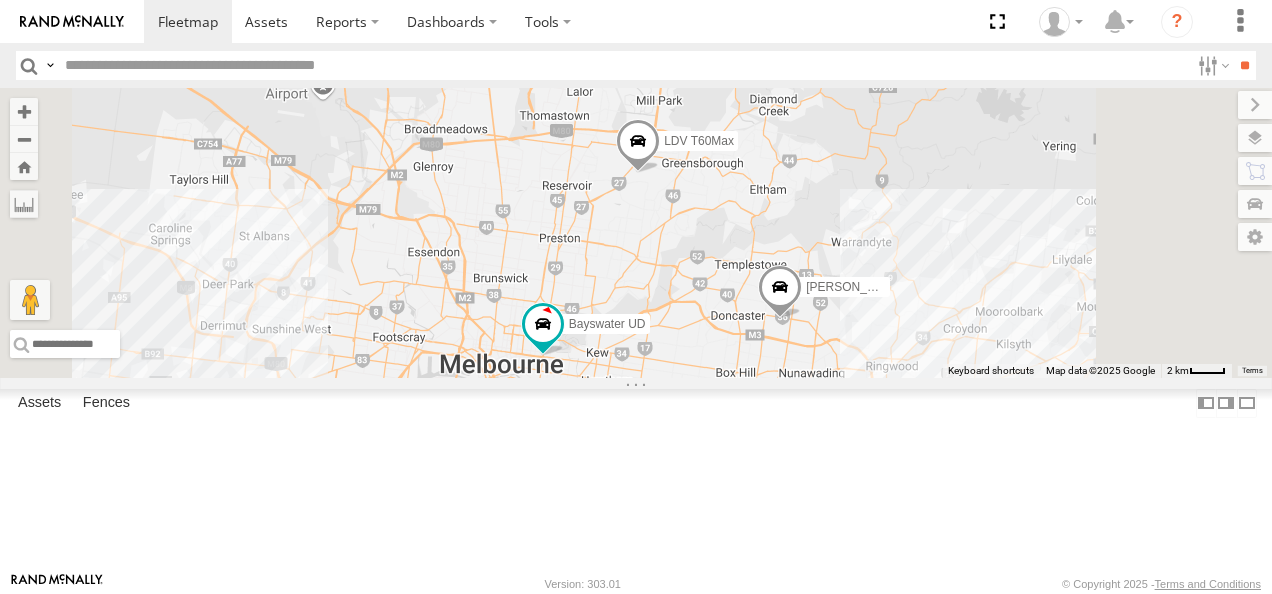 drag, startPoint x: 854, startPoint y: 390, endPoint x: 898, endPoint y: 336, distance: 69.656296 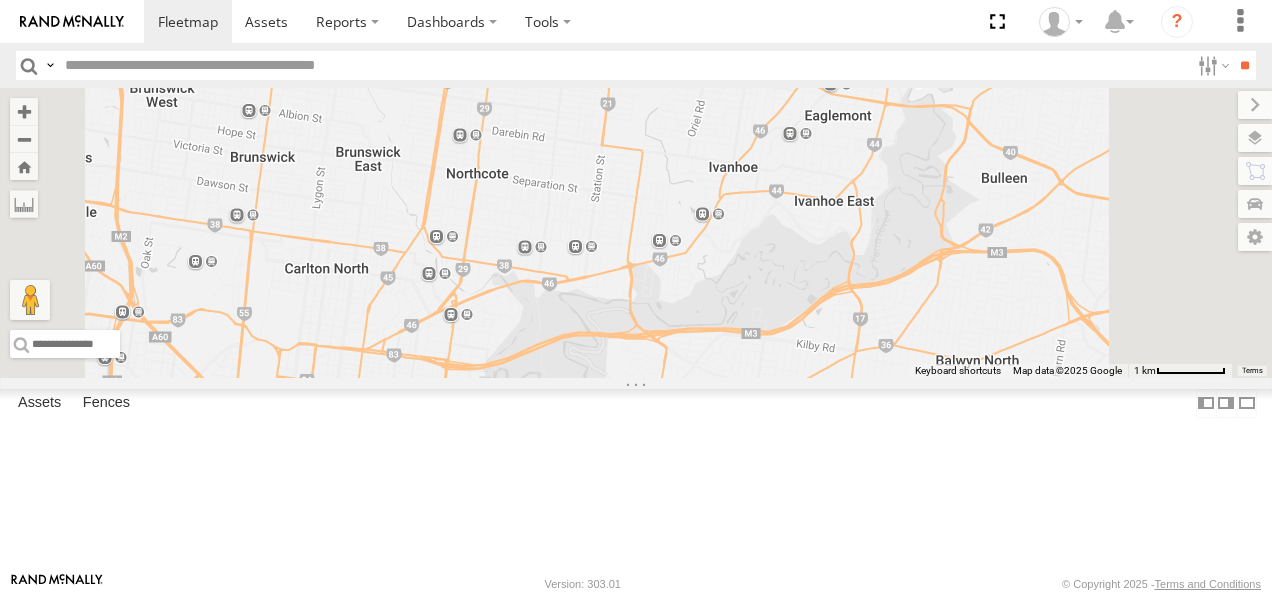 drag, startPoint x: 846, startPoint y: 387, endPoint x: 918, endPoint y: 298, distance: 114.47707 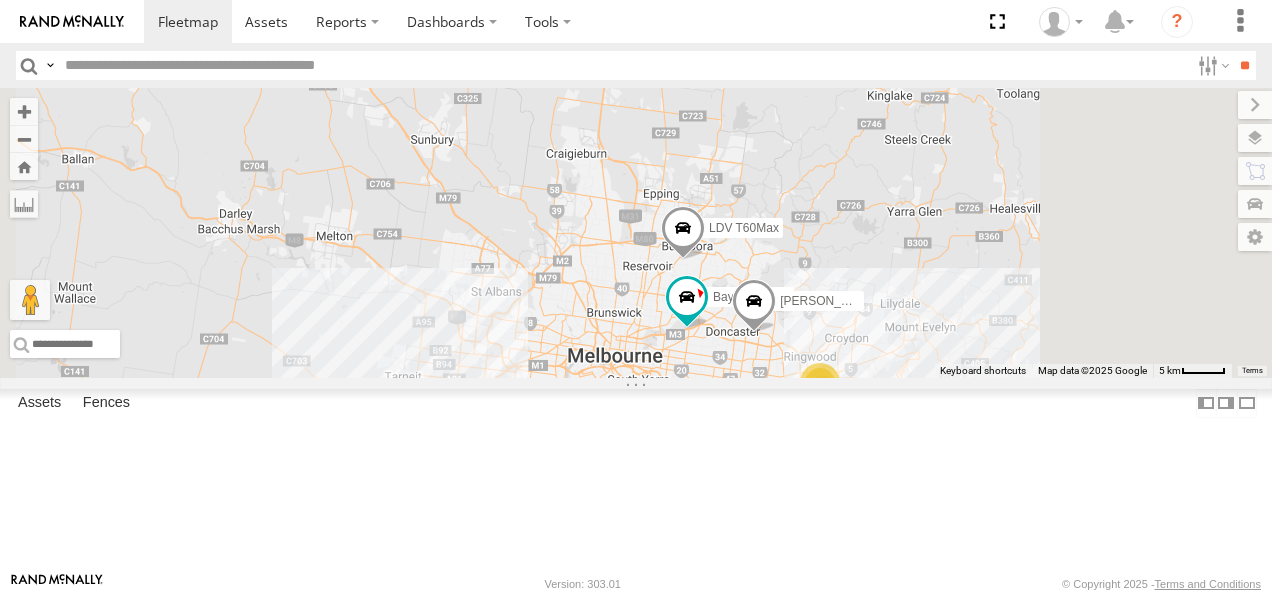 drag, startPoint x: 1026, startPoint y: 452, endPoint x: 963, endPoint y: 312, distance: 153.52199 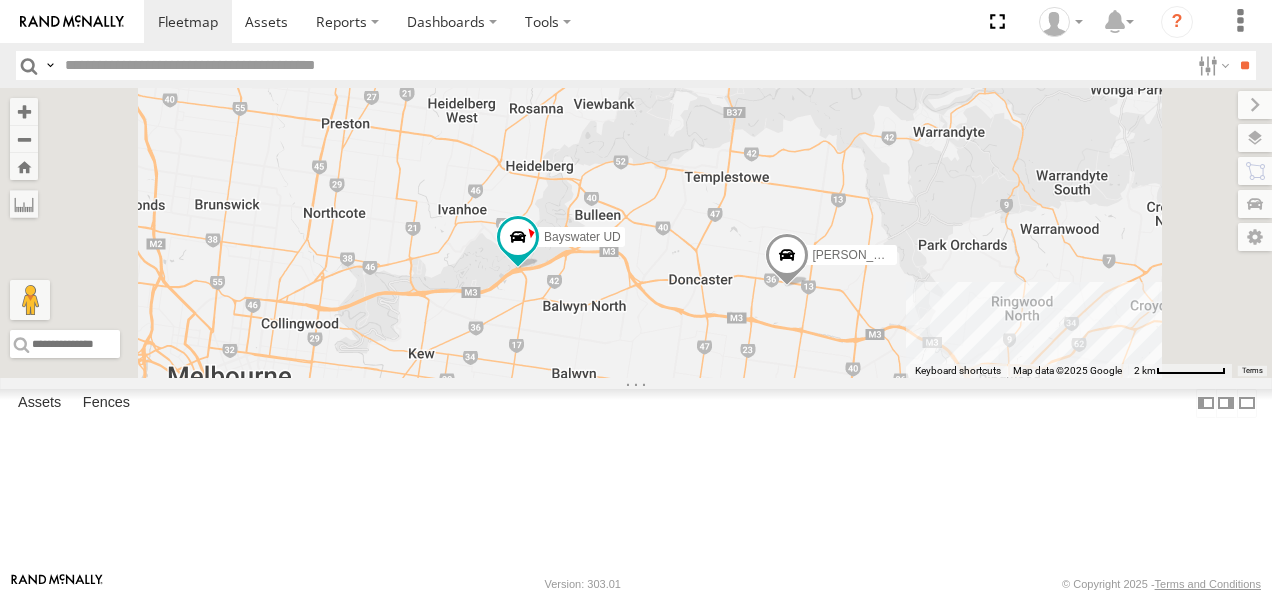 drag, startPoint x: 829, startPoint y: 355, endPoint x: 886, endPoint y: 414, distance: 82.036575 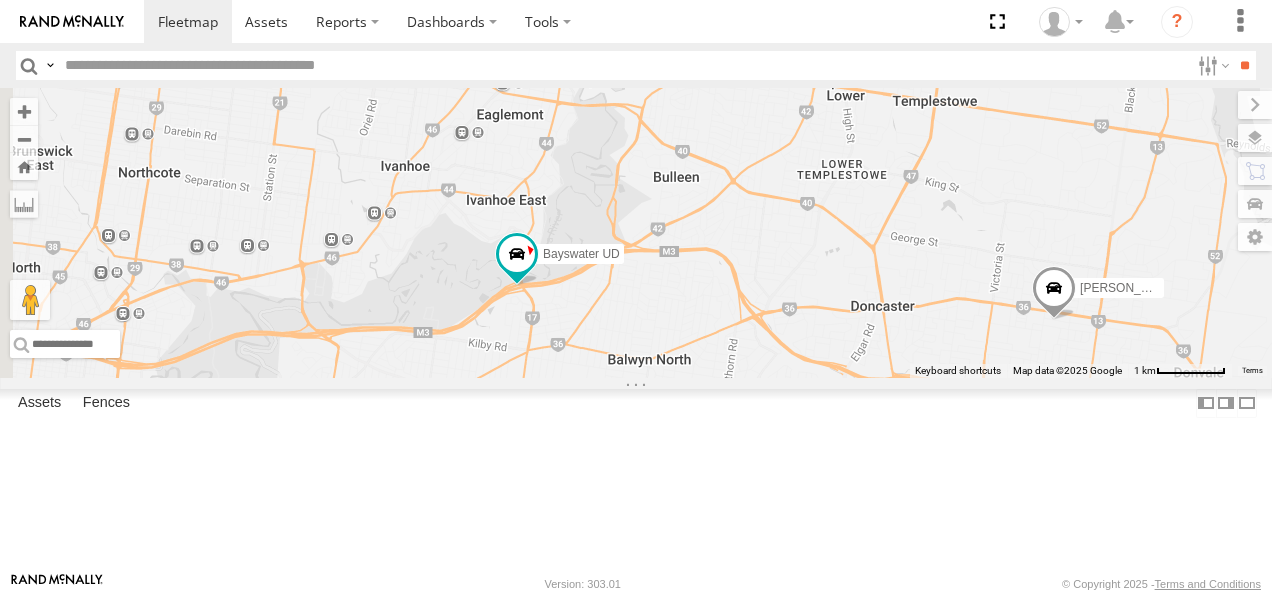 drag, startPoint x: 785, startPoint y: 365, endPoint x: 851, endPoint y: 448, distance: 106.04244 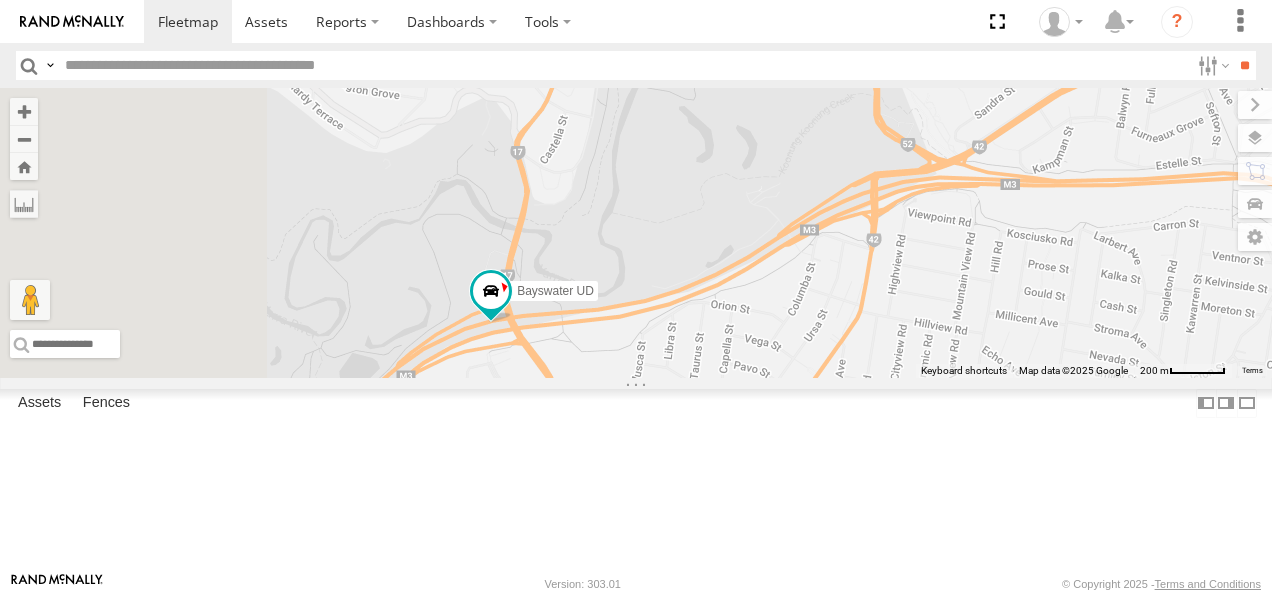 drag, startPoint x: 781, startPoint y: 369, endPoint x: 838, endPoint y: 479, distance: 123.89108 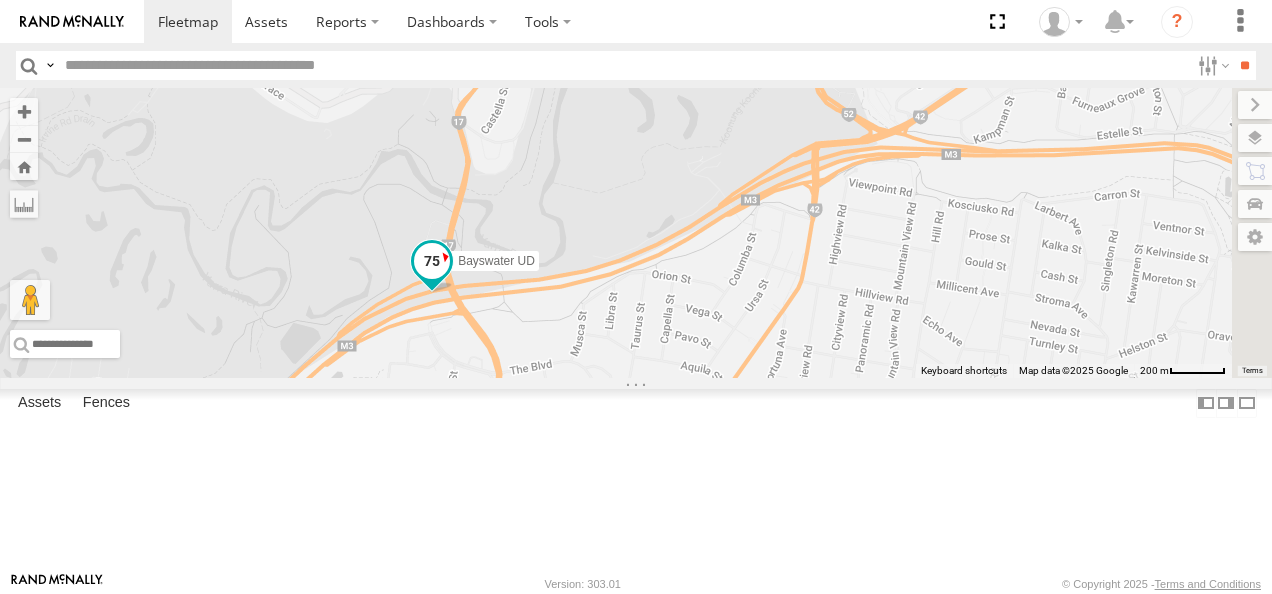 drag, startPoint x: 820, startPoint y: 388, endPoint x: 759, endPoint y: 362, distance: 66.309875 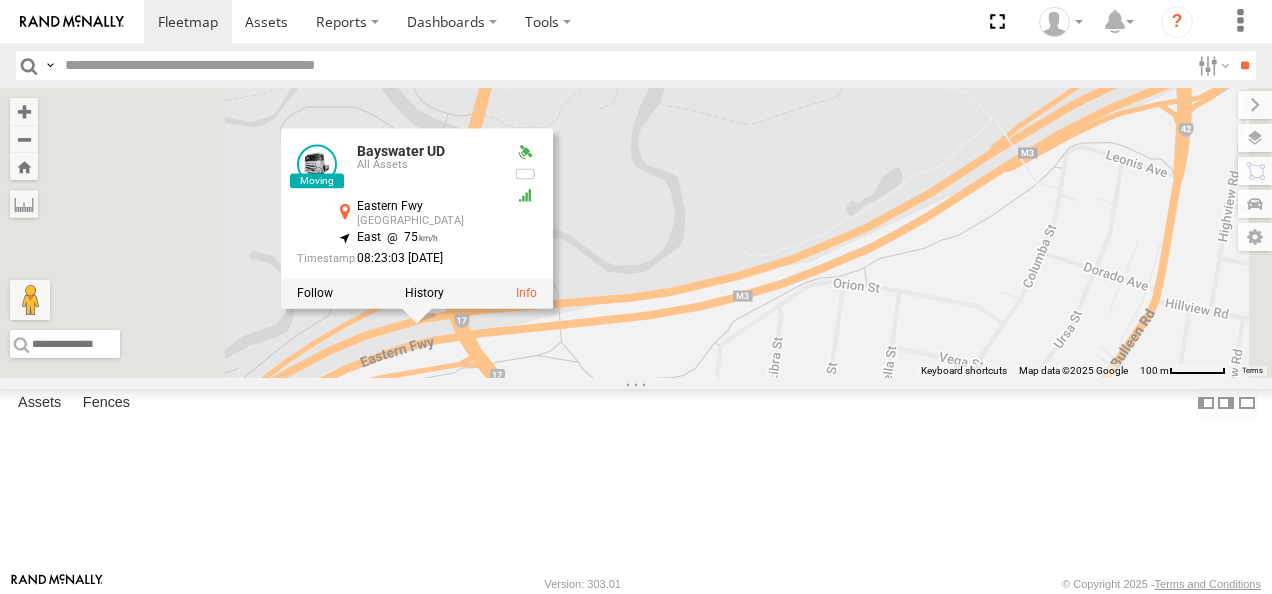 drag, startPoint x: 844, startPoint y: 370, endPoint x: 886, endPoint y: 363, distance: 42.579338 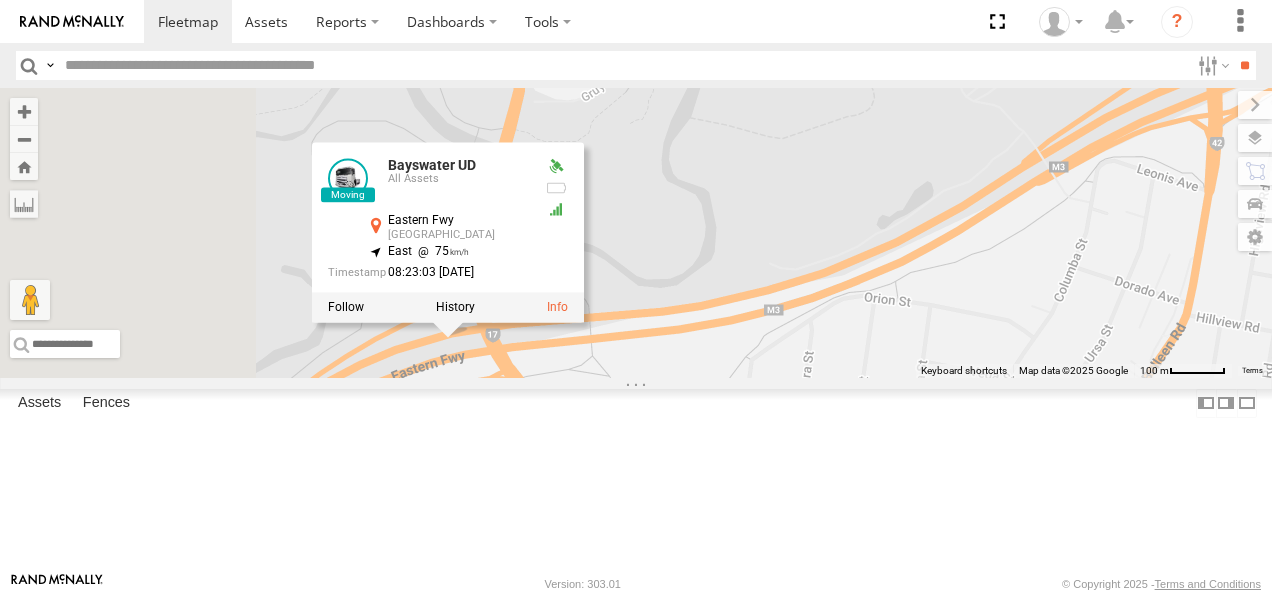 drag, startPoint x: 829, startPoint y: 449, endPoint x: 863, endPoint y: 464, distance: 37.161808 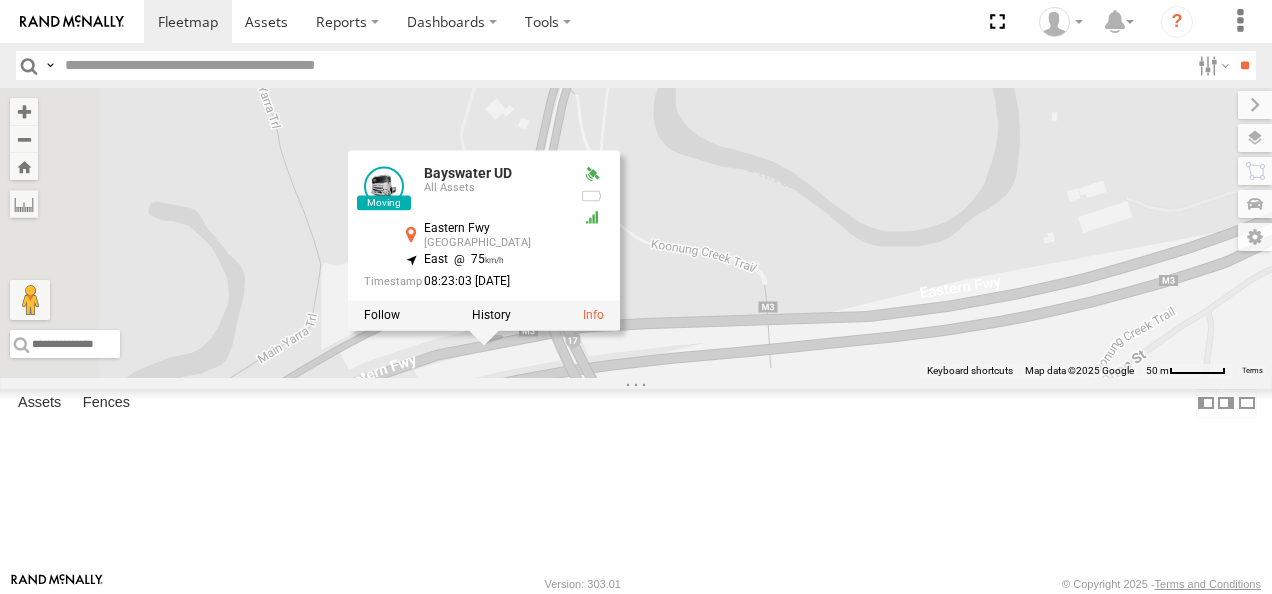 drag, startPoint x: 802, startPoint y: 324, endPoint x: 907, endPoint y: 288, distance: 111 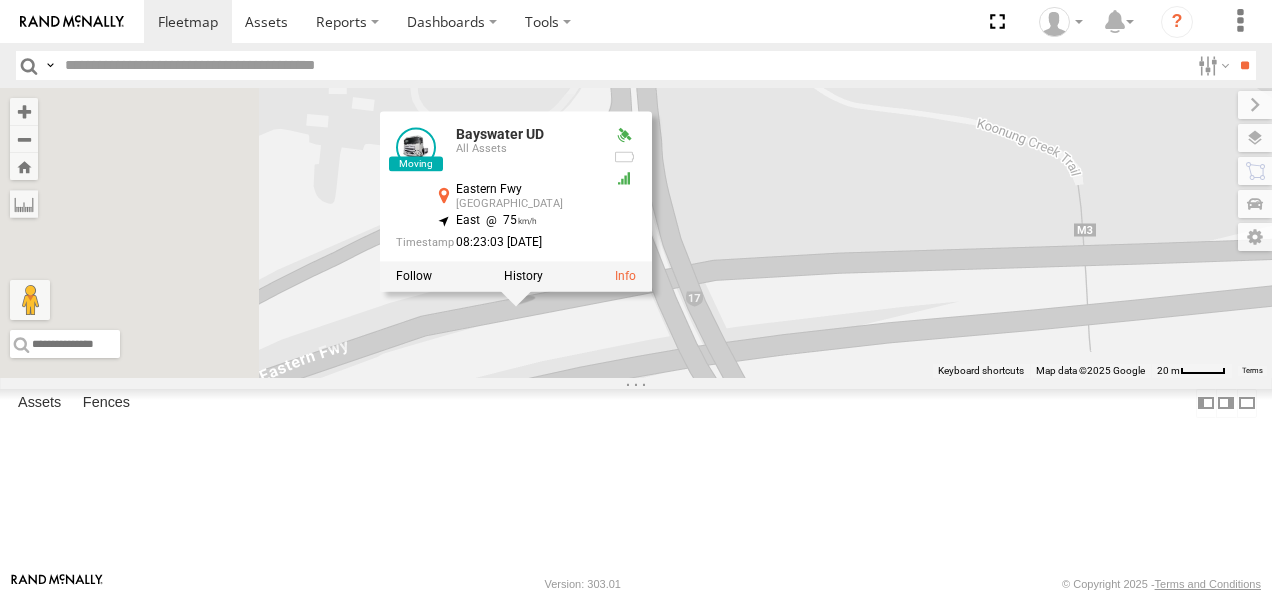 drag, startPoint x: 768, startPoint y: 398, endPoint x: 950, endPoint y: 303, distance: 205.30222 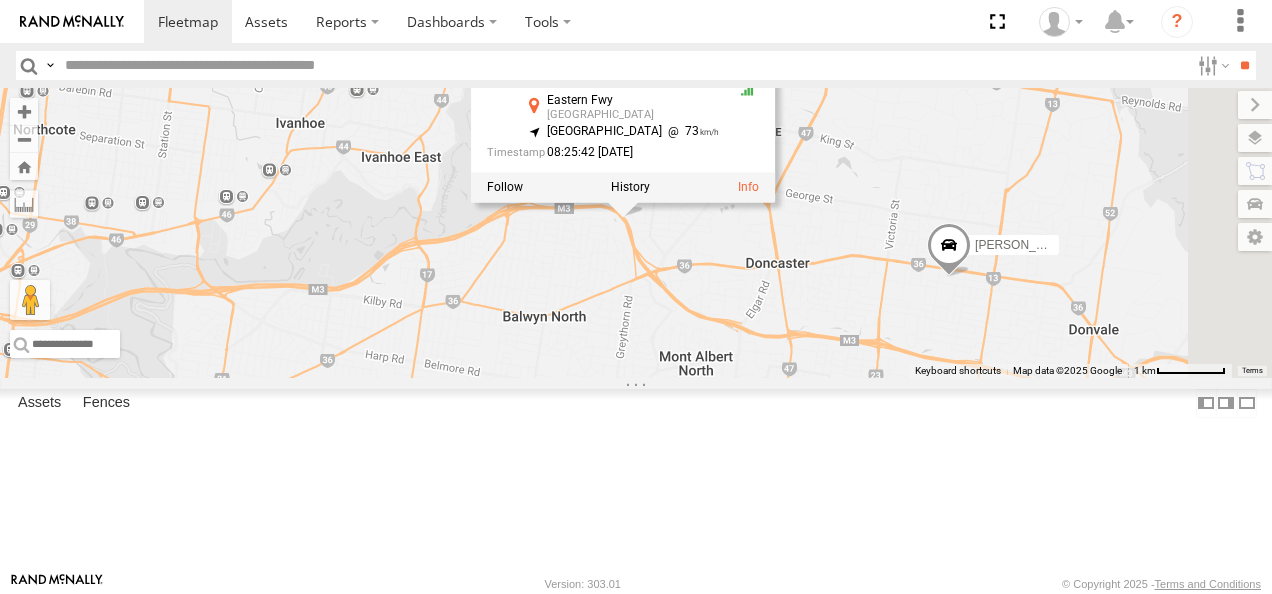 drag, startPoint x: 922, startPoint y: 366, endPoint x: 732, endPoint y: 342, distance: 191.5098 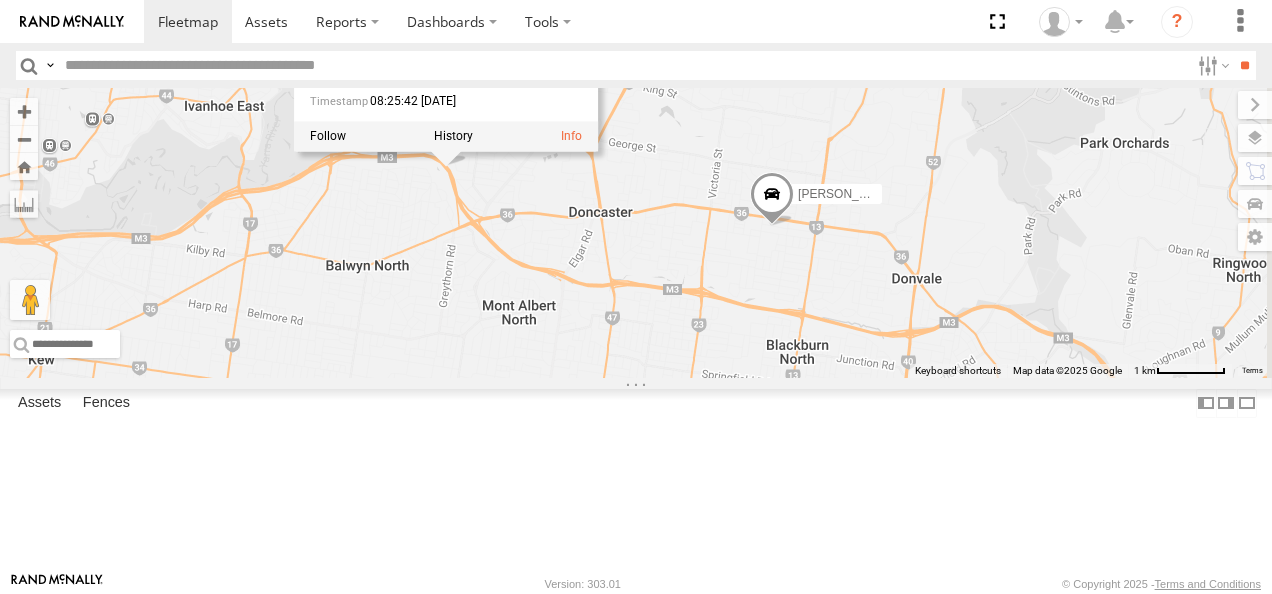 drag, startPoint x: 928, startPoint y: 368, endPoint x: 742, endPoint y: 320, distance: 192.09373 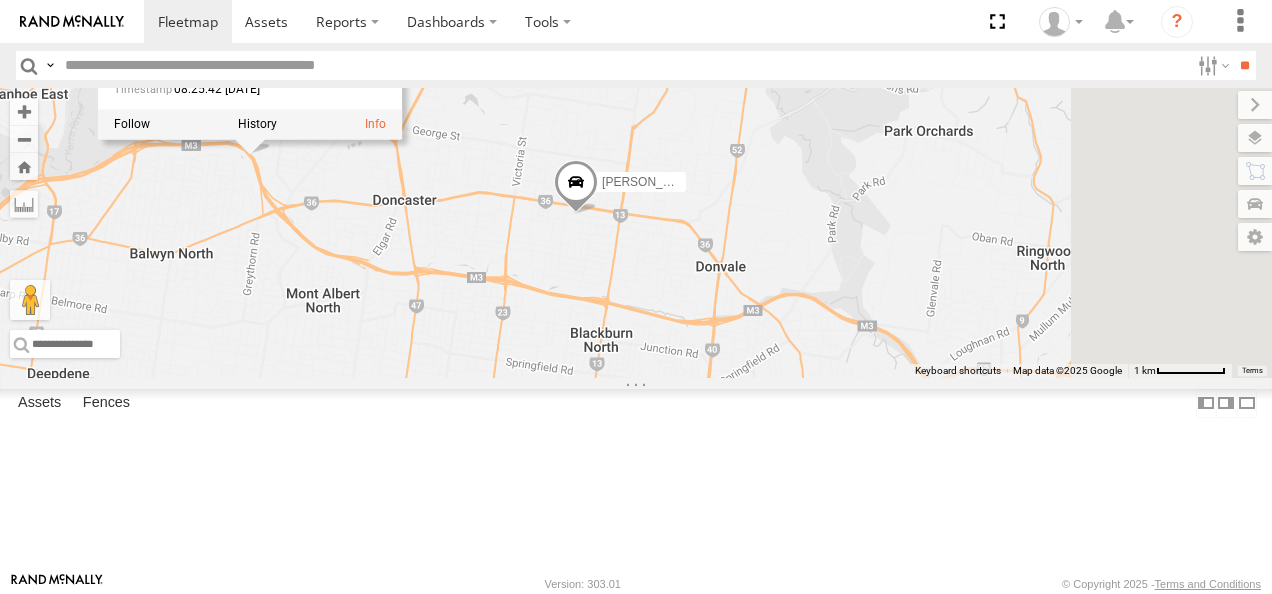 drag, startPoint x: 958, startPoint y: 387, endPoint x: 694, endPoint y: 368, distance: 264.68283 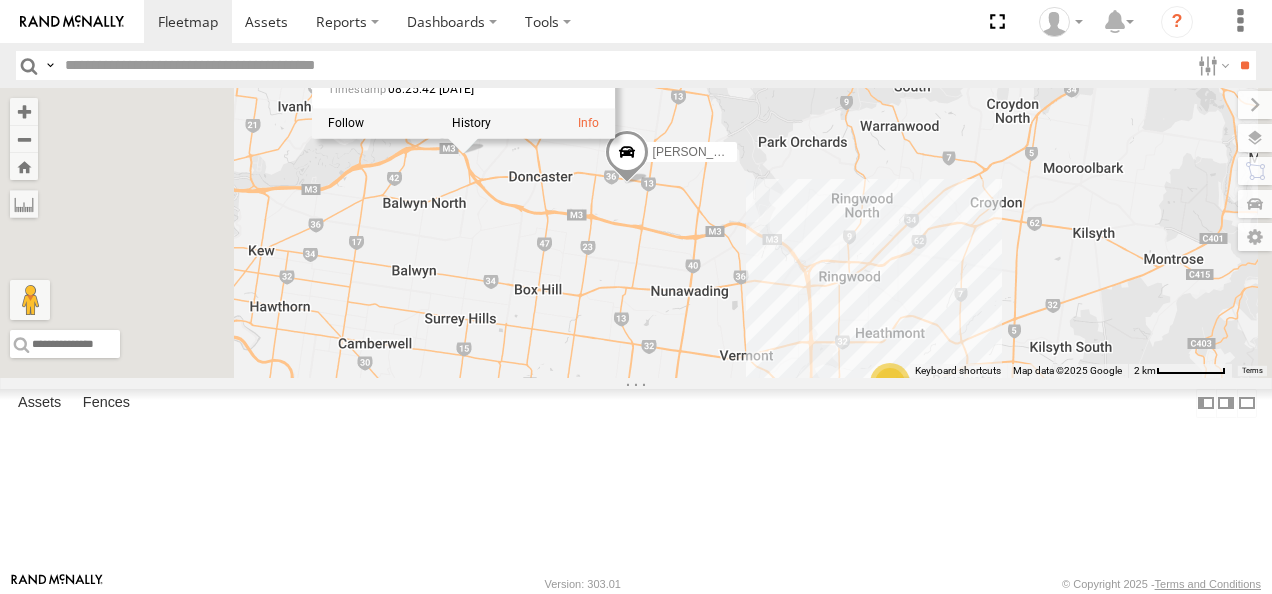 drag, startPoint x: 635, startPoint y: 410, endPoint x: 876, endPoint y: 355, distance: 247.19627 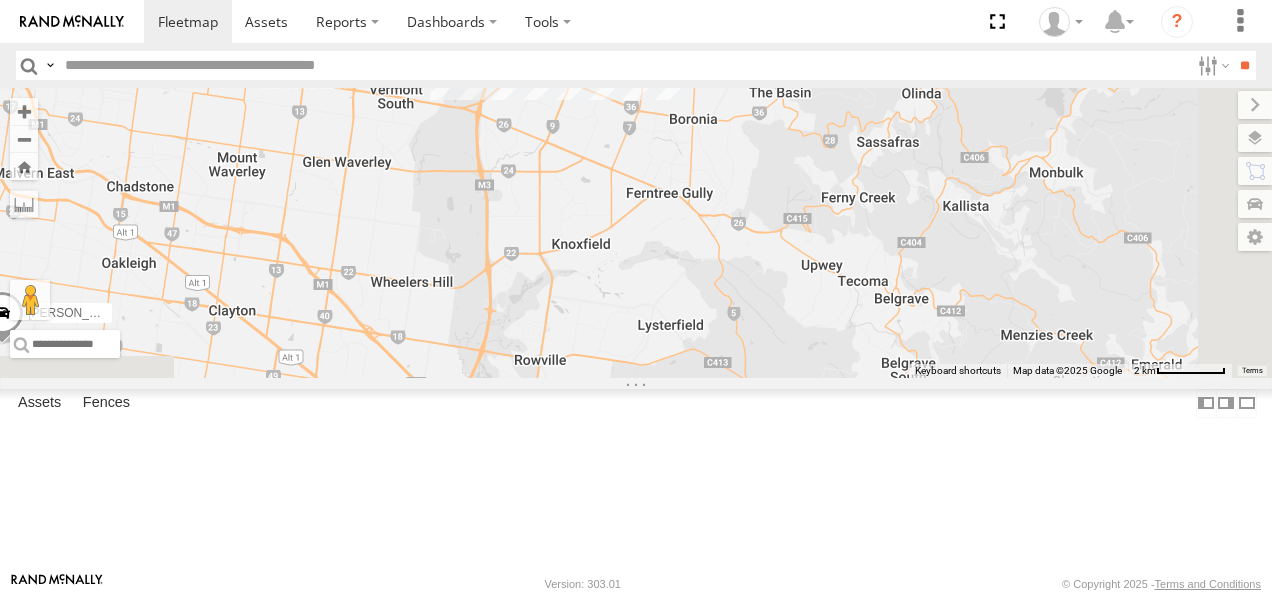 drag, startPoint x: 1054, startPoint y: 460, endPoint x: 738, endPoint y: 123, distance: 461.97943 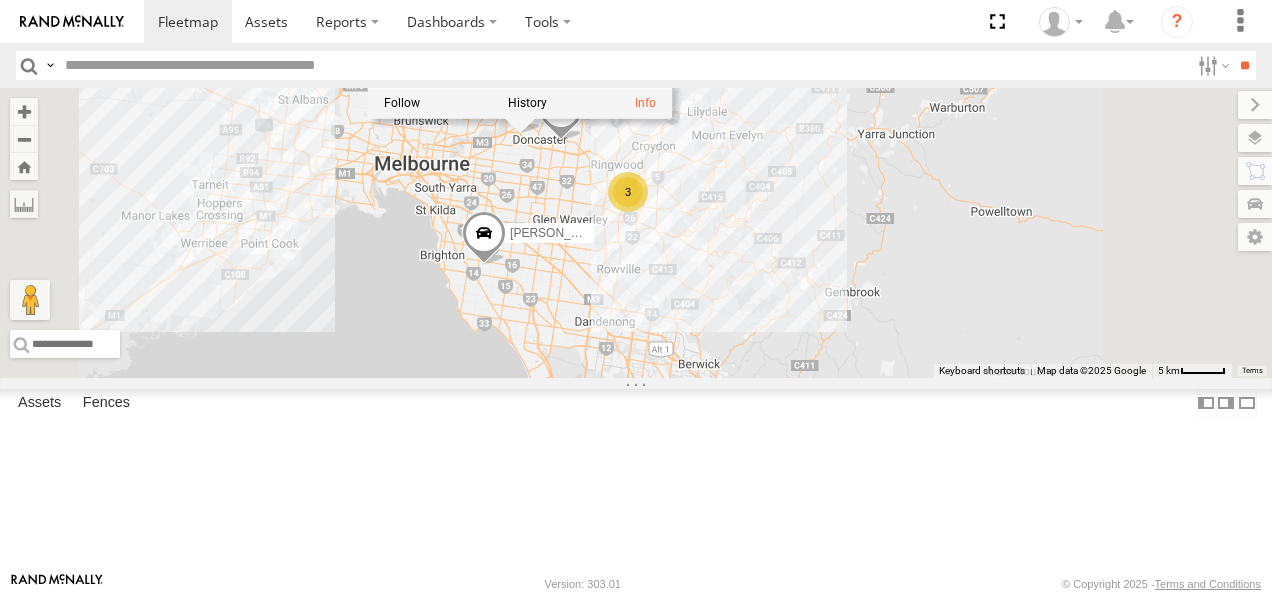 drag, startPoint x: 858, startPoint y: 441, endPoint x: 842, endPoint y: 374, distance: 68.88396 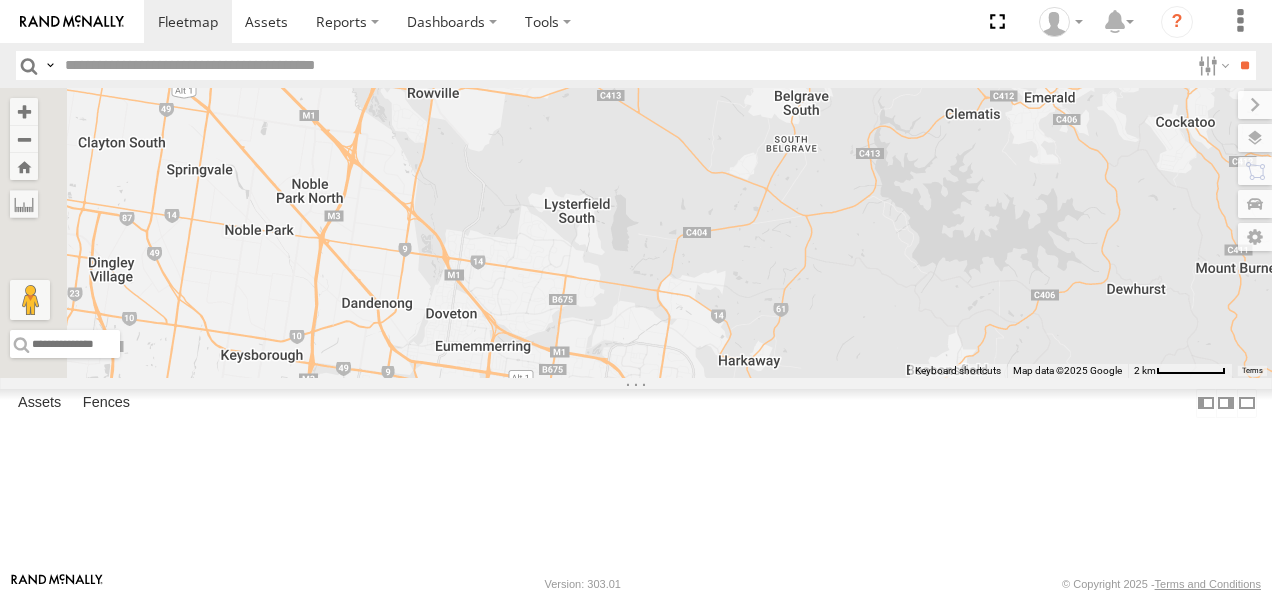 drag, startPoint x: 929, startPoint y: 438, endPoint x: 1101, endPoint y: 447, distance: 172.2353 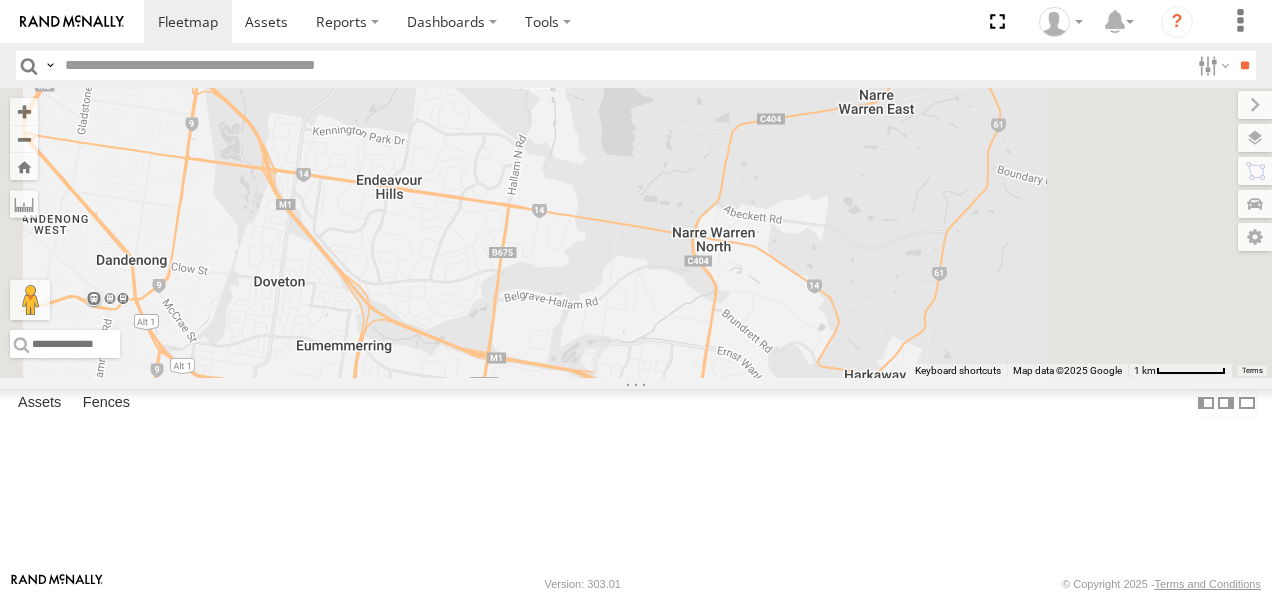 drag, startPoint x: 824, startPoint y: 358, endPoint x: 938, endPoint y: 503, distance: 184.44783 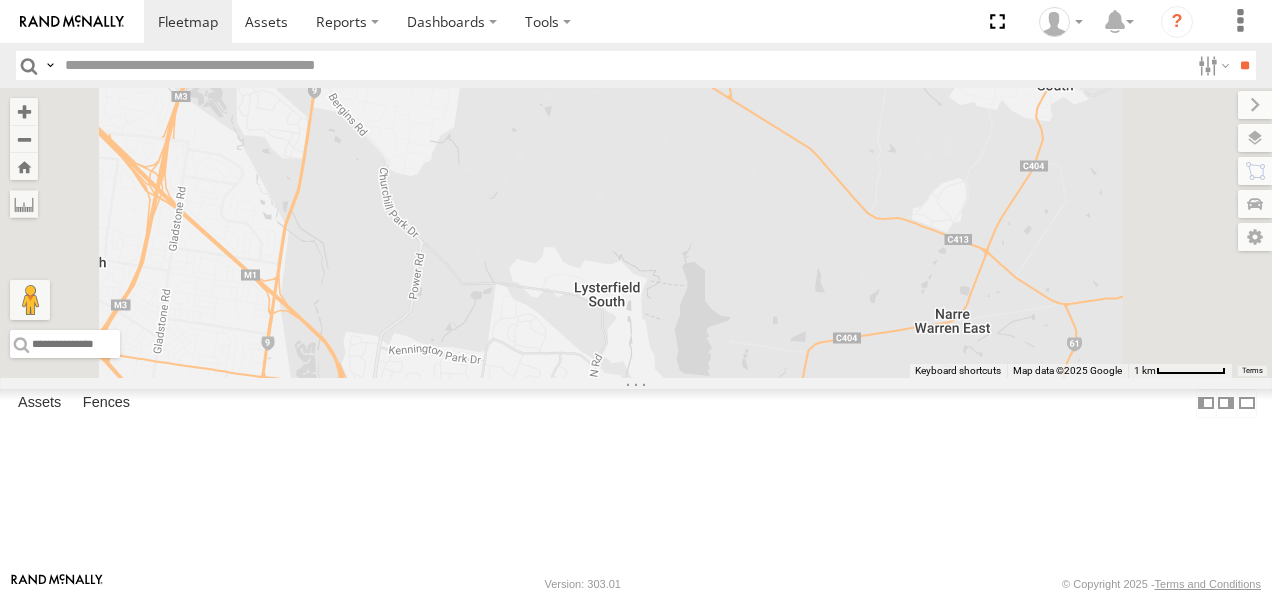 drag, startPoint x: 922, startPoint y: 346, endPoint x: 998, endPoint y: 567, distance: 233.7028 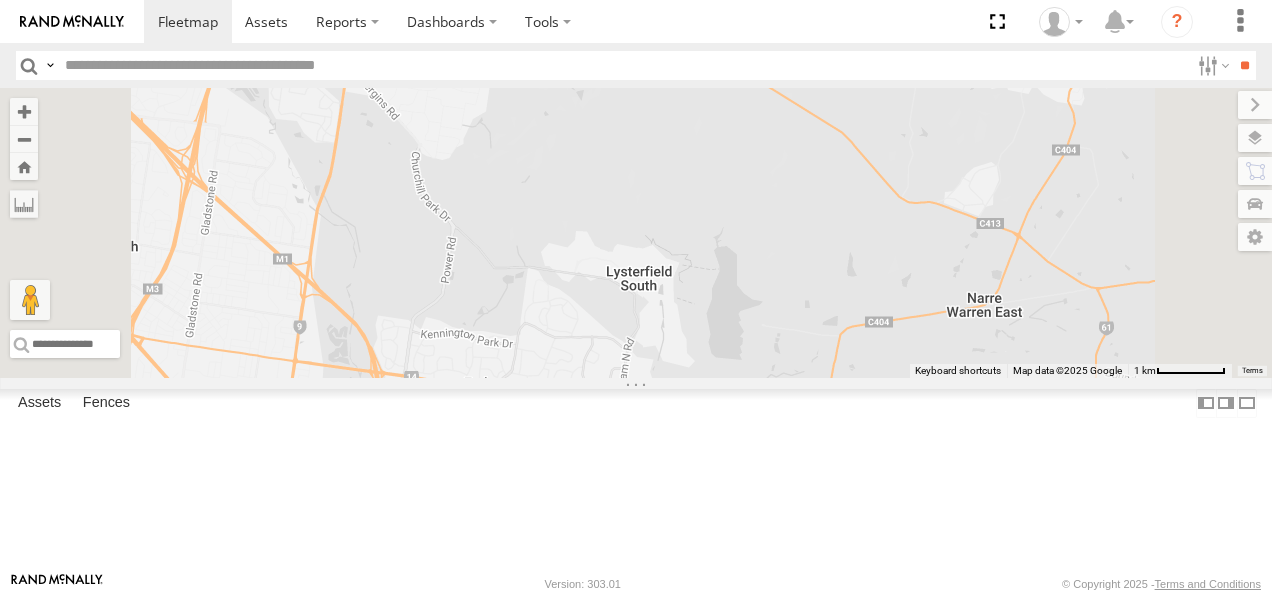 drag, startPoint x: 860, startPoint y: 415, endPoint x: 896, endPoint y: 394, distance: 41.677334 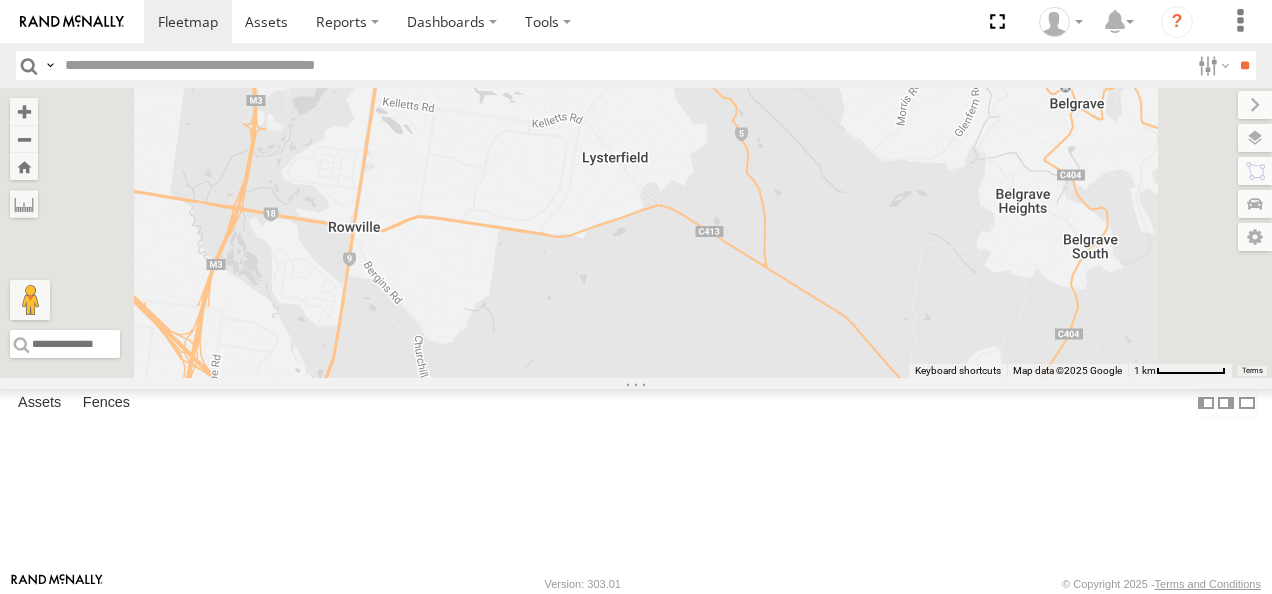 drag, startPoint x: 880, startPoint y: 370, endPoint x: 873, endPoint y: 559, distance: 189.12958 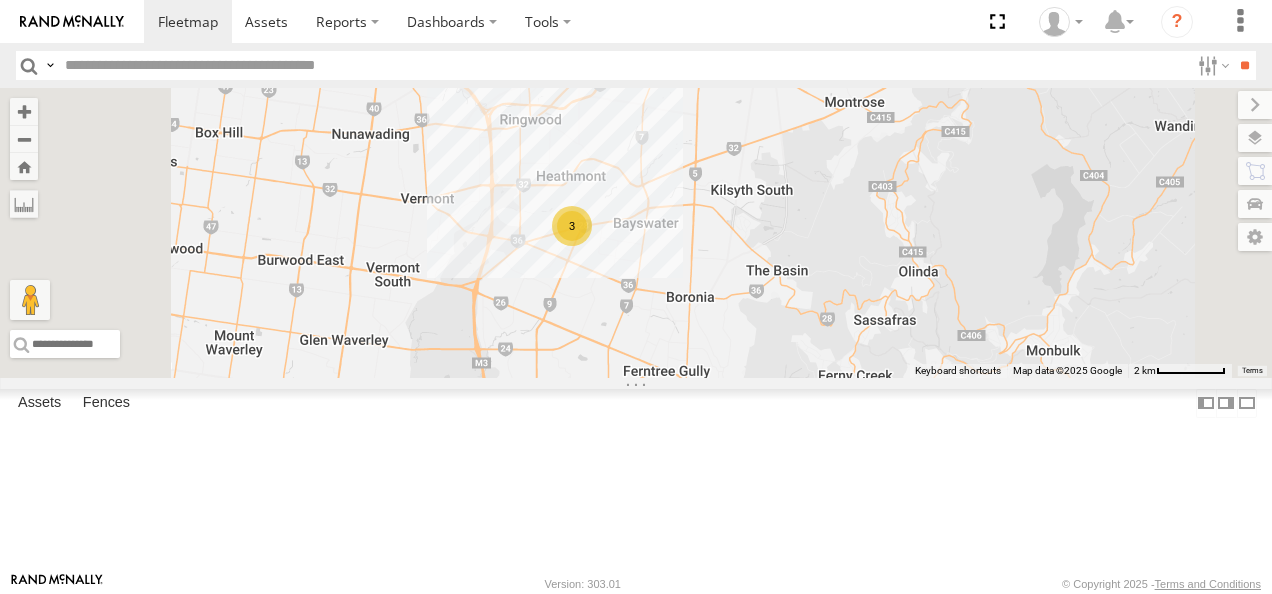 drag, startPoint x: 830, startPoint y: 393, endPoint x: 898, endPoint y: 316, distance: 102.7278 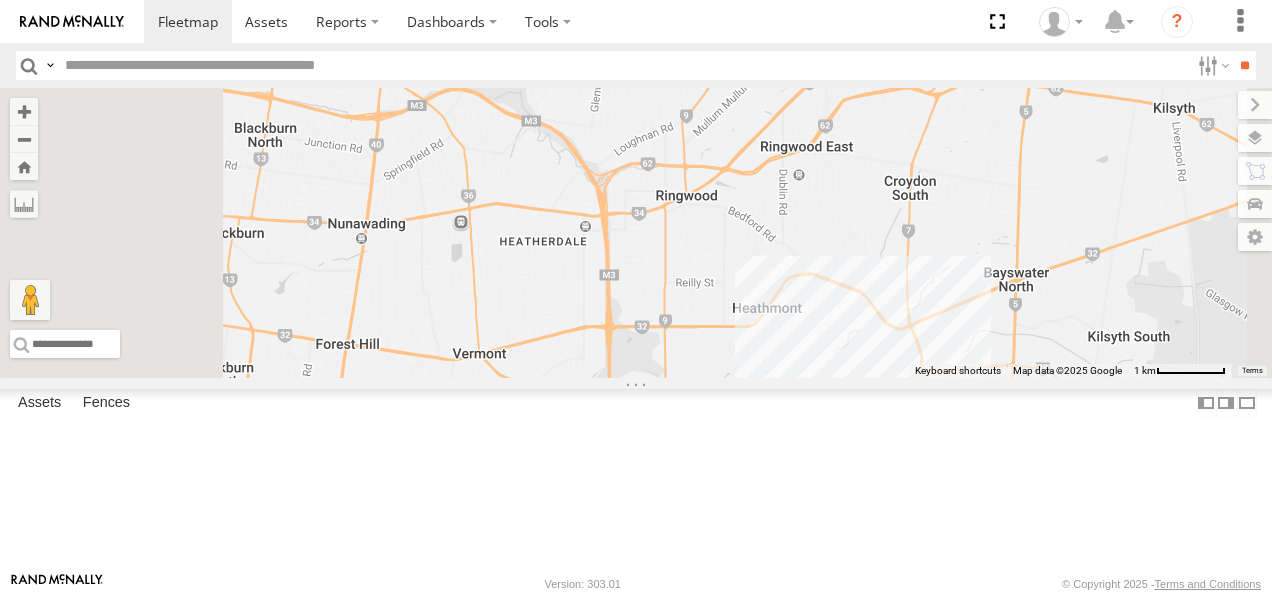 drag, startPoint x: 697, startPoint y: 235, endPoint x: 872, endPoint y: 532, distance: 344.72308 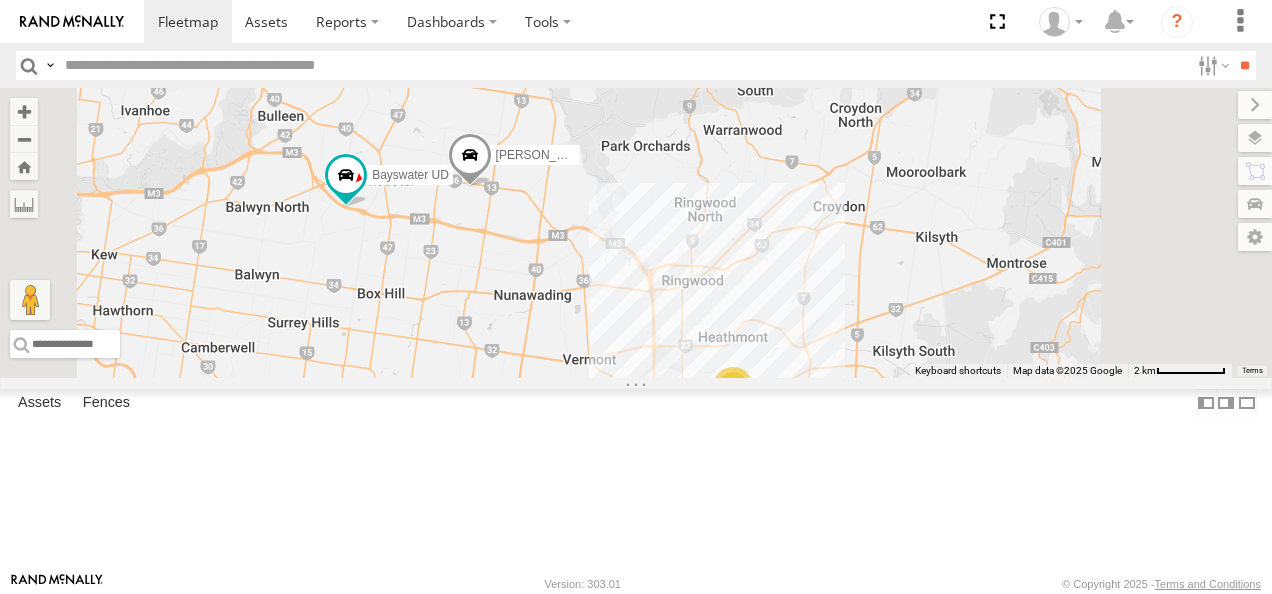 drag, startPoint x: 753, startPoint y: 428, endPoint x: 767, endPoint y: 364, distance: 65.51336 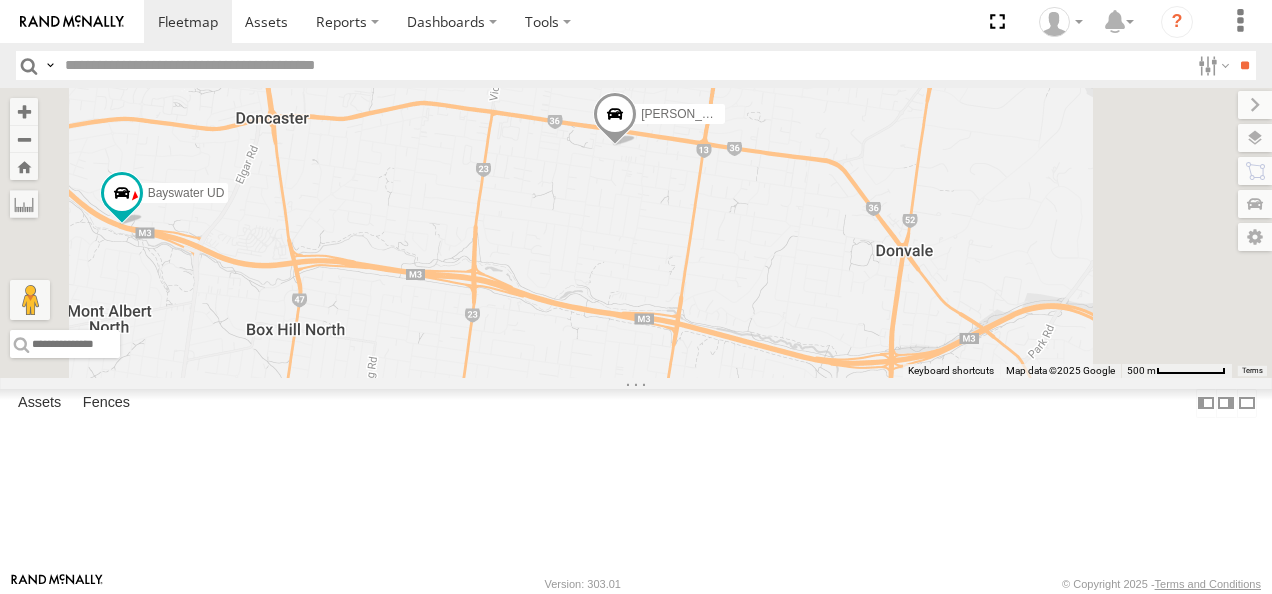 drag, startPoint x: 777, startPoint y: 318, endPoint x: 931, endPoint y: 292, distance: 156.17938 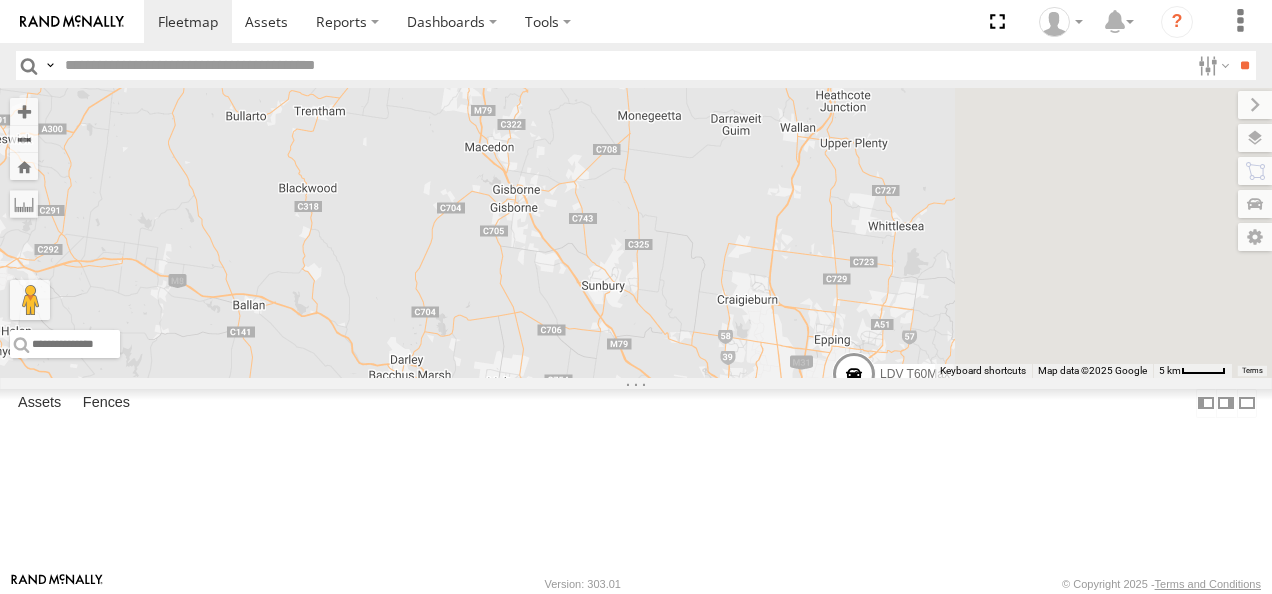 drag, startPoint x: 971, startPoint y: 265, endPoint x: 602, endPoint y: 287, distance: 369.65524 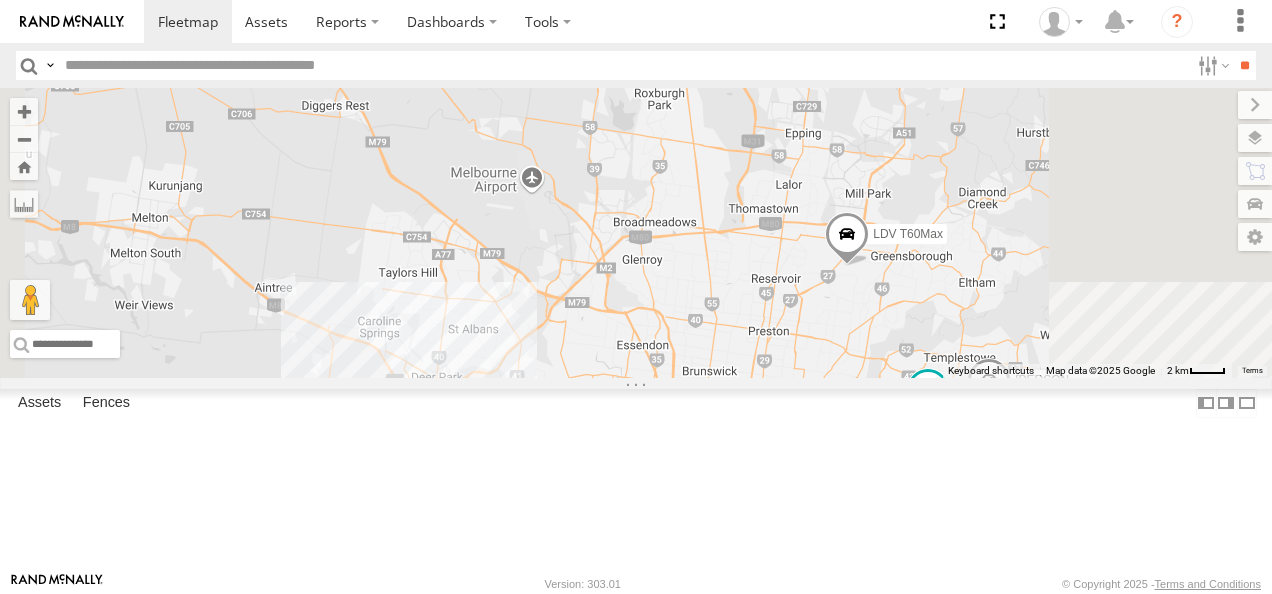 drag, startPoint x: 937, startPoint y: 436, endPoint x: 748, endPoint y: 170, distance: 326.30814 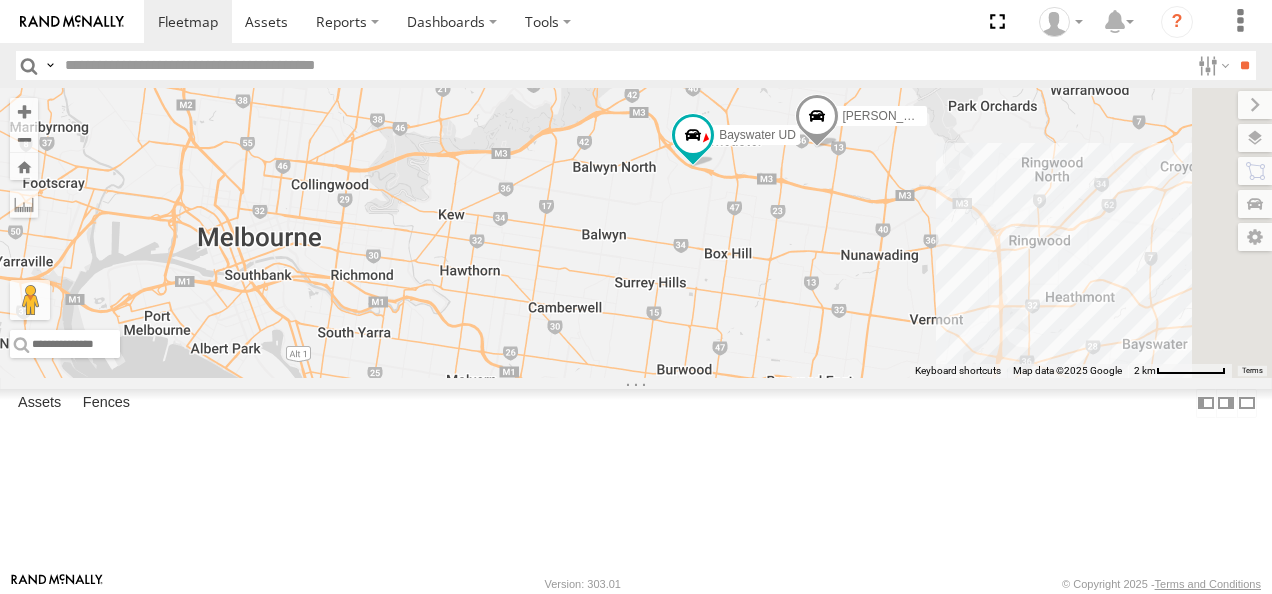 drag, startPoint x: 1084, startPoint y: 360, endPoint x: 950, endPoint y: 353, distance: 134.18271 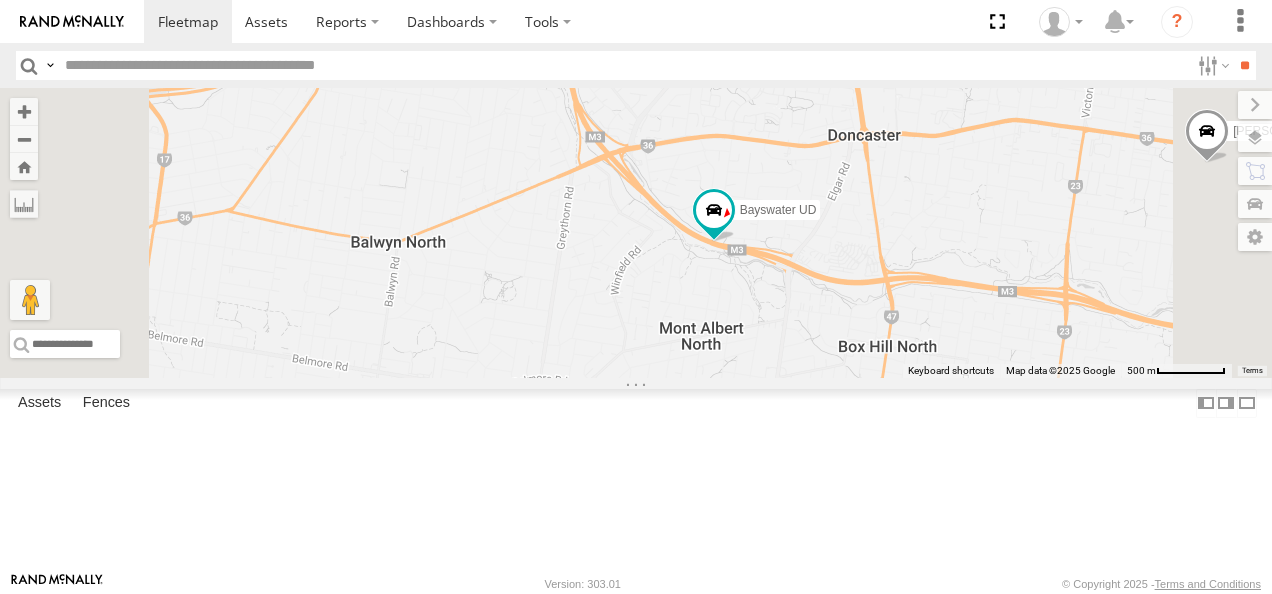 drag, startPoint x: 844, startPoint y: 238, endPoint x: 860, endPoint y: 432, distance: 194.65868 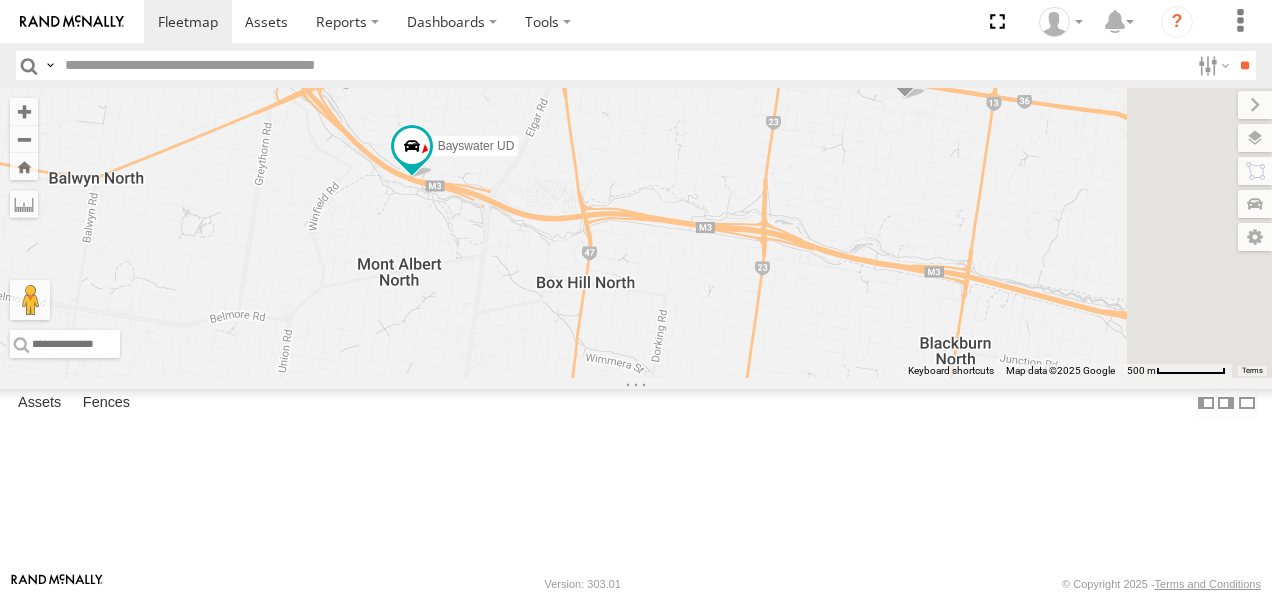 drag, startPoint x: 1103, startPoint y: 412, endPoint x: 797, endPoint y: 345, distance: 313.2491 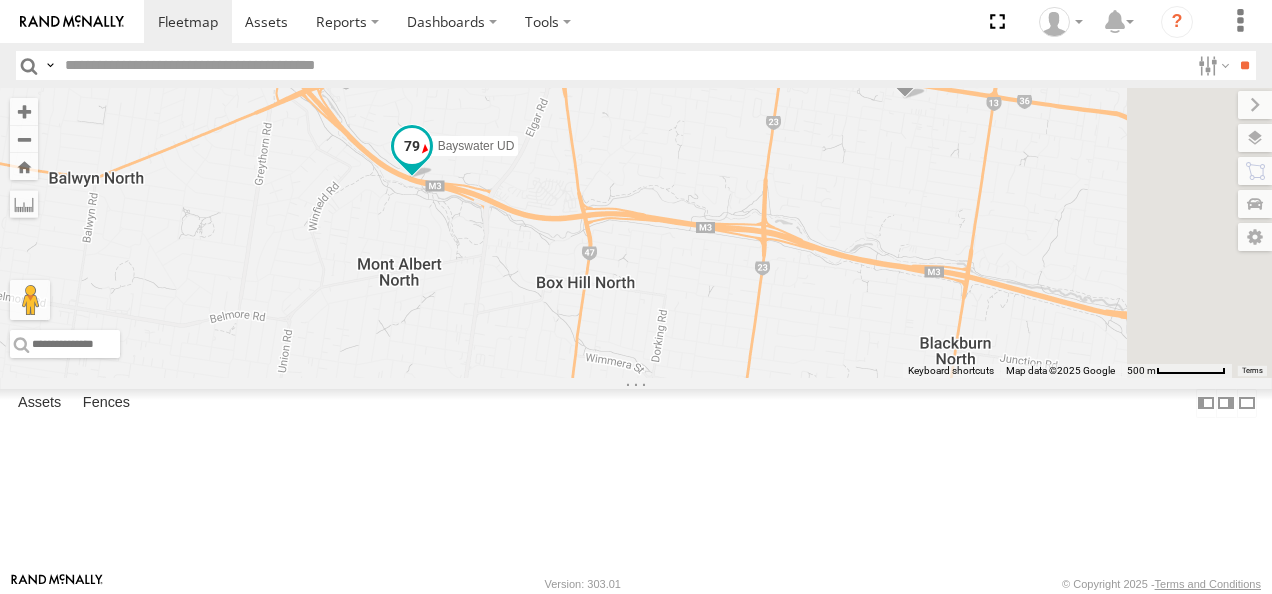 click at bounding box center (412, 147) 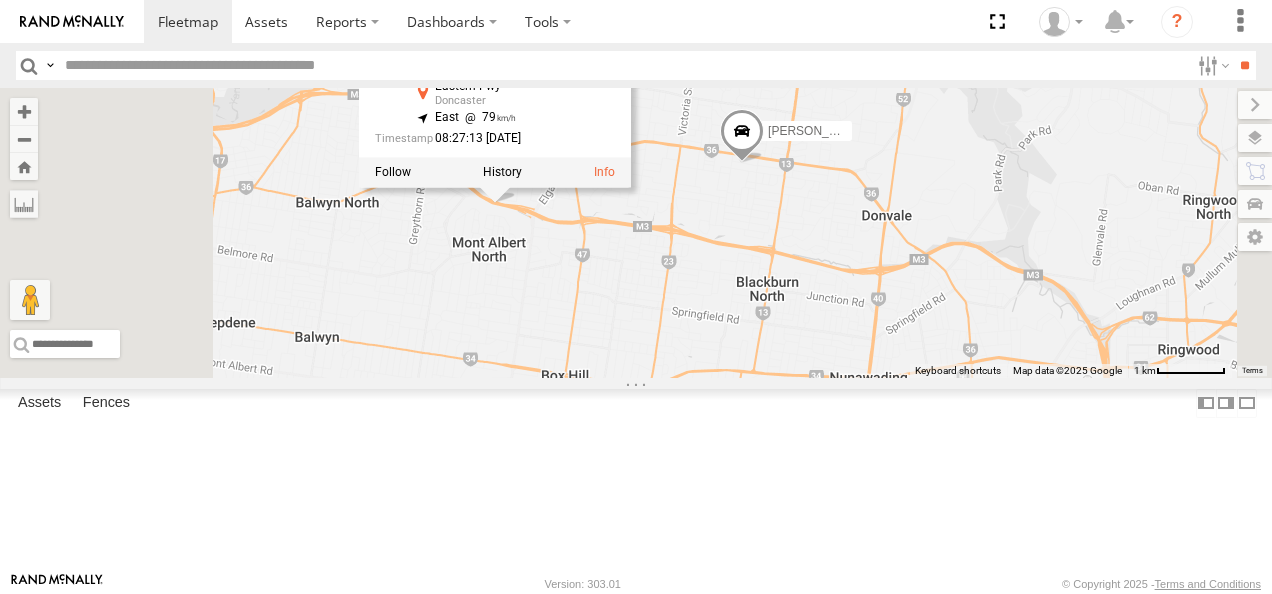click on "Nick Astra LDV T60Max Bayswater UD Jennifer BMW Bayswater UD All Assets Eastern Fwy Doncaster -37.79468 ,  145.11194 East 79 08:27:13 12/07/2025" at bounding box center (636, 233) 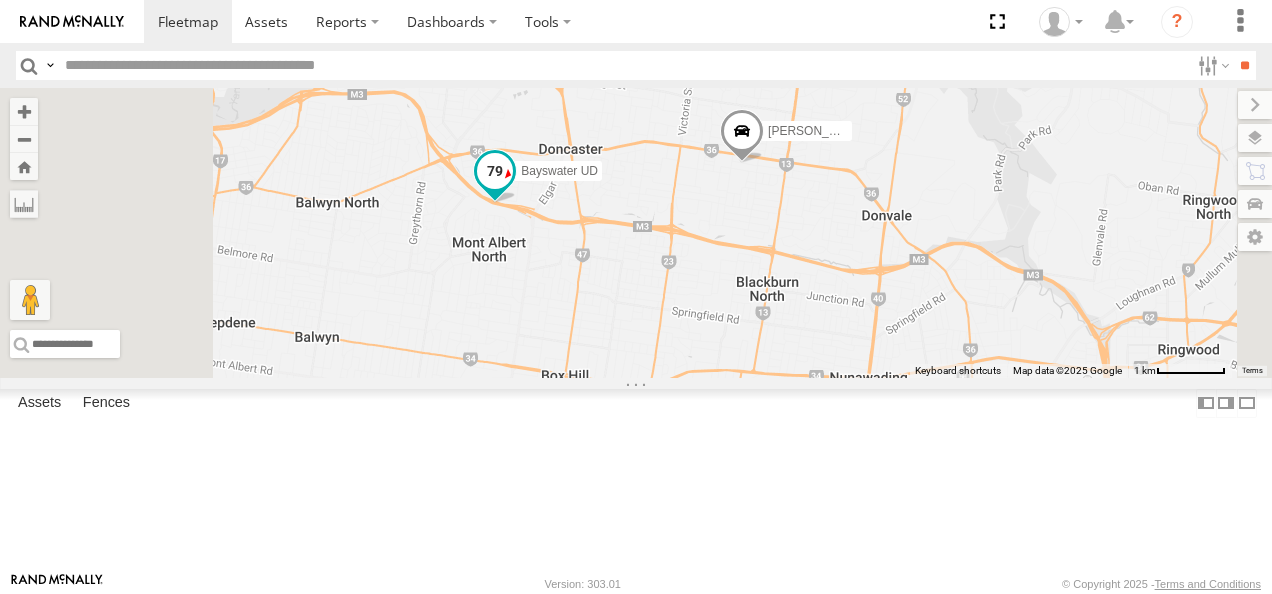 click at bounding box center [495, 171] 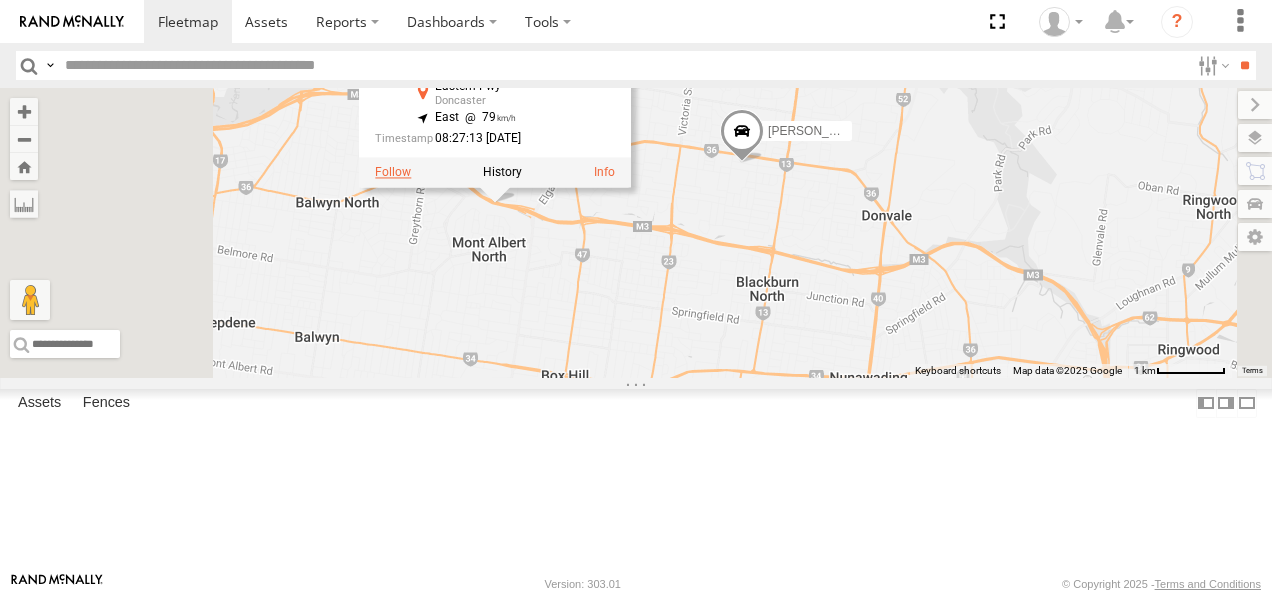 click at bounding box center (393, 173) 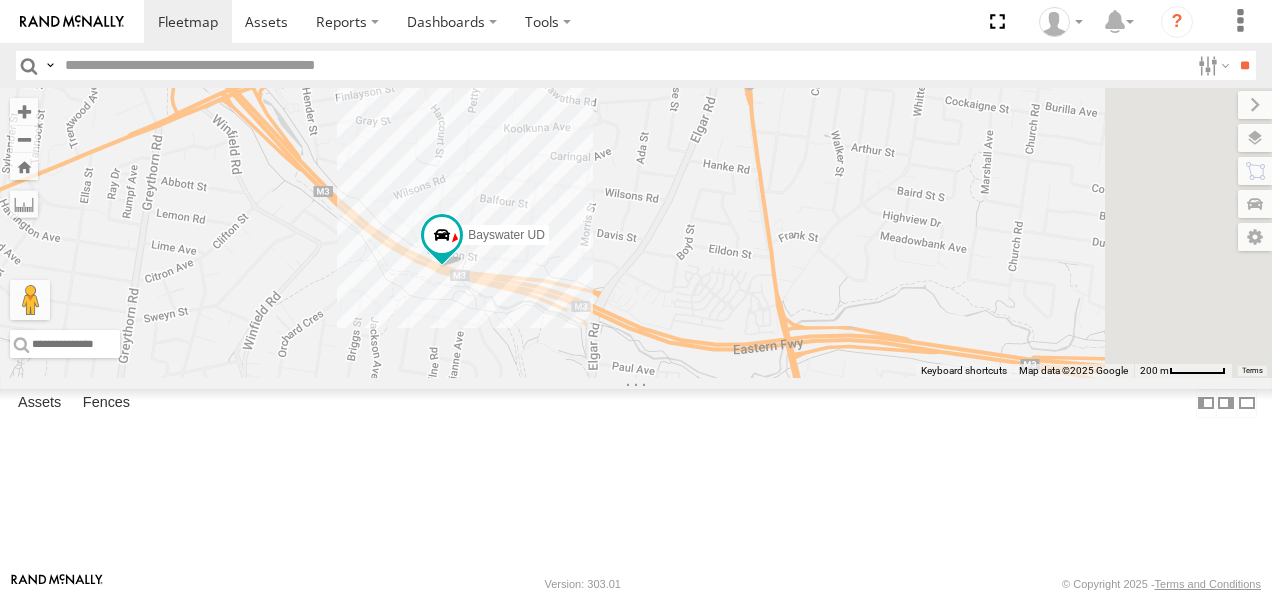 drag, startPoint x: 1064, startPoint y: 434, endPoint x: 779, endPoint y: 402, distance: 286.79086 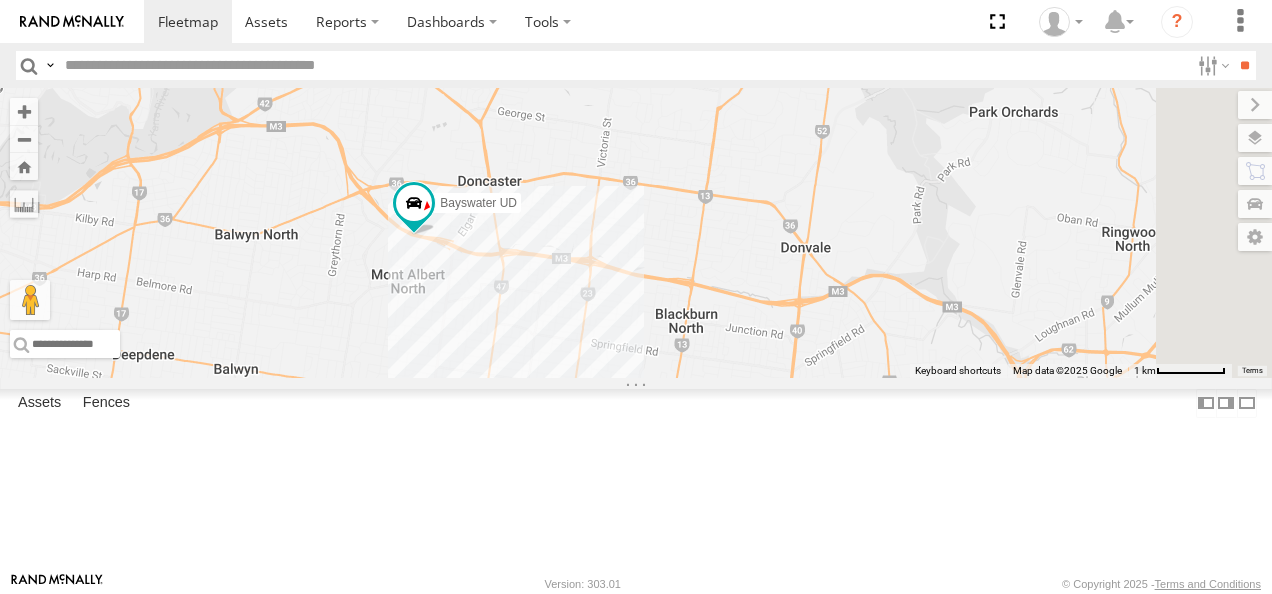 drag, startPoint x: 993, startPoint y: 438, endPoint x: 742, endPoint y: 401, distance: 253.71243 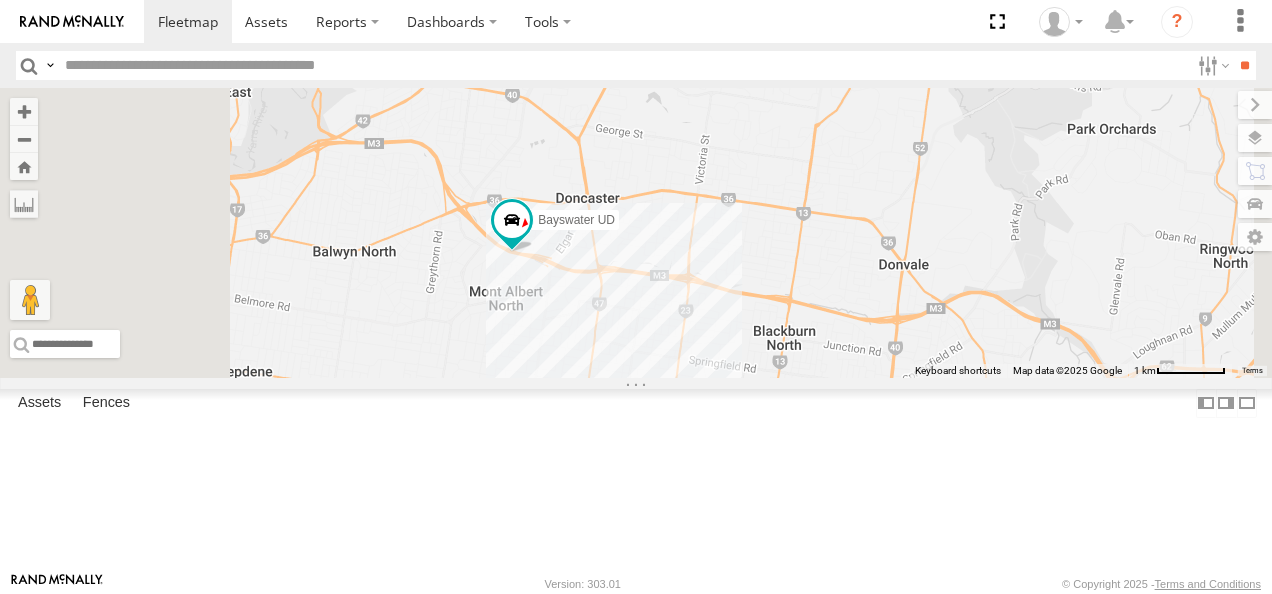 drag, startPoint x: 759, startPoint y: 375, endPoint x: 969, endPoint y: 424, distance: 215.6409 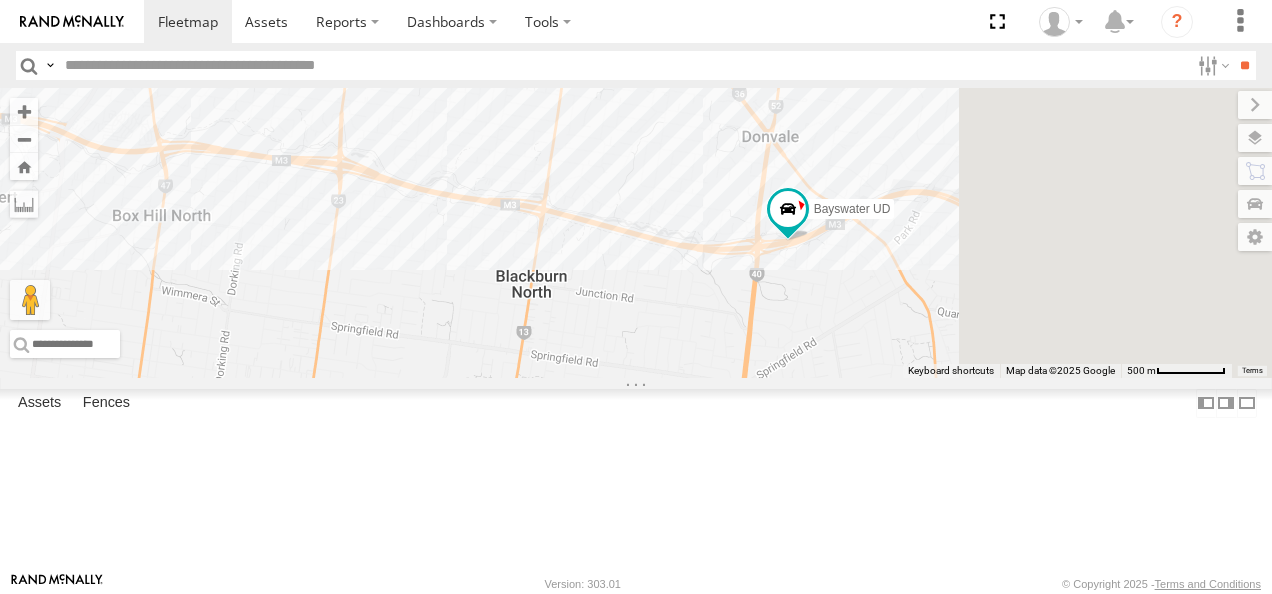drag, startPoint x: 1032, startPoint y: 431, endPoint x: 605, endPoint y: 333, distance: 438.1016 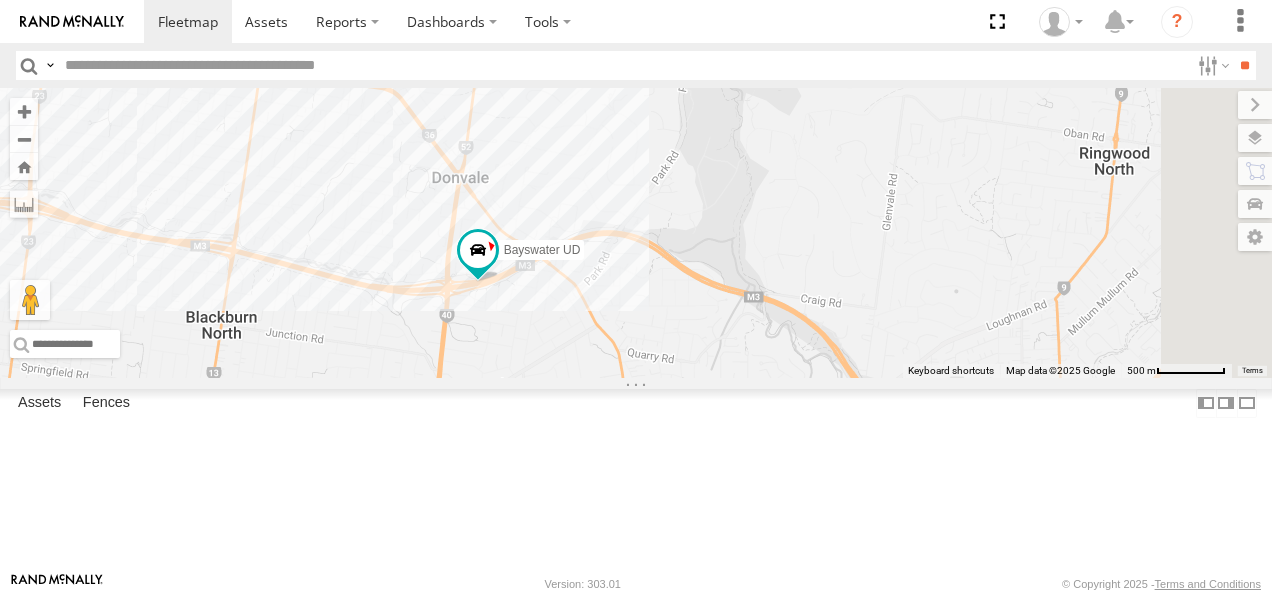 drag, startPoint x: 1108, startPoint y: 287, endPoint x: 821, endPoint y: 376, distance: 300.48294 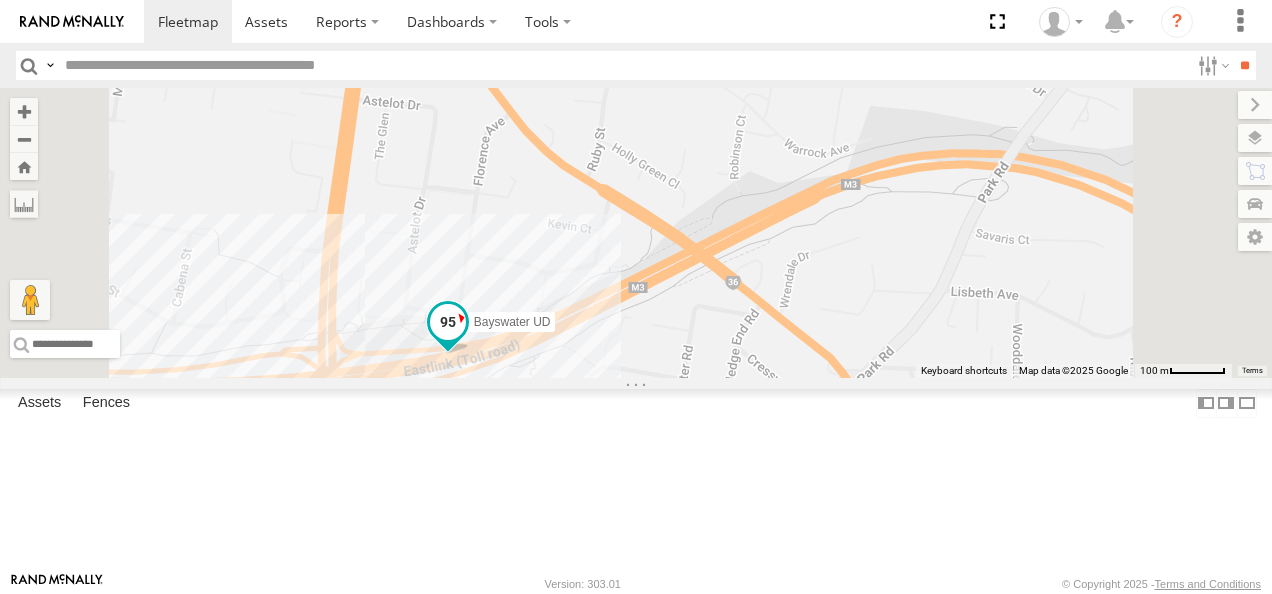 click at bounding box center [448, 322] 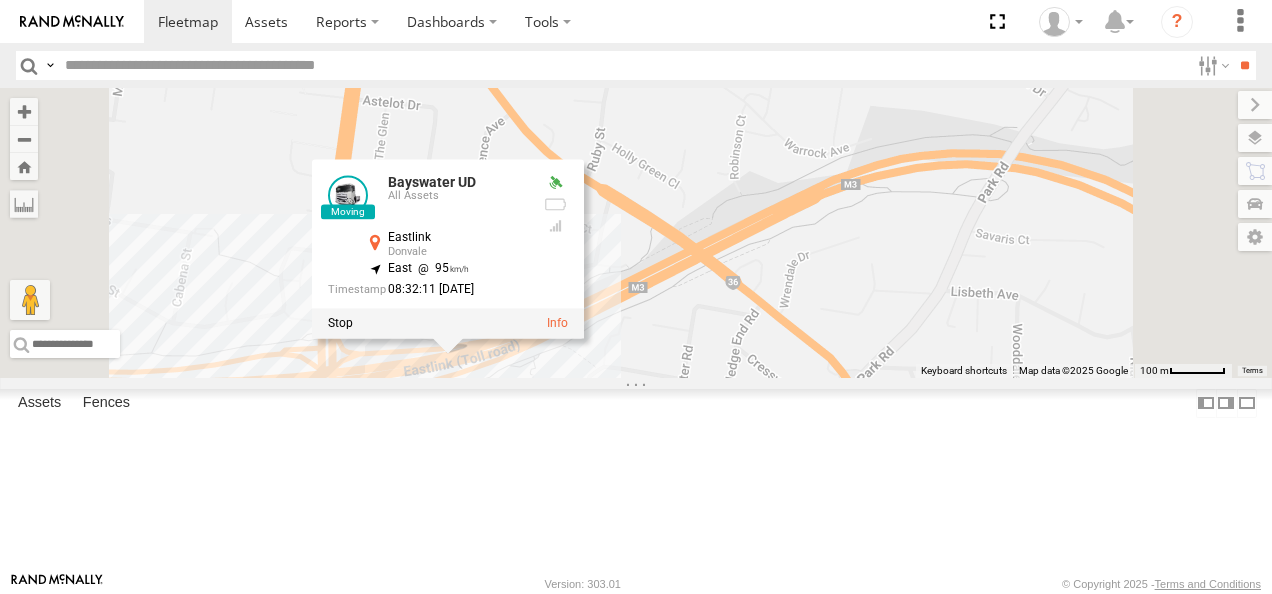 click on "Bayswater UD Bayswater UD All Assets Eastlink Donvale -37.80347 ,  145.18061 East 95 08:32:11 12/07/2025" at bounding box center (636, 233) 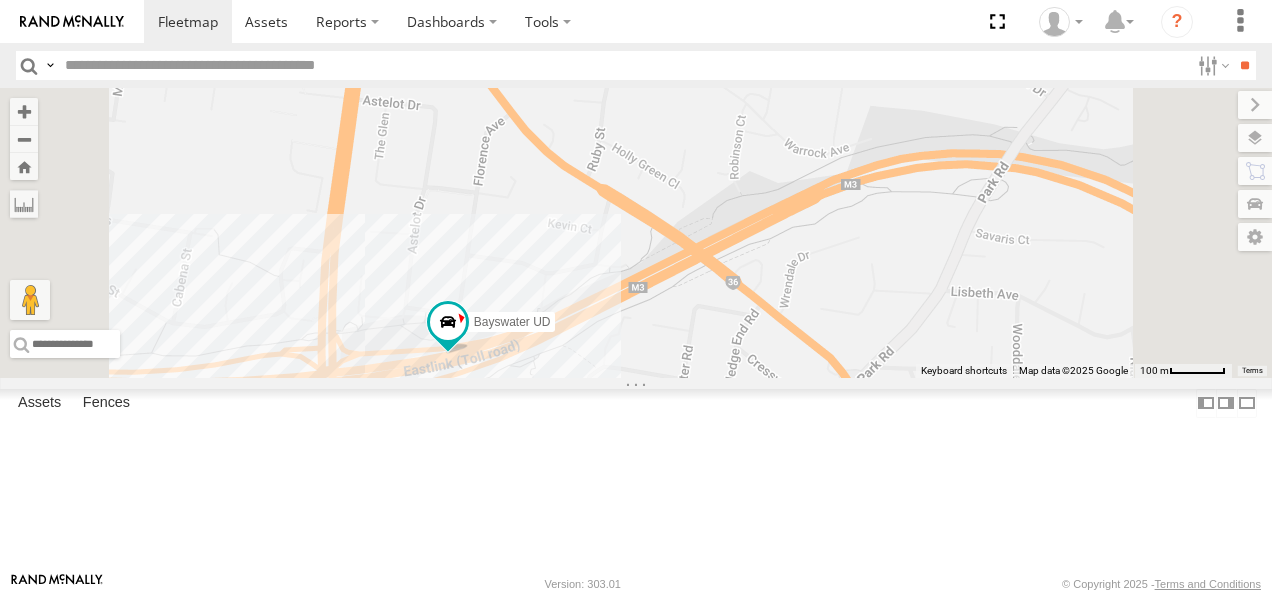 click on "Bayswater UD" at bounding box center (0, 0) 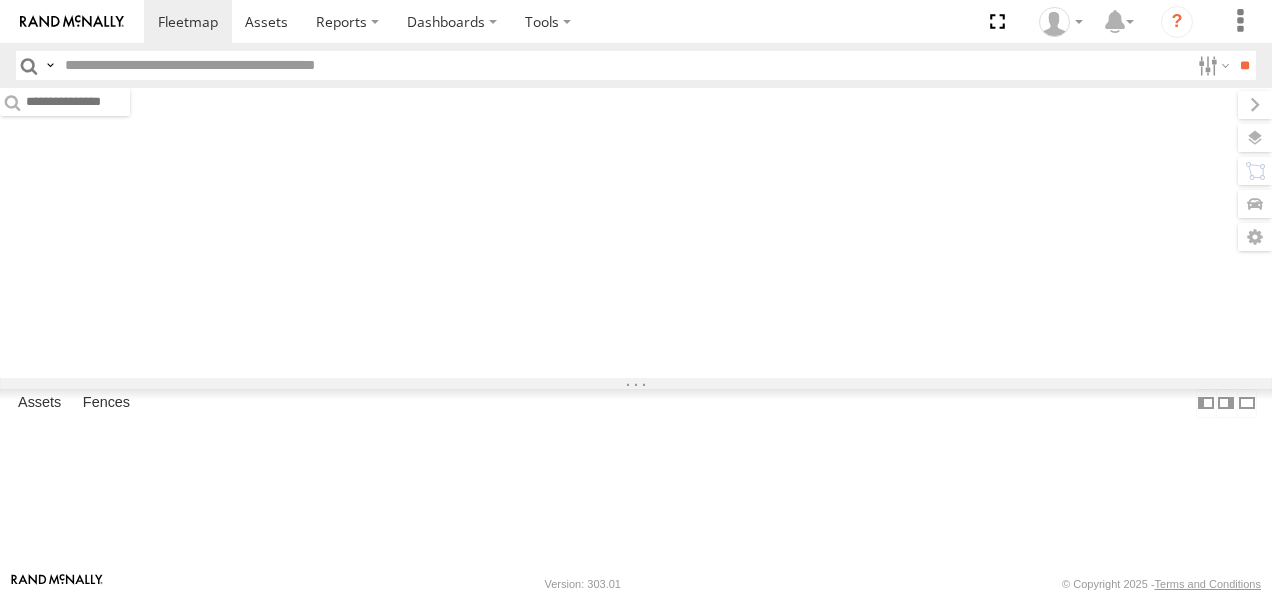 scroll, scrollTop: 0, scrollLeft: 0, axis: both 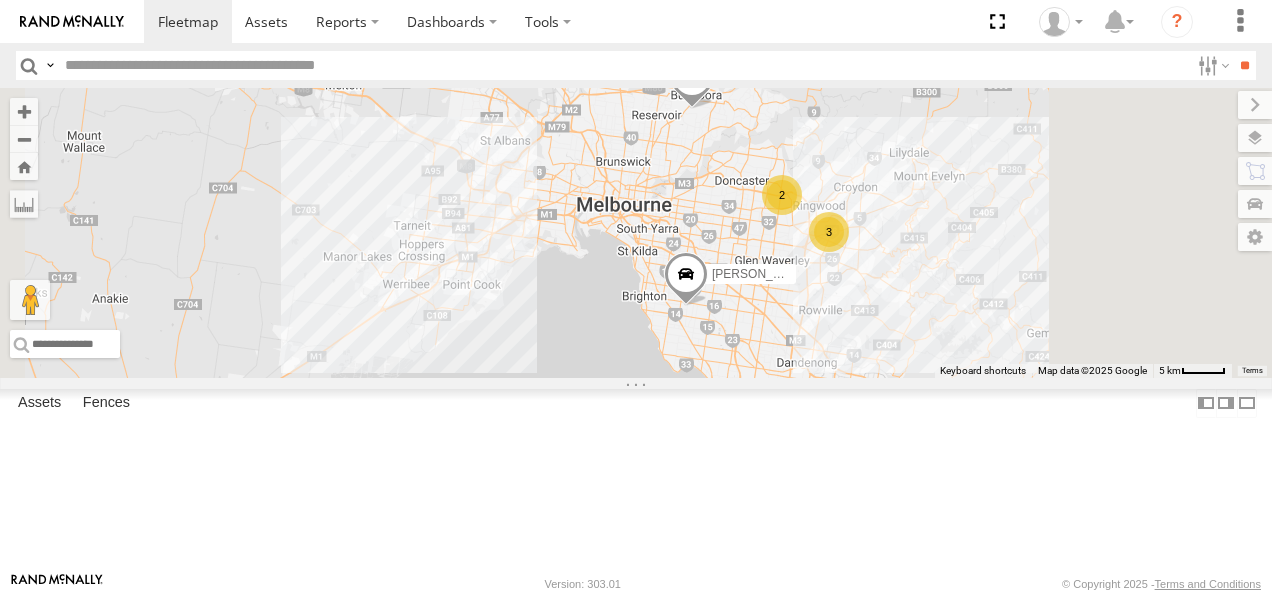 drag, startPoint x: 934, startPoint y: 426, endPoint x: 859, endPoint y: 312, distance: 136.45879 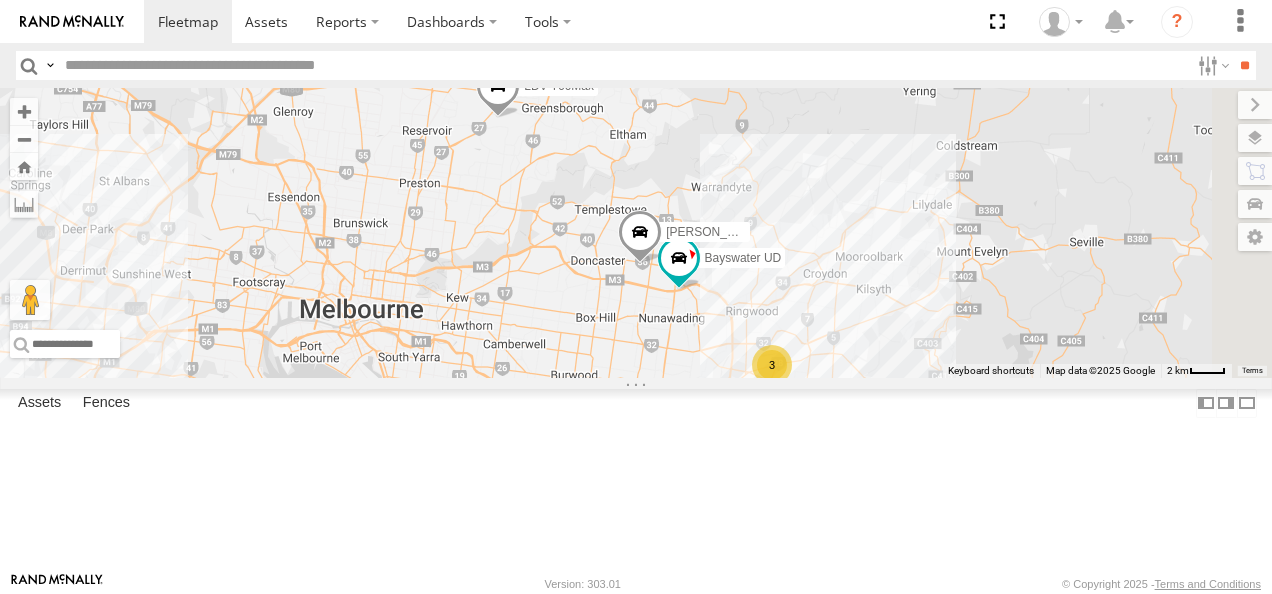 drag, startPoint x: 1016, startPoint y: 192, endPoint x: 856, endPoint y: 404, distance: 265.6012 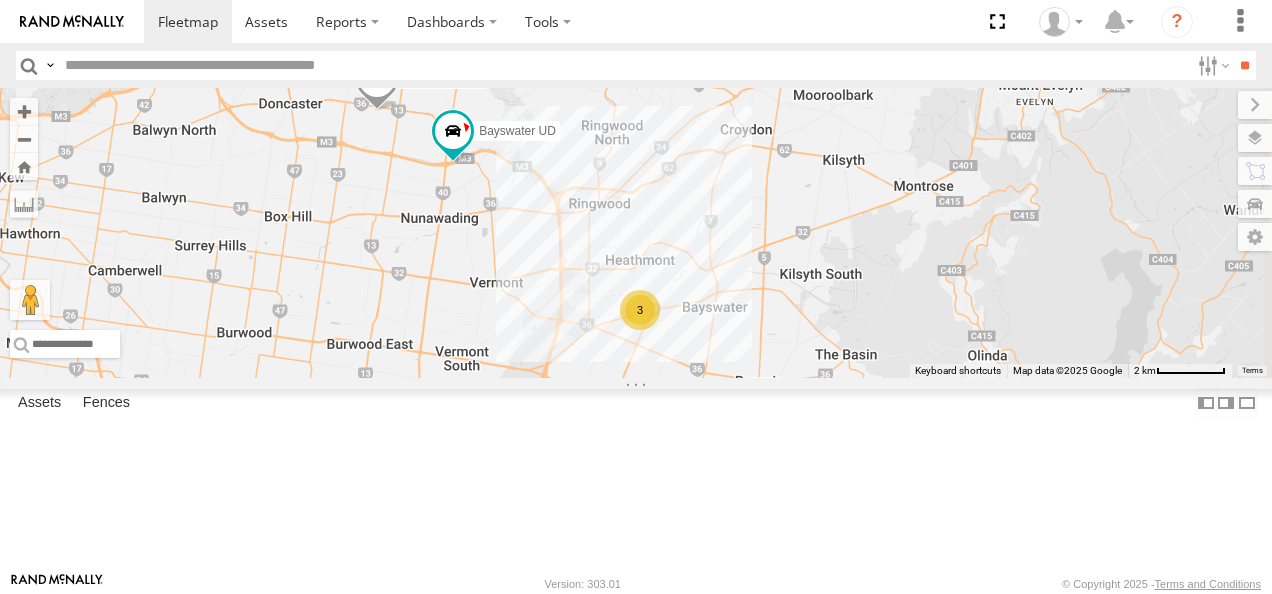 drag, startPoint x: 1026, startPoint y: 434, endPoint x: 730, endPoint y: 324, distance: 315.7784 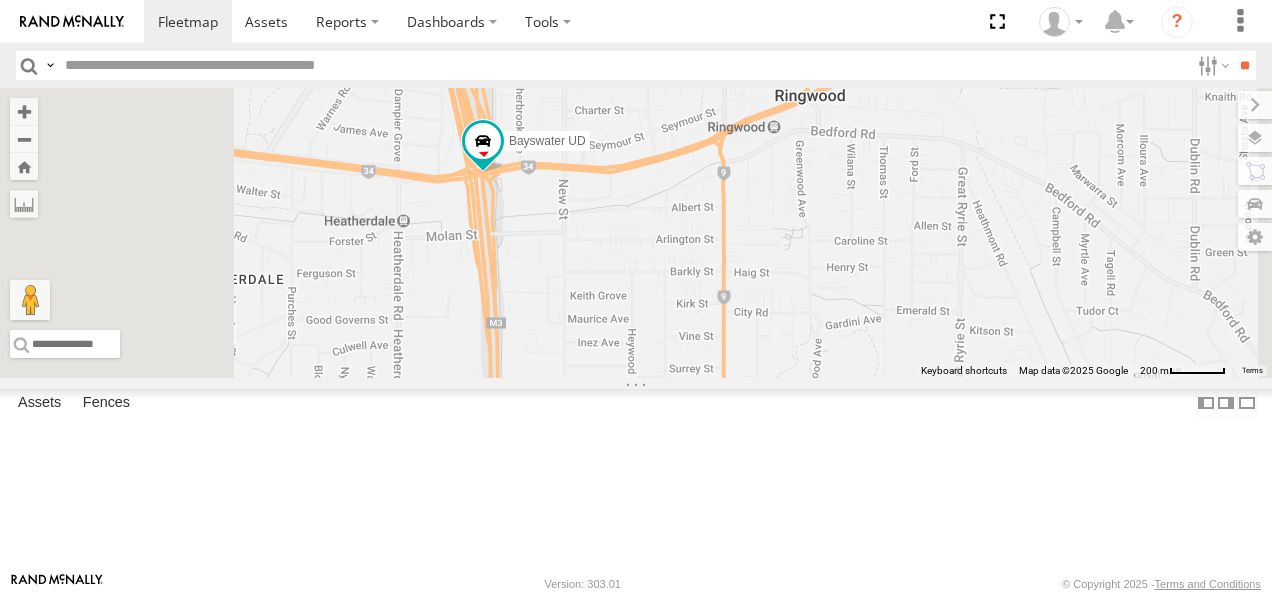 drag, startPoint x: 793, startPoint y: 371, endPoint x: 782, endPoint y: 233, distance: 138.43771 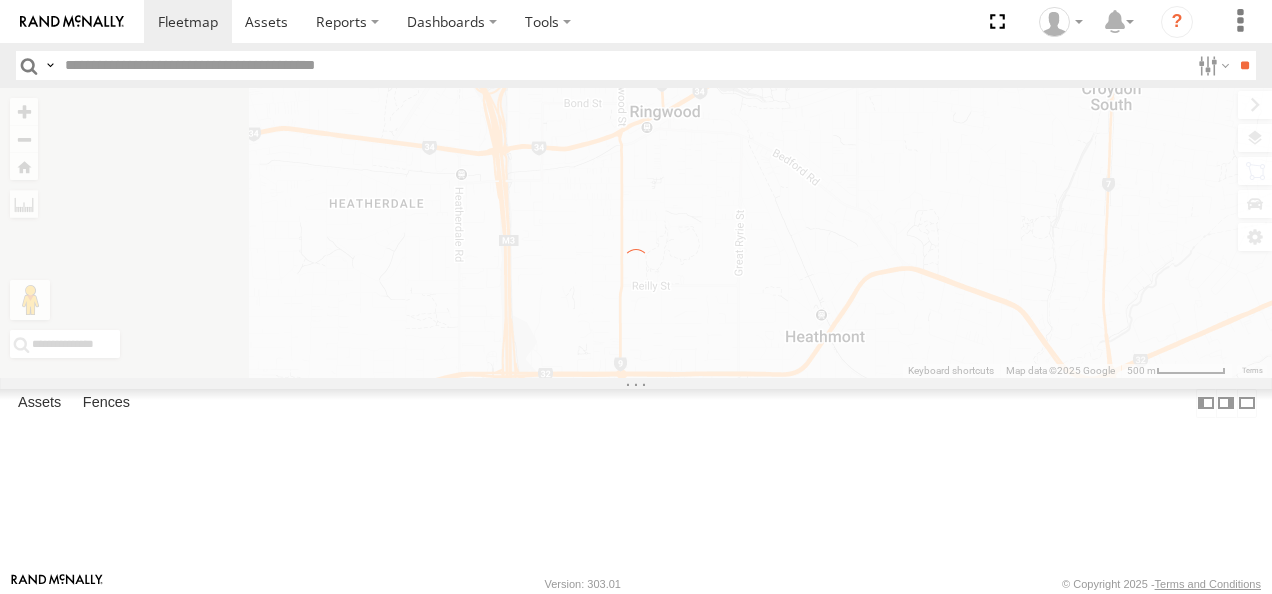 drag, startPoint x: 834, startPoint y: 448, endPoint x: 812, endPoint y: 148, distance: 300.80557 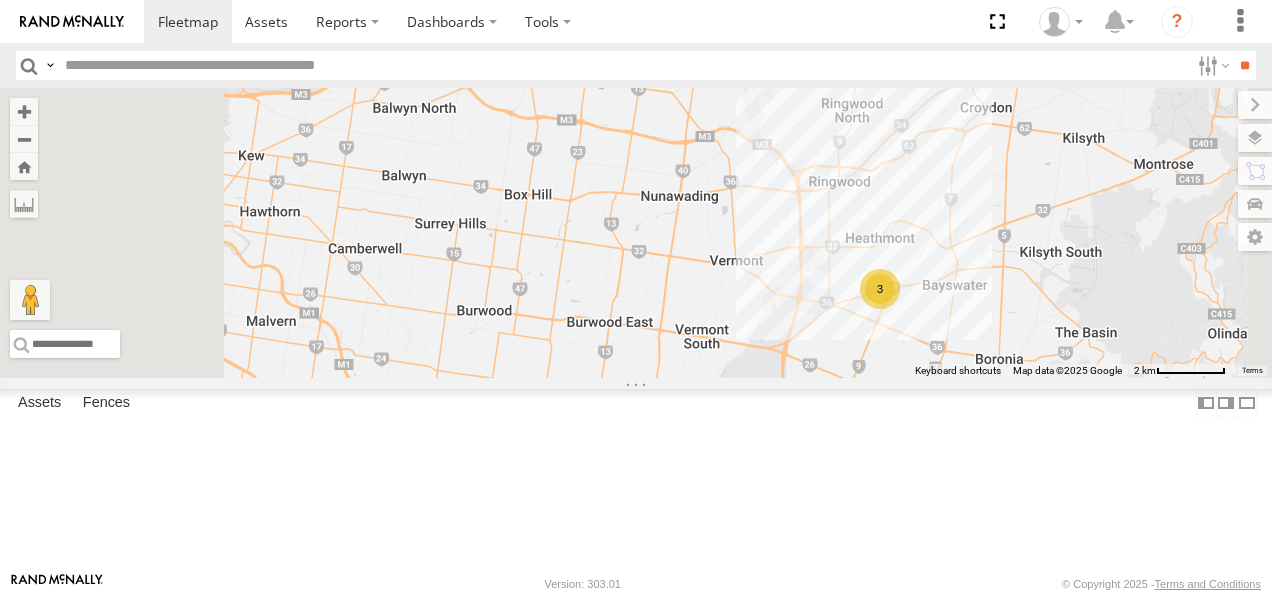 drag, startPoint x: 802, startPoint y: 218, endPoint x: 1001, endPoint y: 540, distance: 378.53006 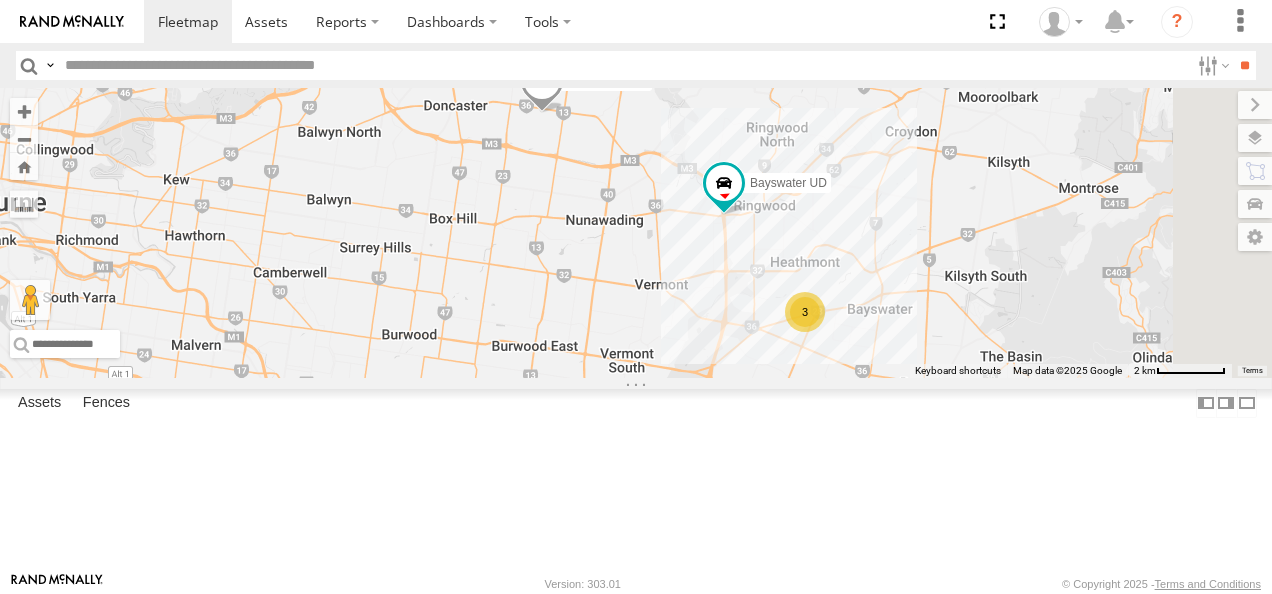 drag, startPoint x: 1001, startPoint y: 452, endPoint x: 875, endPoint y: 394, distance: 138.70833 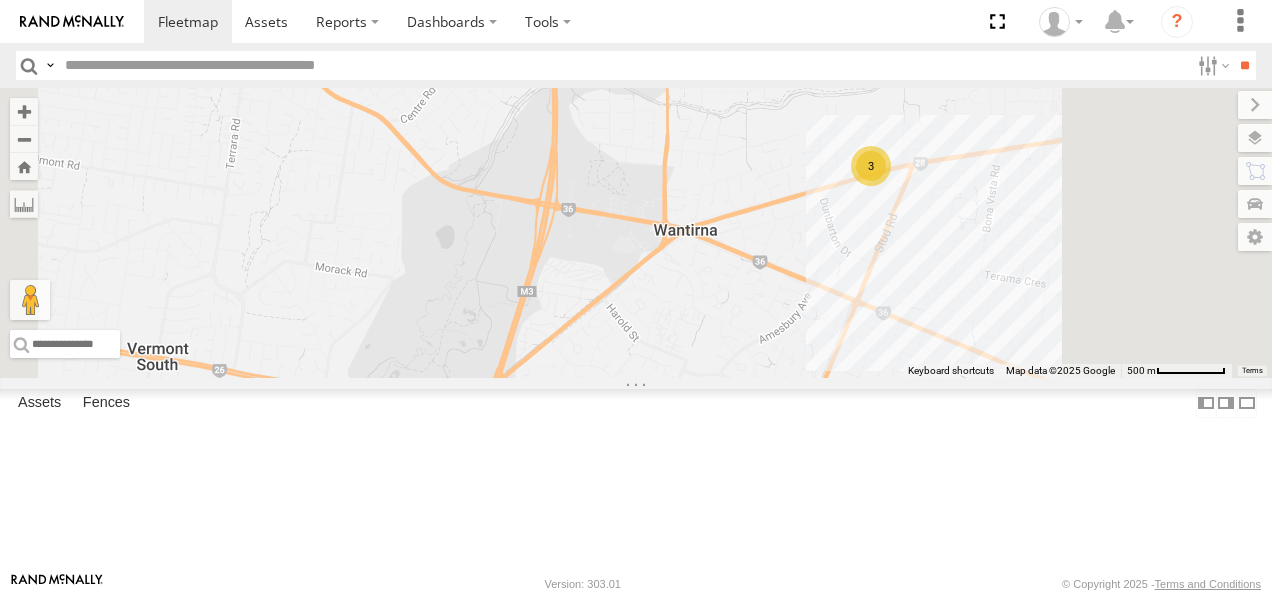 drag, startPoint x: 892, startPoint y: 354, endPoint x: 892, endPoint y: 384, distance: 30 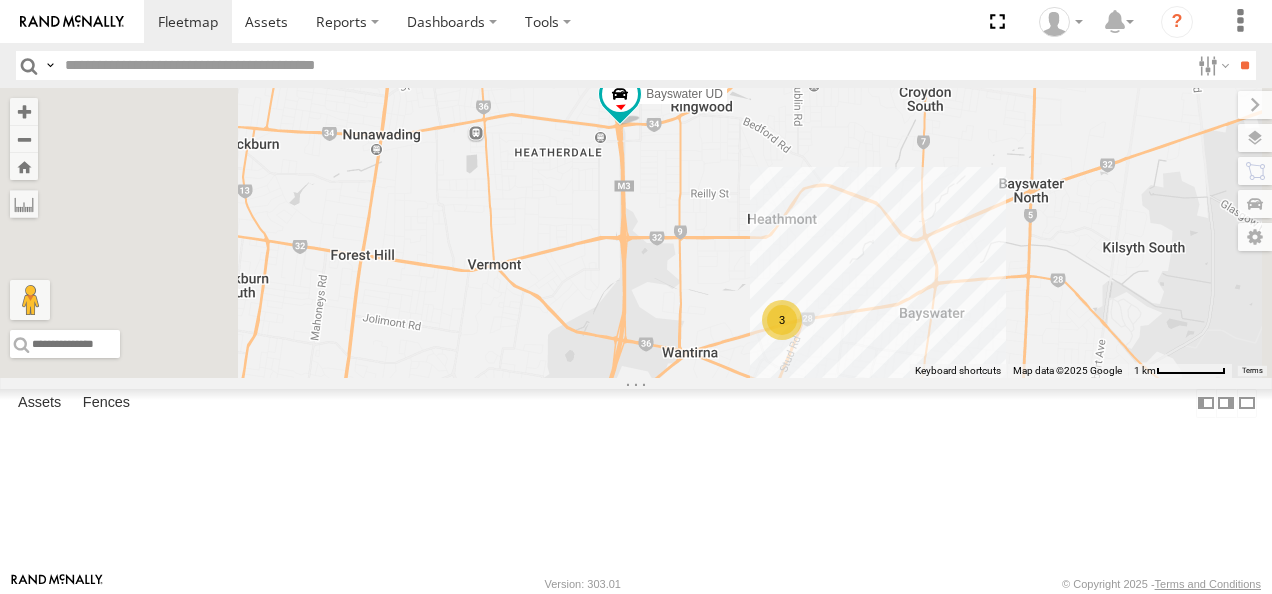 drag, startPoint x: 900, startPoint y: 360, endPoint x: 914, endPoint y: 258, distance: 102.9563 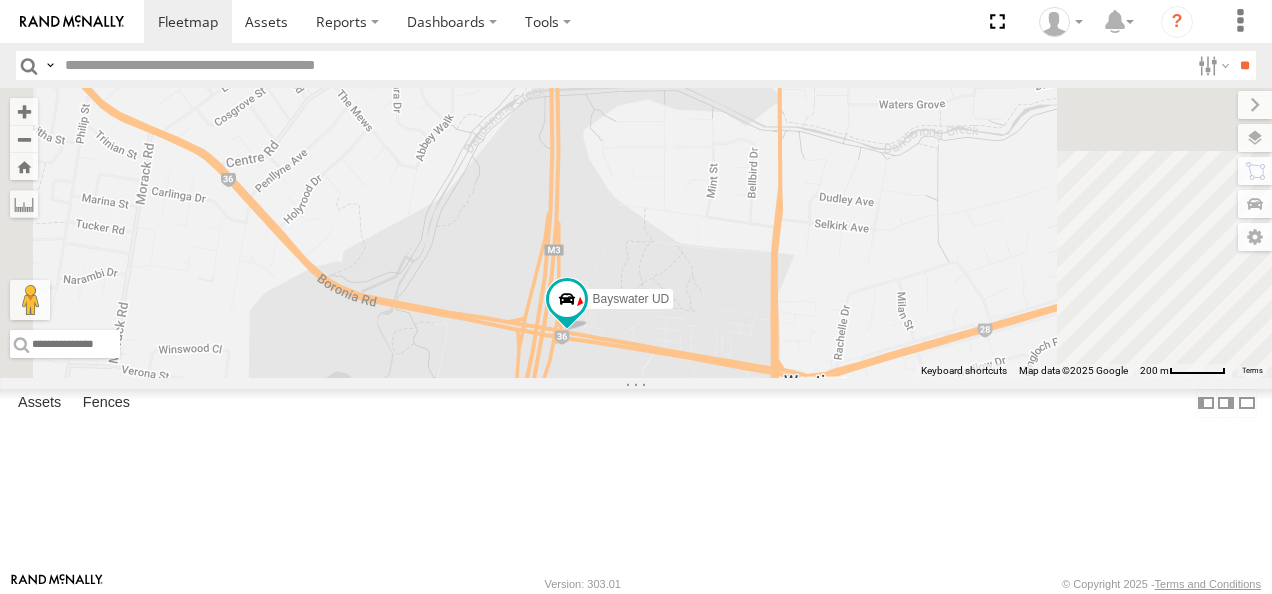 drag, startPoint x: 913, startPoint y: 449, endPoint x: 892, endPoint y: 370, distance: 81.7435 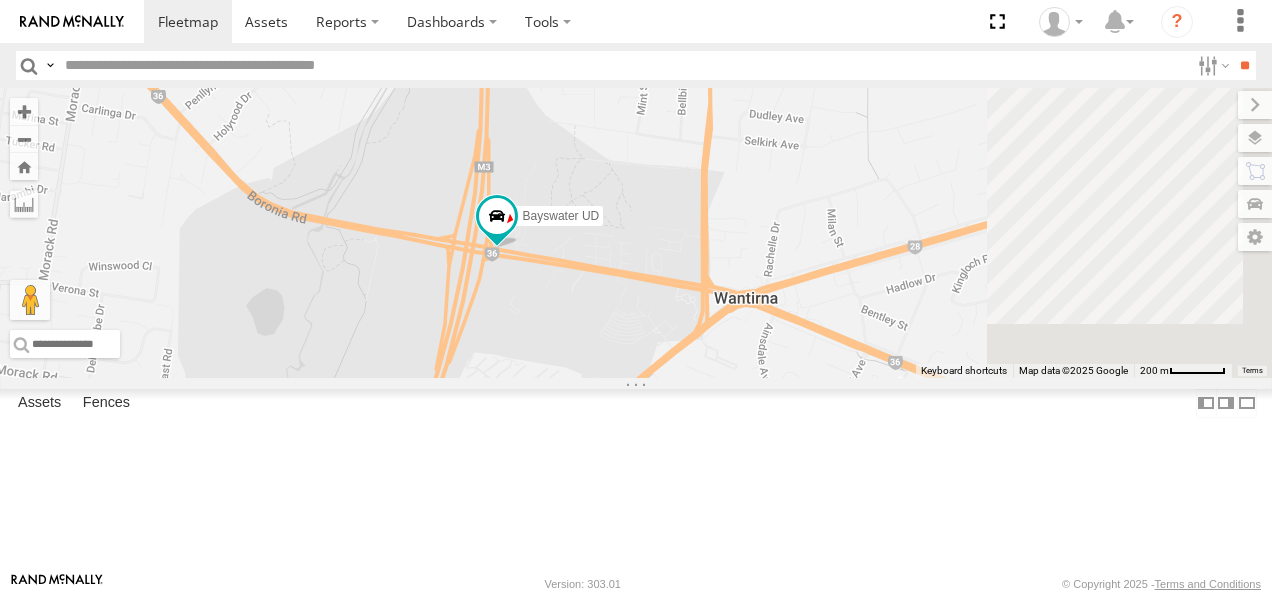 drag, startPoint x: 931, startPoint y: 420, endPoint x: 845, endPoint y: 320, distance: 131.89389 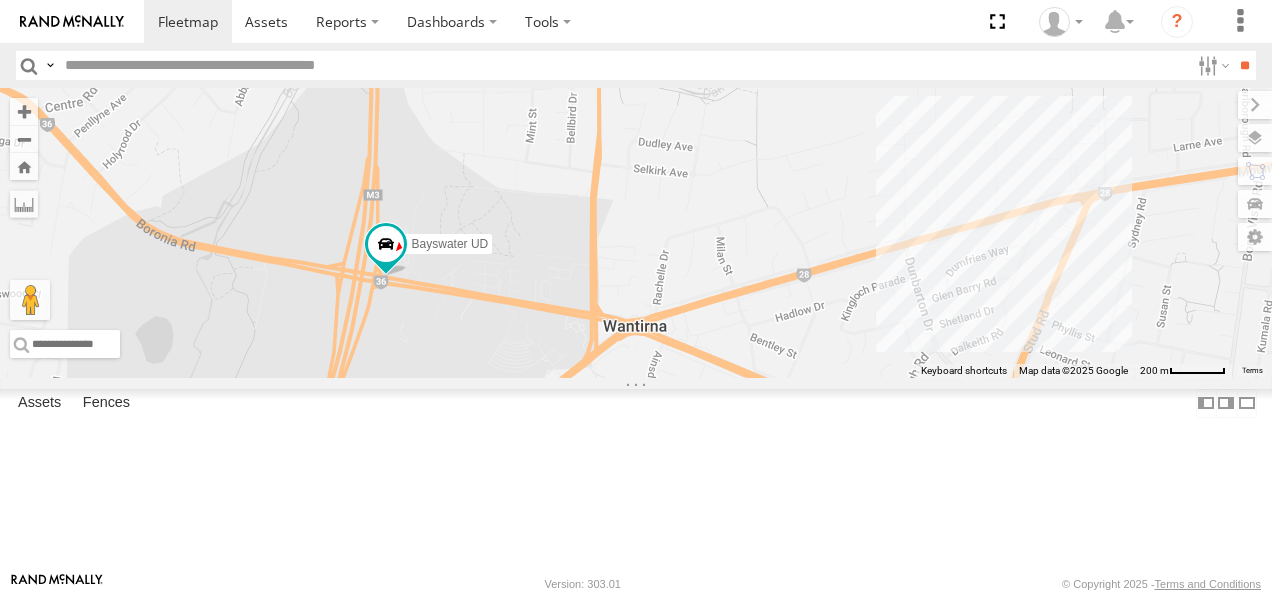 drag, startPoint x: 945, startPoint y: 298, endPoint x: 854, endPoint y: 345, distance: 102.4207 